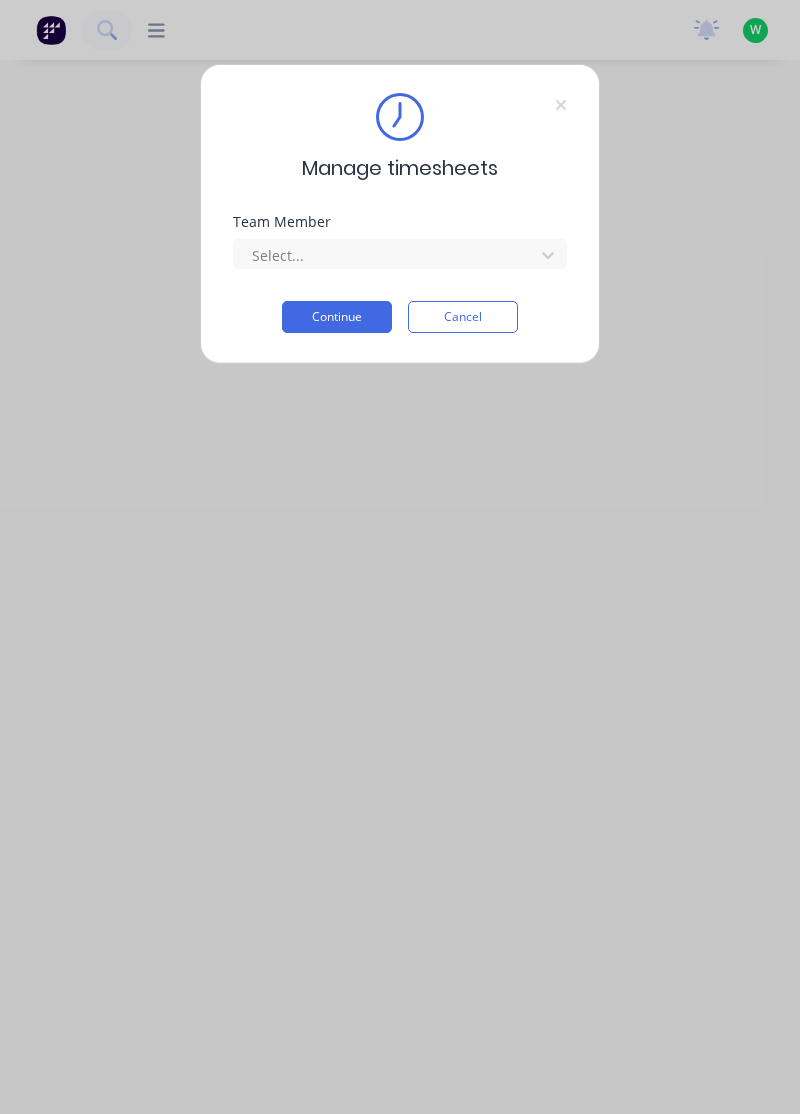 scroll, scrollTop: 0, scrollLeft: 0, axis: both 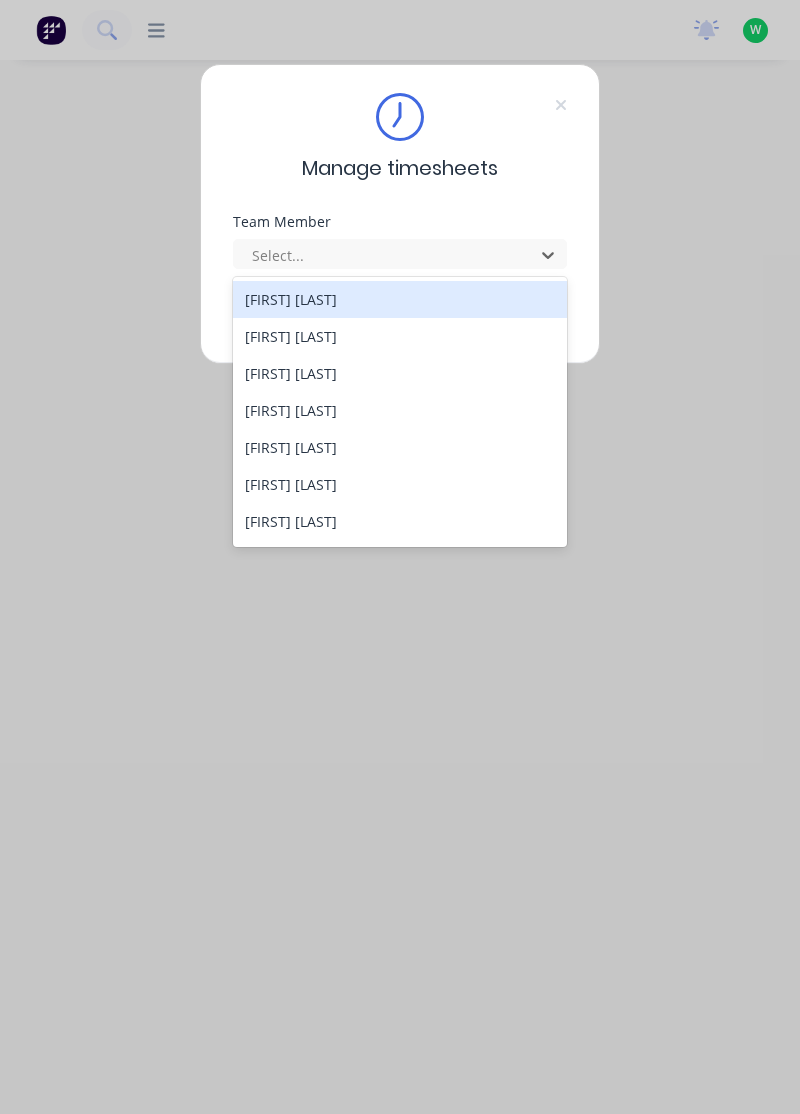 click on "[FIRST] [LAST]" at bounding box center [400, 299] 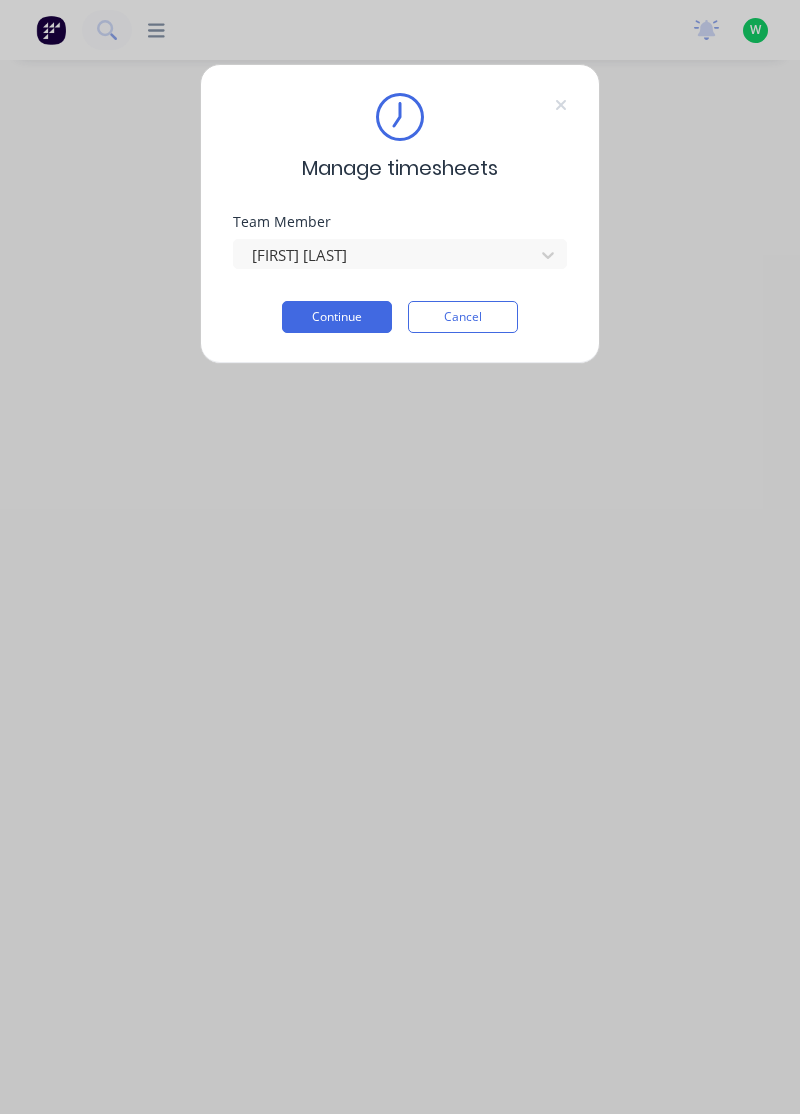 click on "Continue" at bounding box center (337, 317) 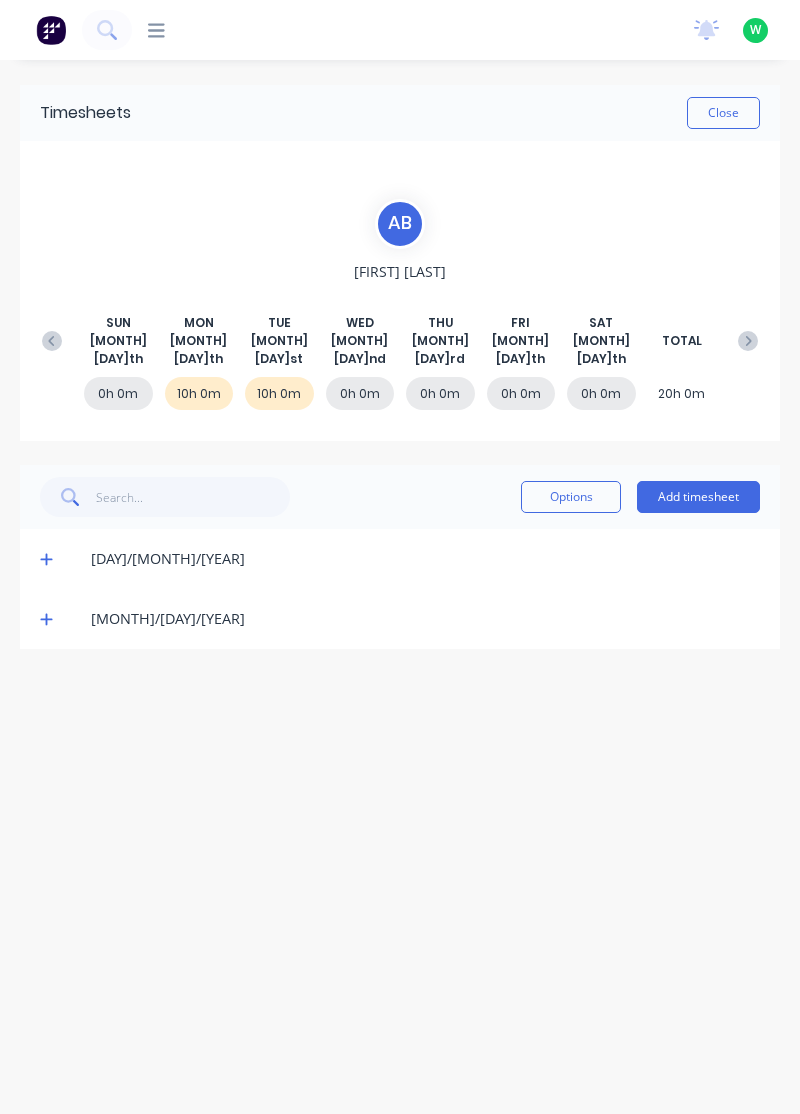 click at bounding box center [46, 560] 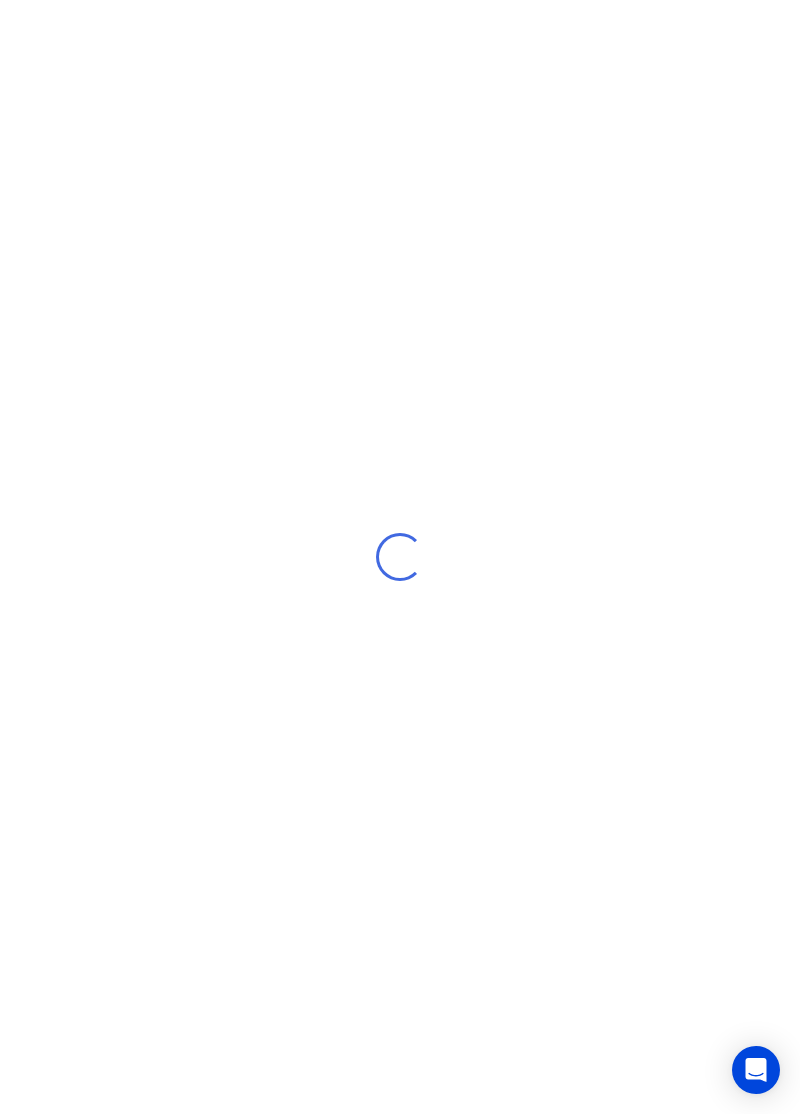 scroll, scrollTop: 0, scrollLeft: 0, axis: both 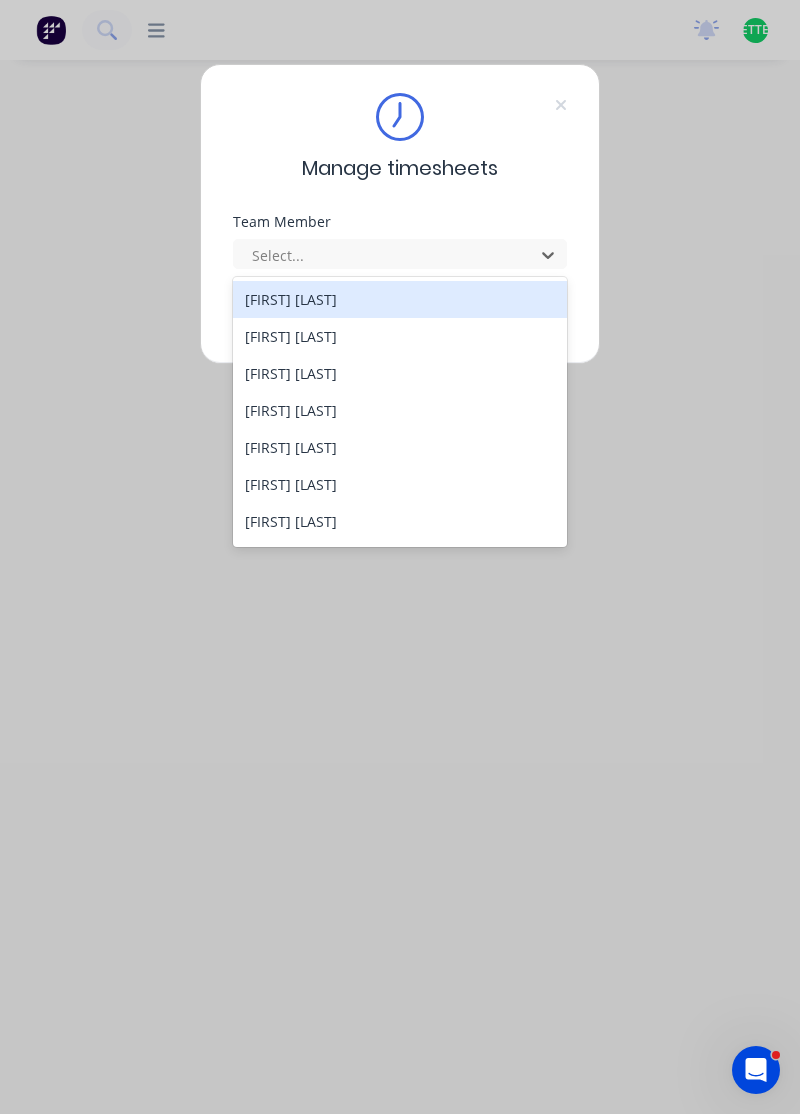 click on "[FIRST] [LAST]" at bounding box center (400, 299) 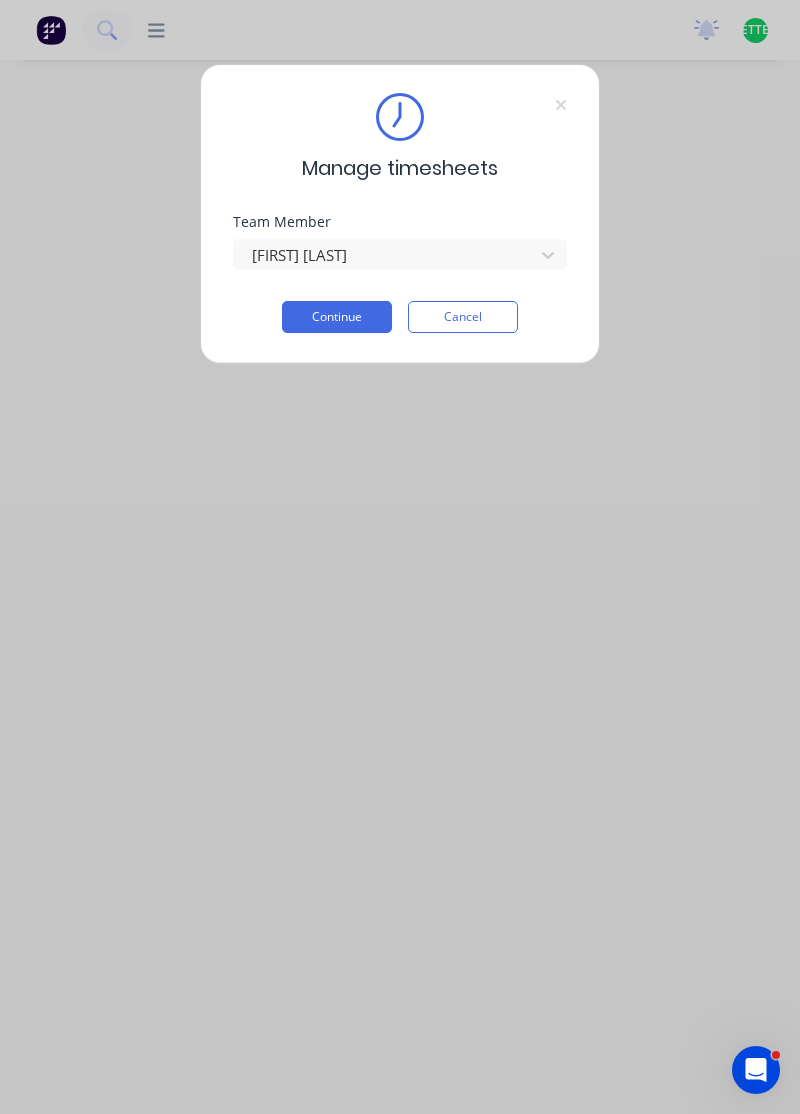 click on "Continue" at bounding box center (337, 317) 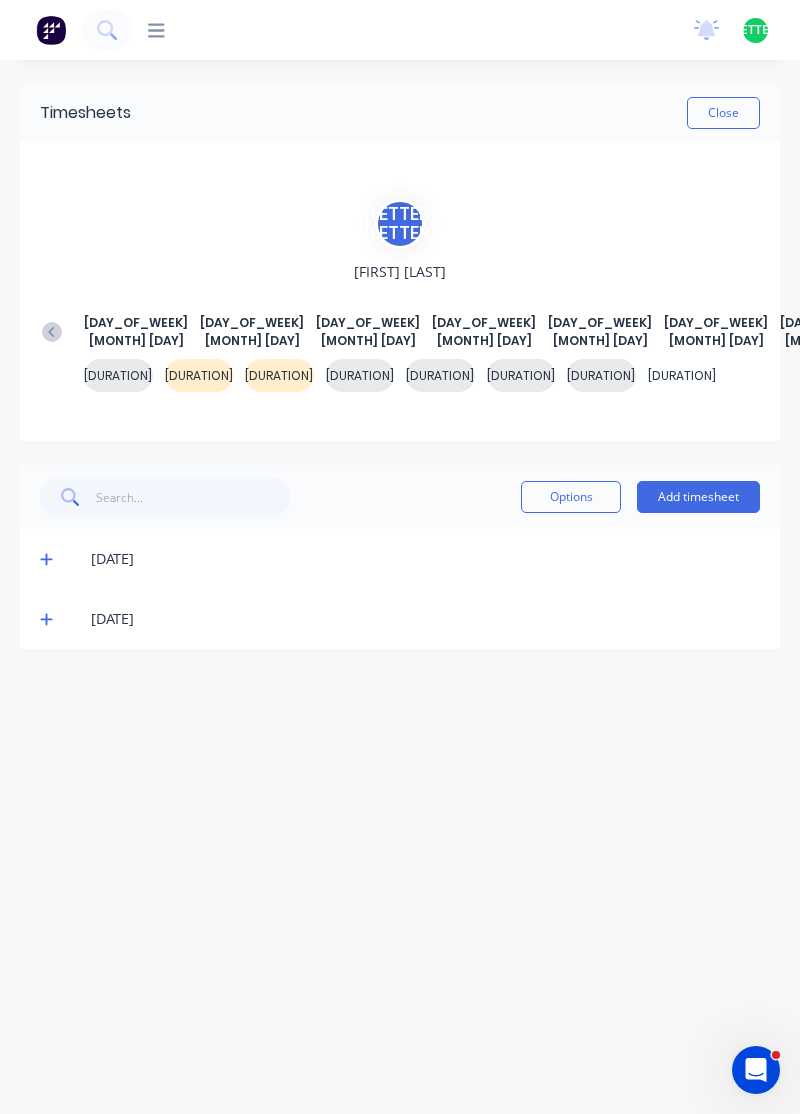 click on "Add timesheet" at bounding box center [698, 497] 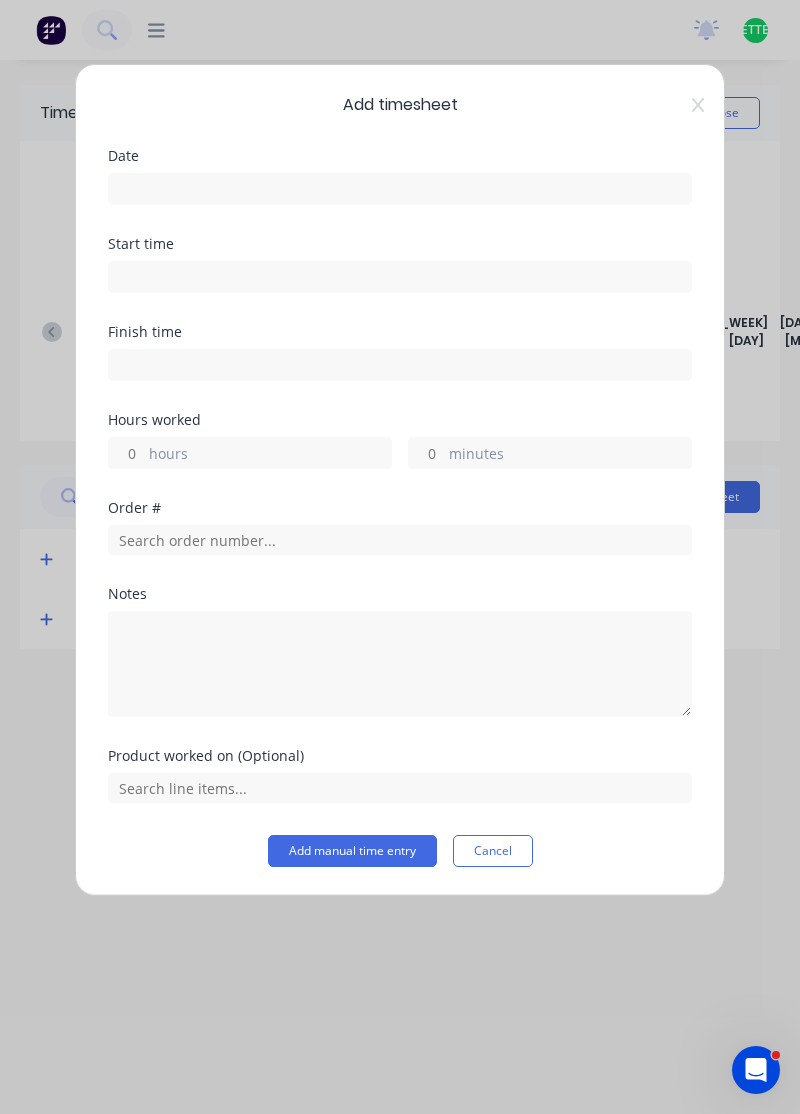 click at bounding box center (400, 189) 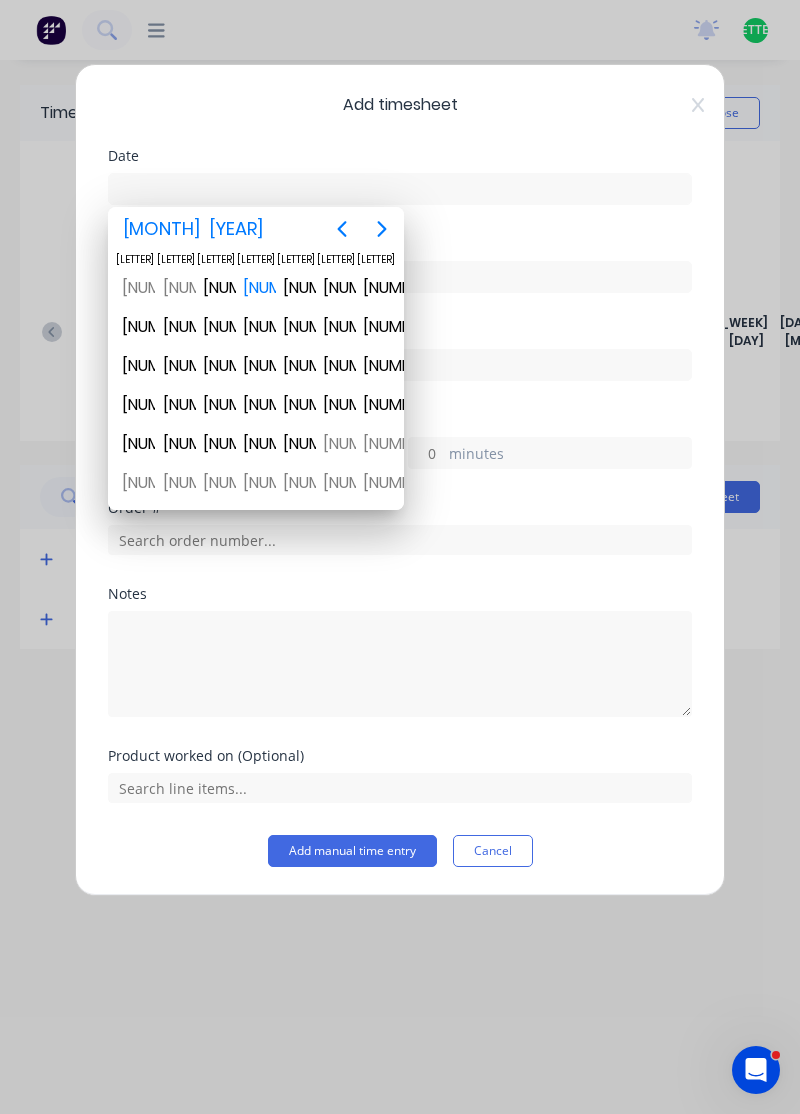 click on "2" at bounding box center [256, 288] 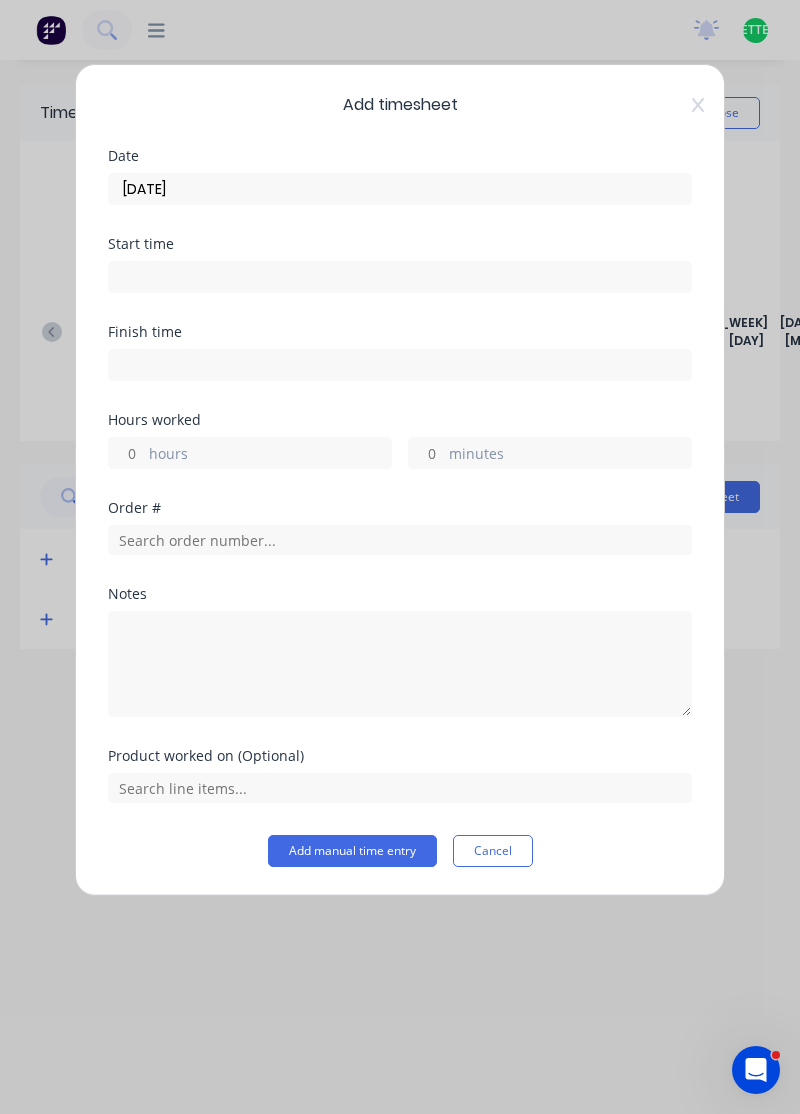 click on "hours" at bounding box center (270, 455) 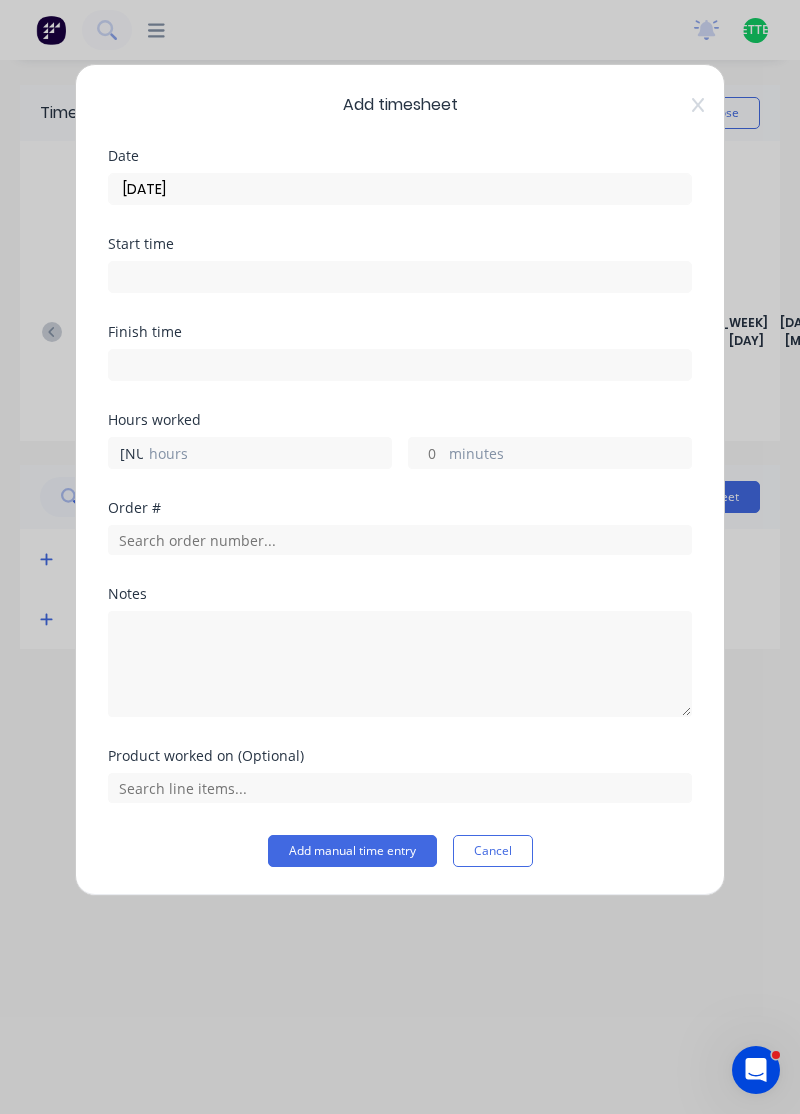 type on "3" 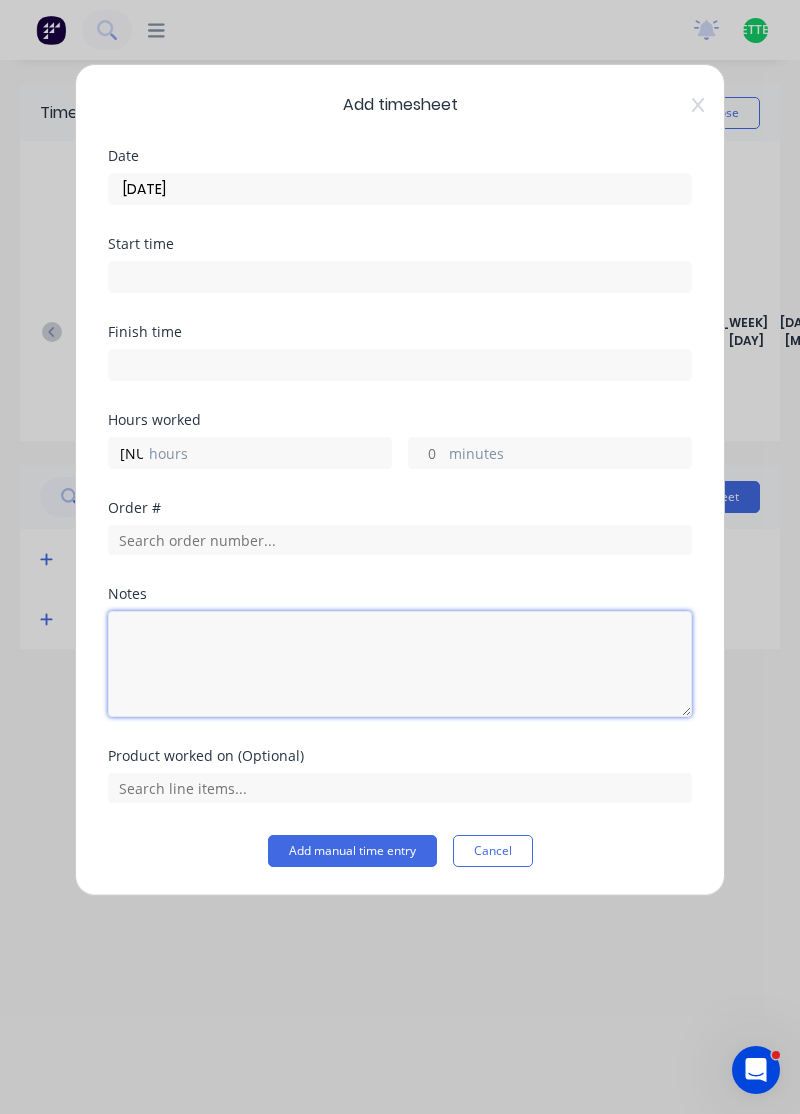 click at bounding box center (400, 664) 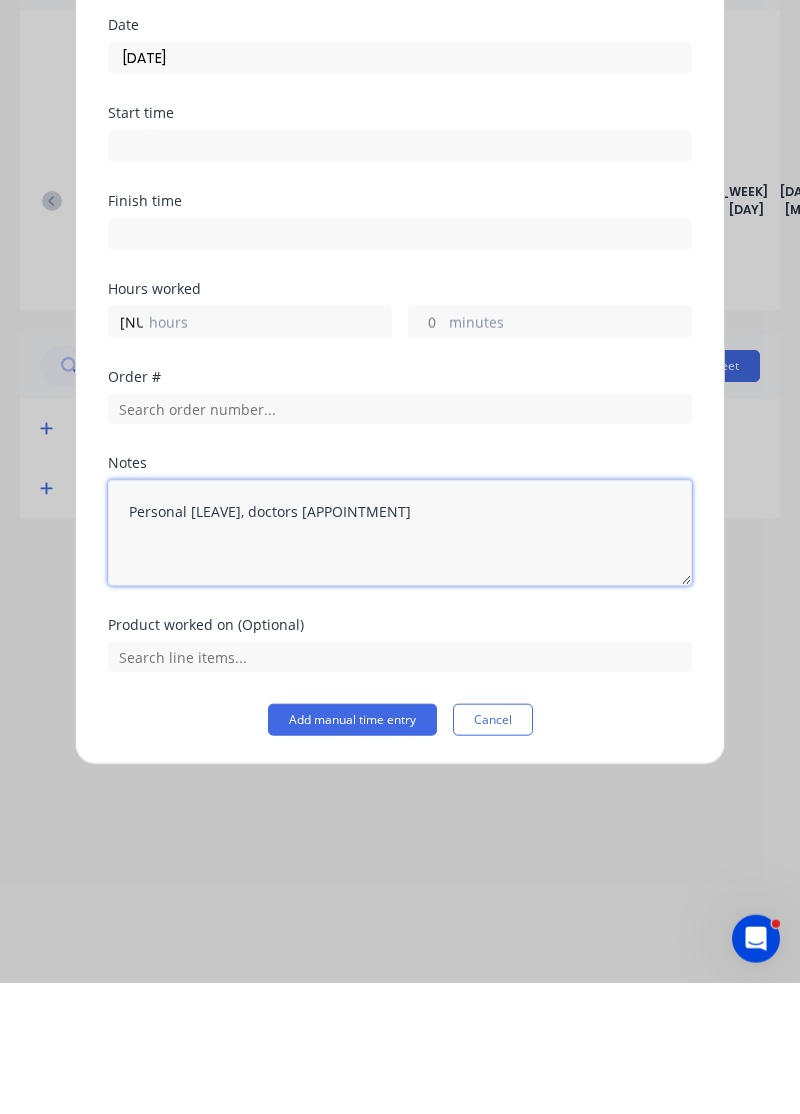 type on "Personal leave, doctors appointment" 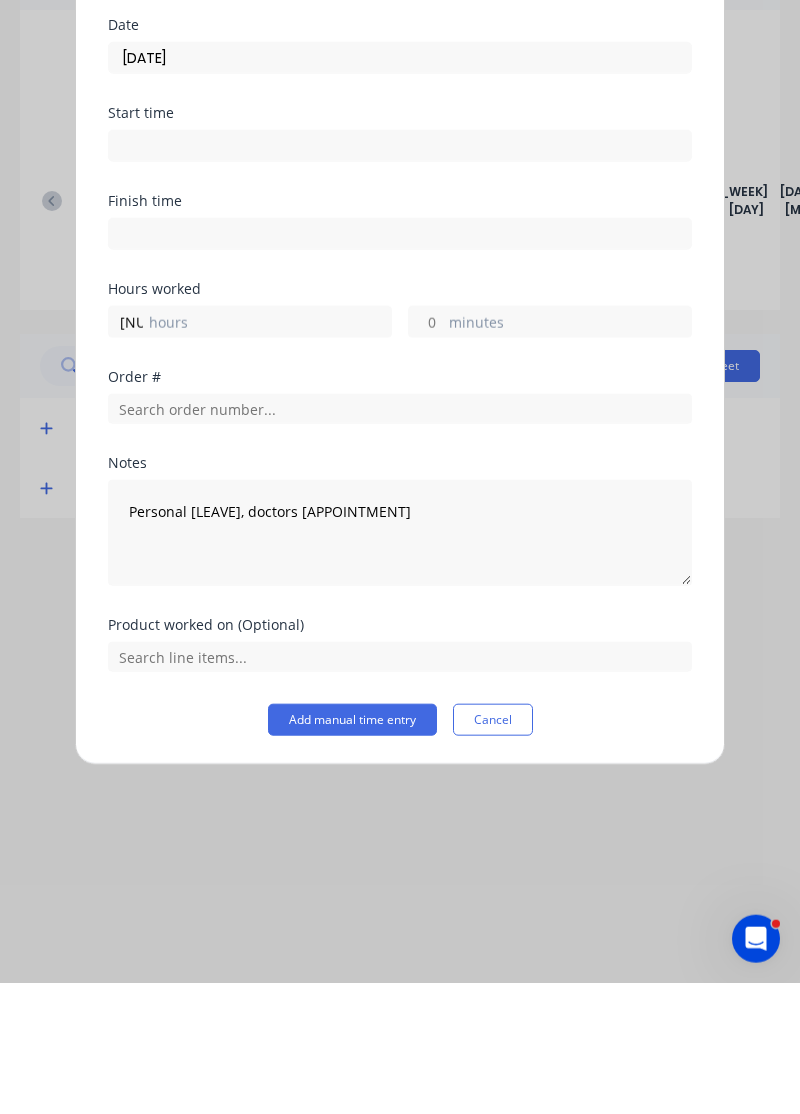 click on "Add manual time entry" at bounding box center (352, 851) 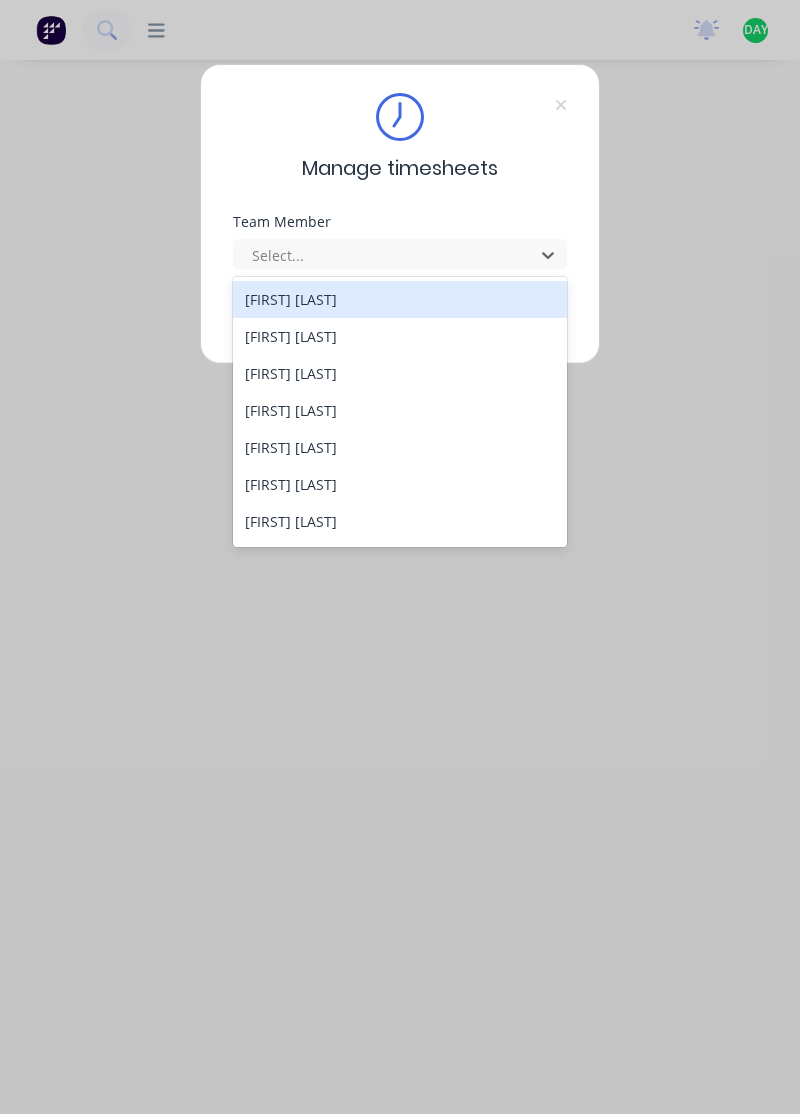 scroll, scrollTop: 0, scrollLeft: 0, axis: both 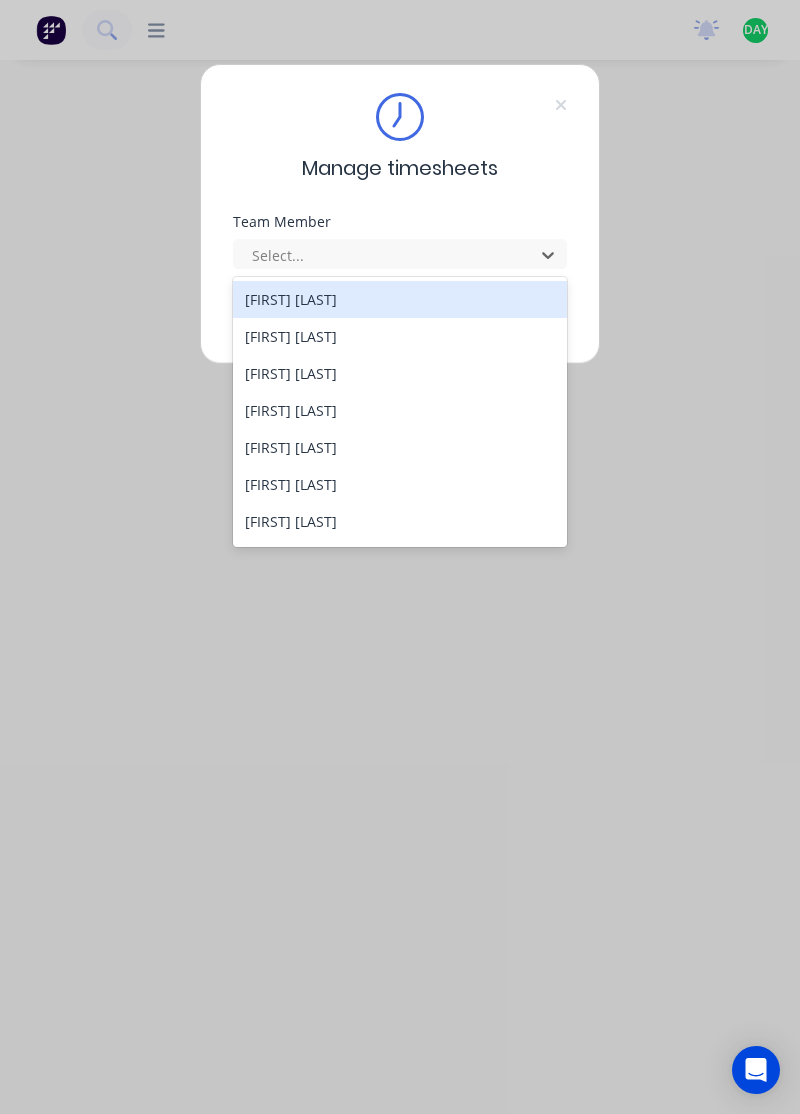 click on "[FIRST] [LAST]" at bounding box center [400, 336] 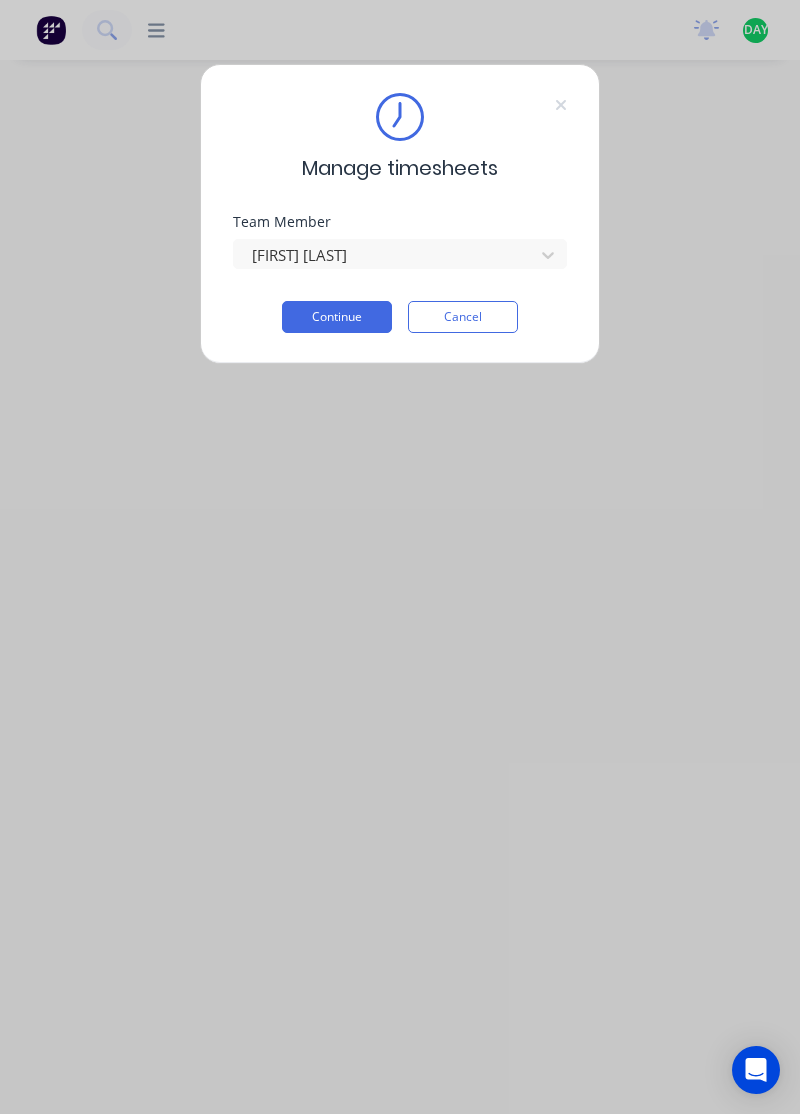 click on "Continue" at bounding box center (337, 317) 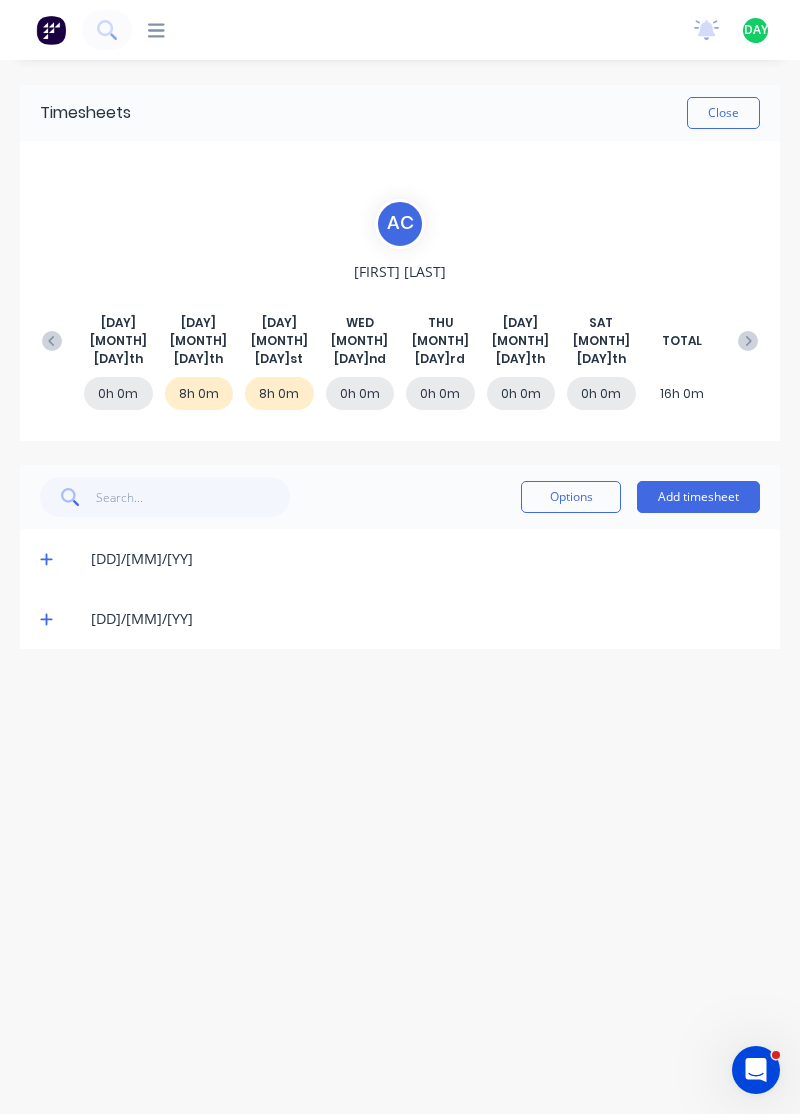scroll, scrollTop: 0, scrollLeft: 0, axis: both 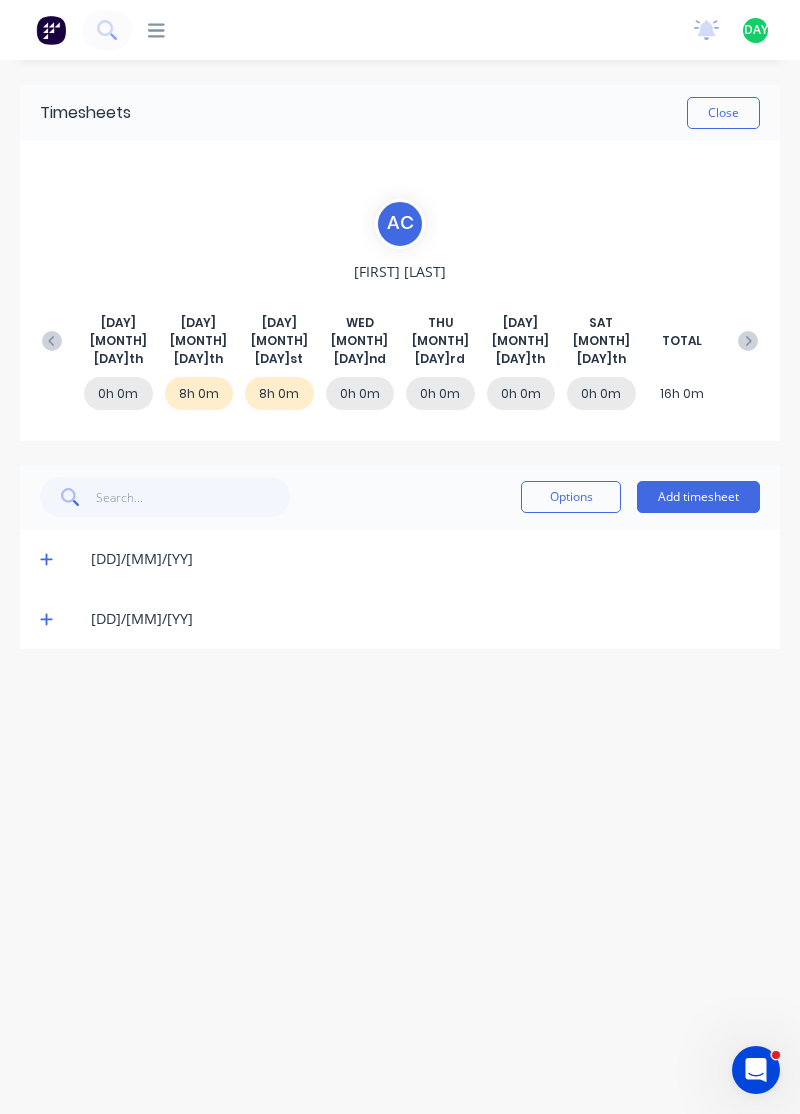 click at bounding box center [46, 560] 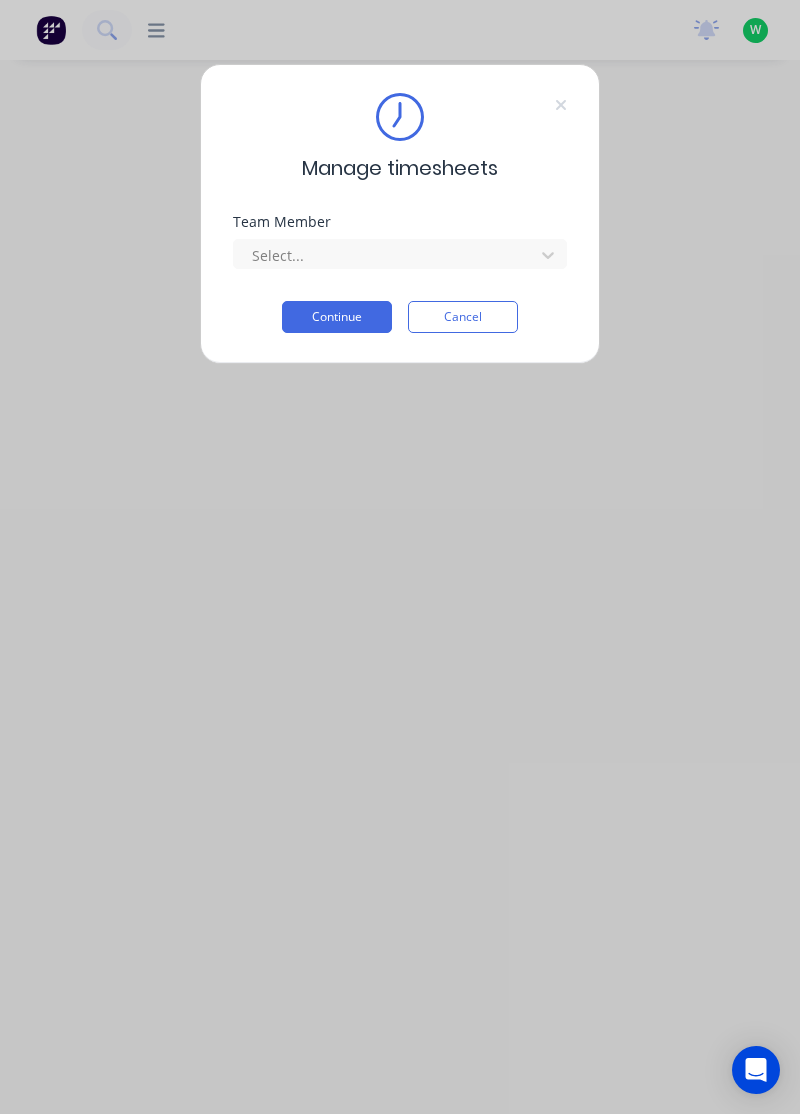 scroll, scrollTop: 0, scrollLeft: 0, axis: both 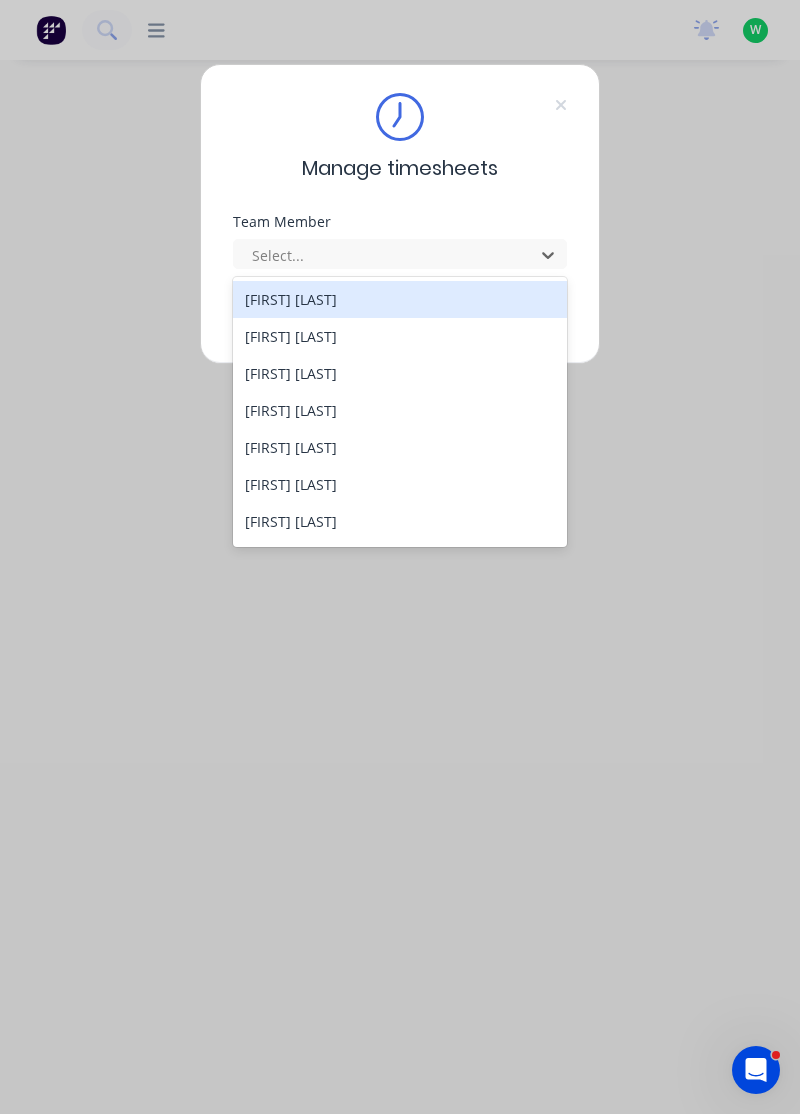 click on "[FIRST] [LAST]" at bounding box center (400, 410) 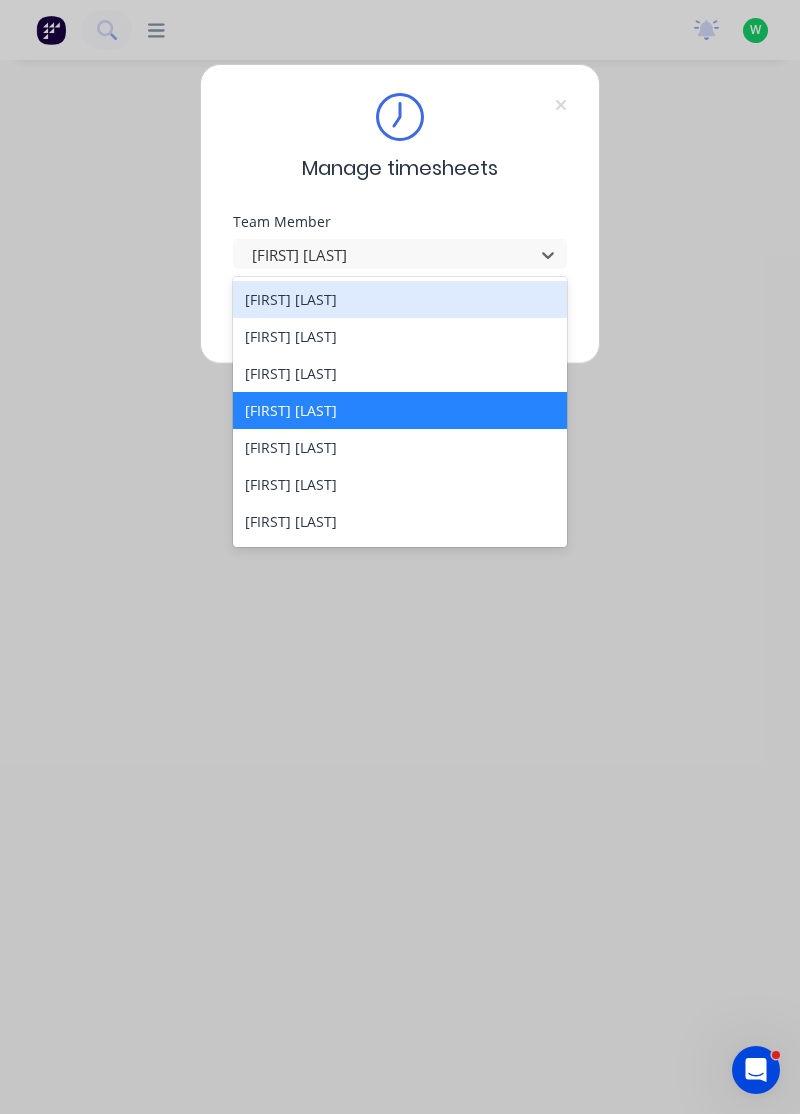 click on "[FIRST] [LAST]" at bounding box center (400, 373) 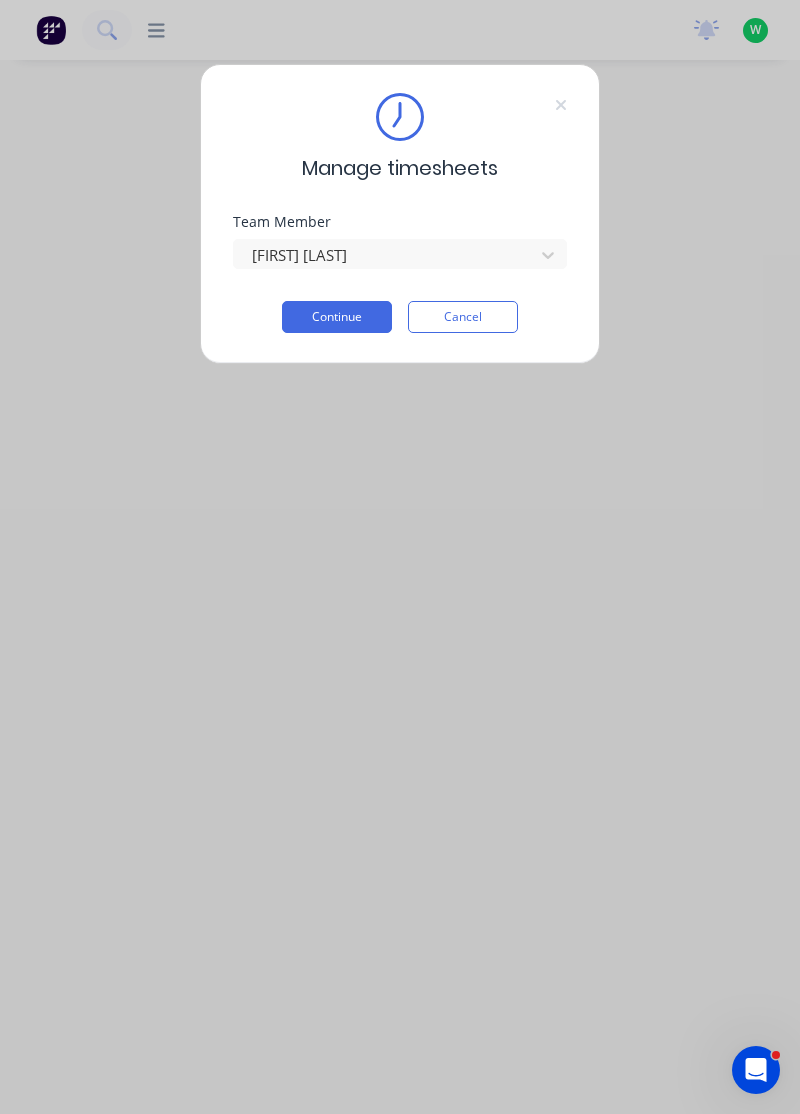 click on "Continue" at bounding box center (337, 317) 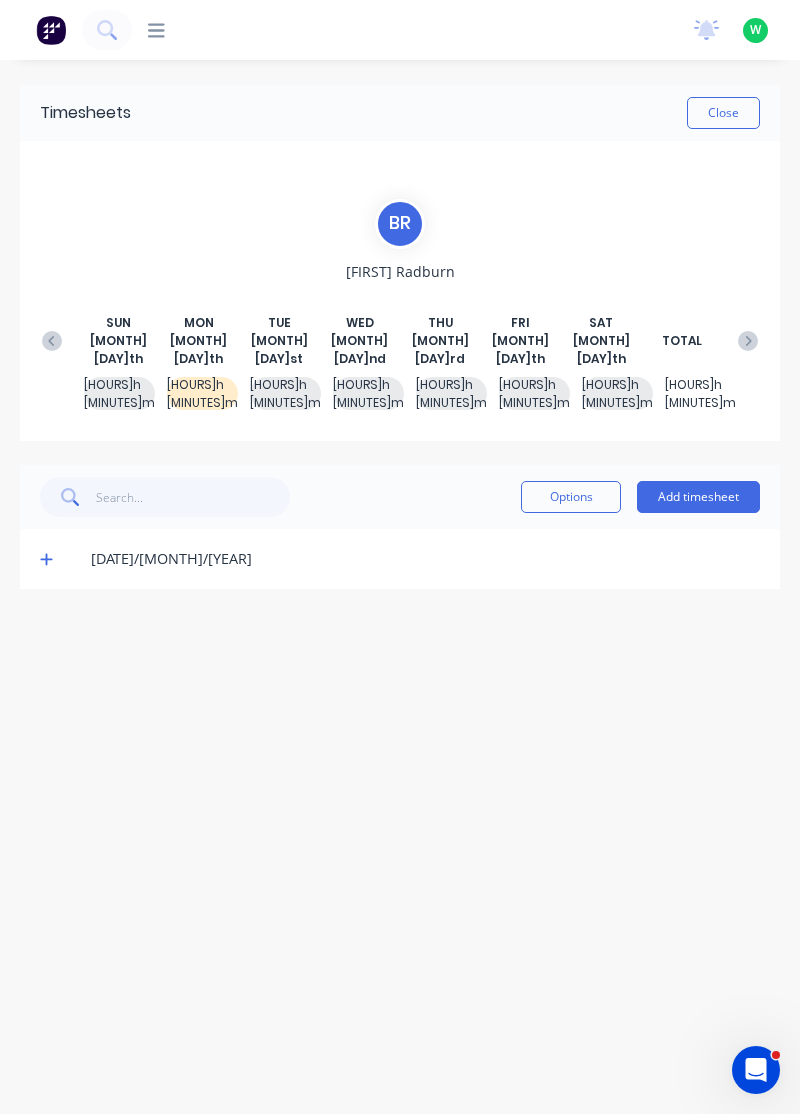 click at bounding box center [49, 559] 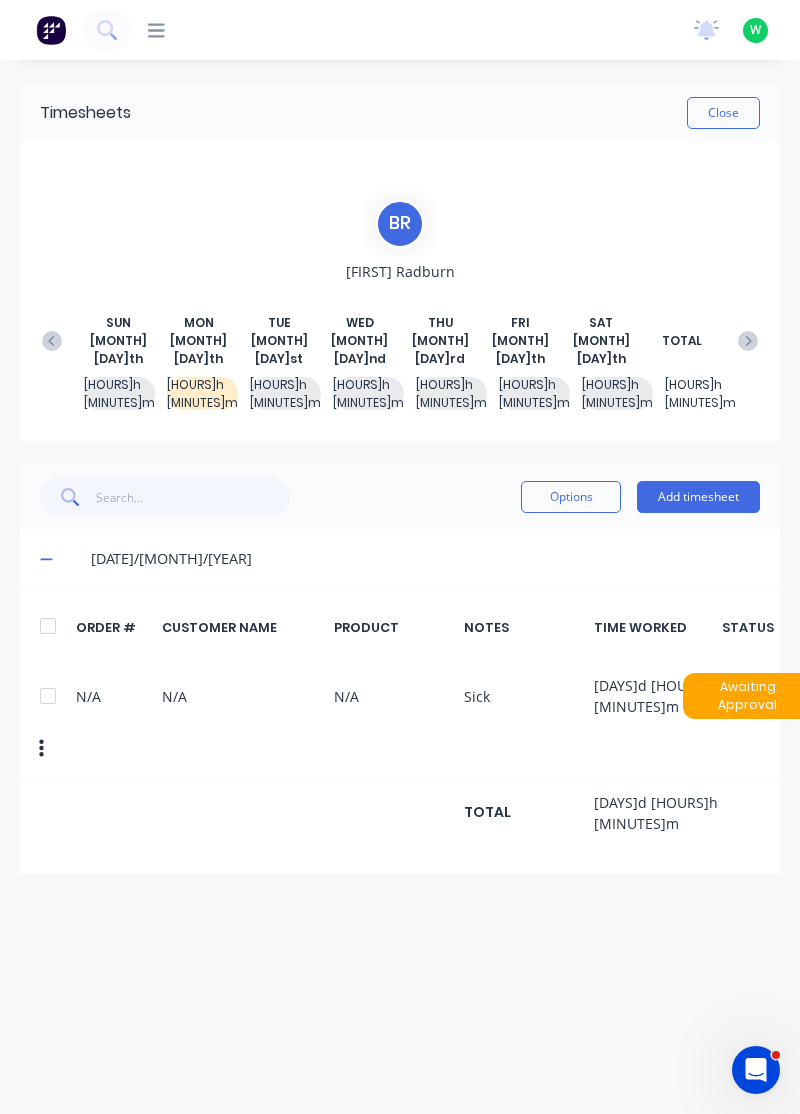 click on "Add timesheet" at bounding box center [698, 497] 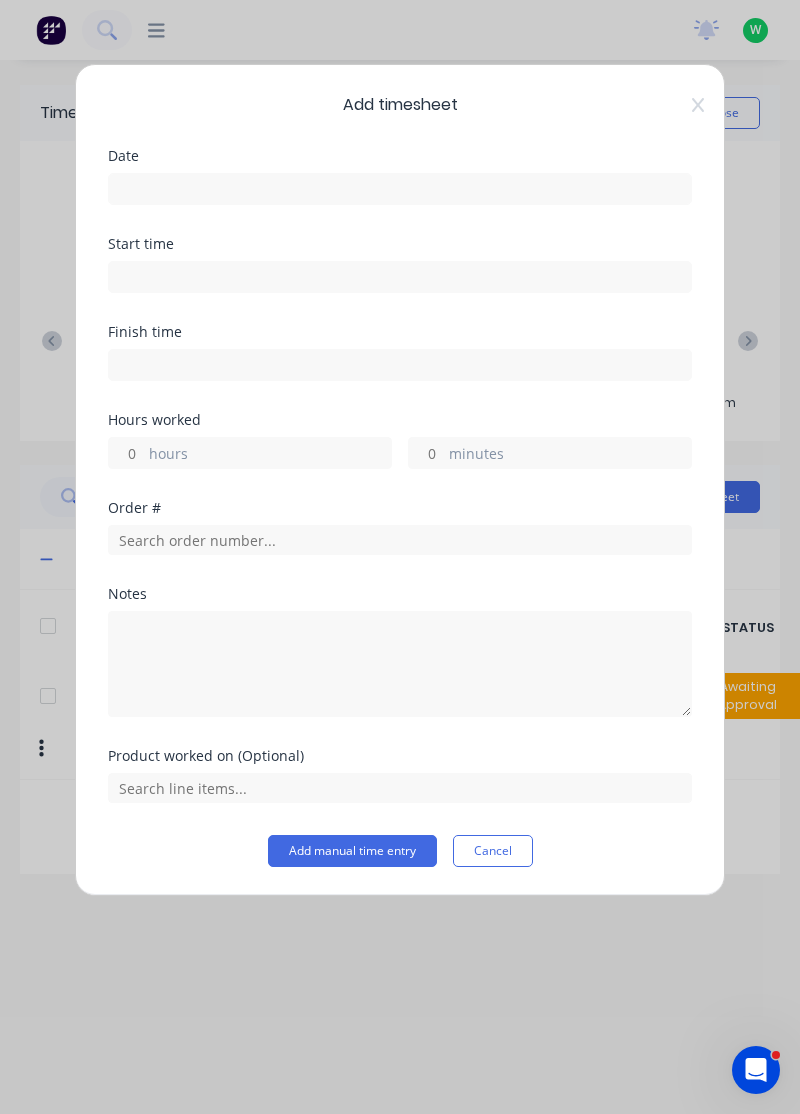 click at bounding box center (400, 189) 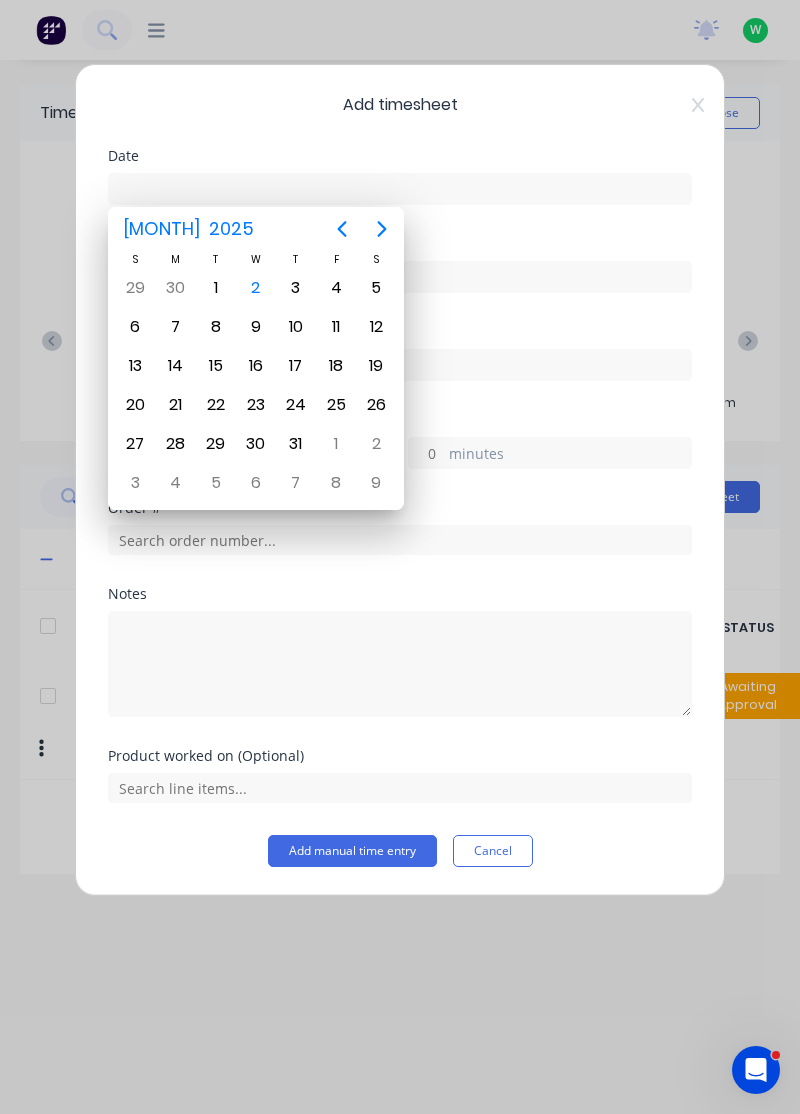 click on "1" at bounding box center [216, 288] 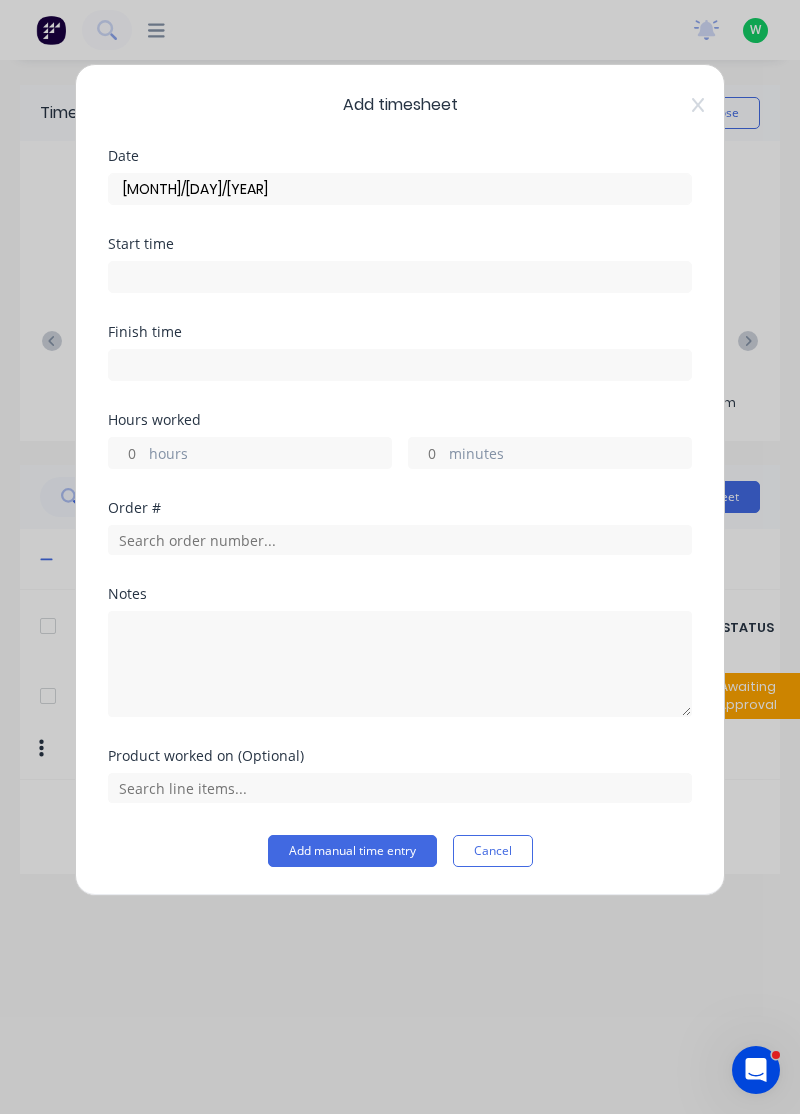 click on "hours" at bounding box center (270, 455) 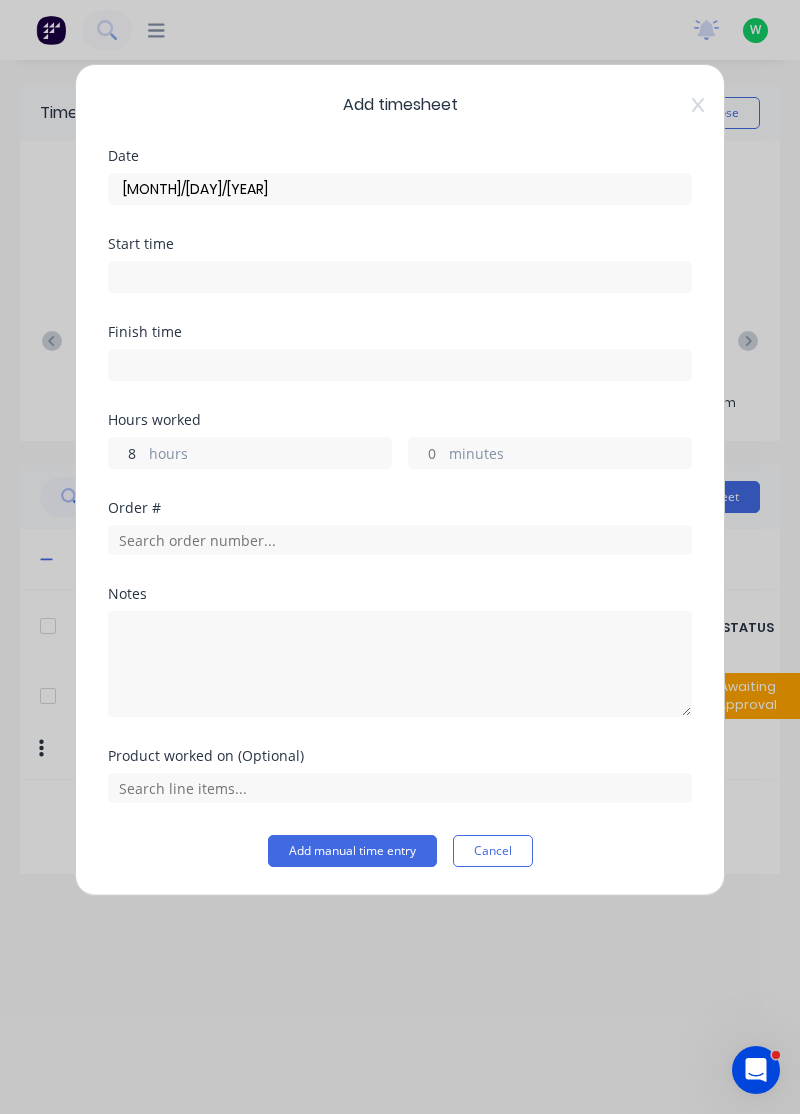 type on "8" 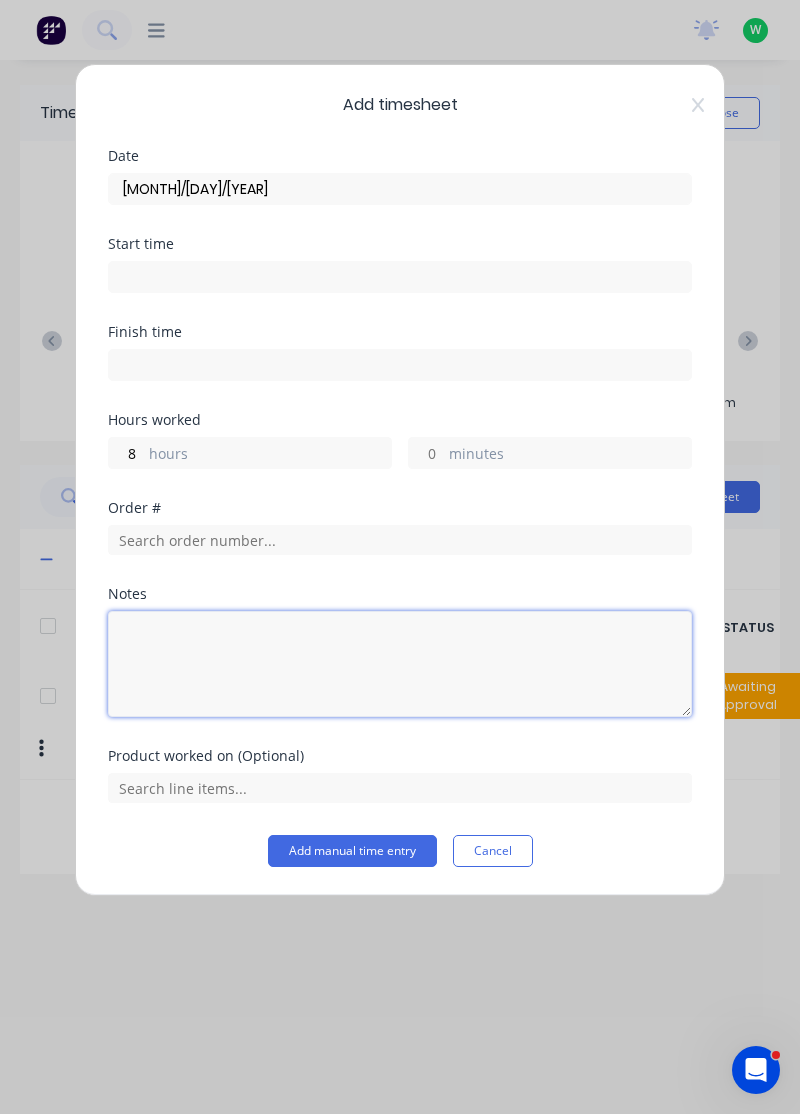 click at bounding box center [400, 664] 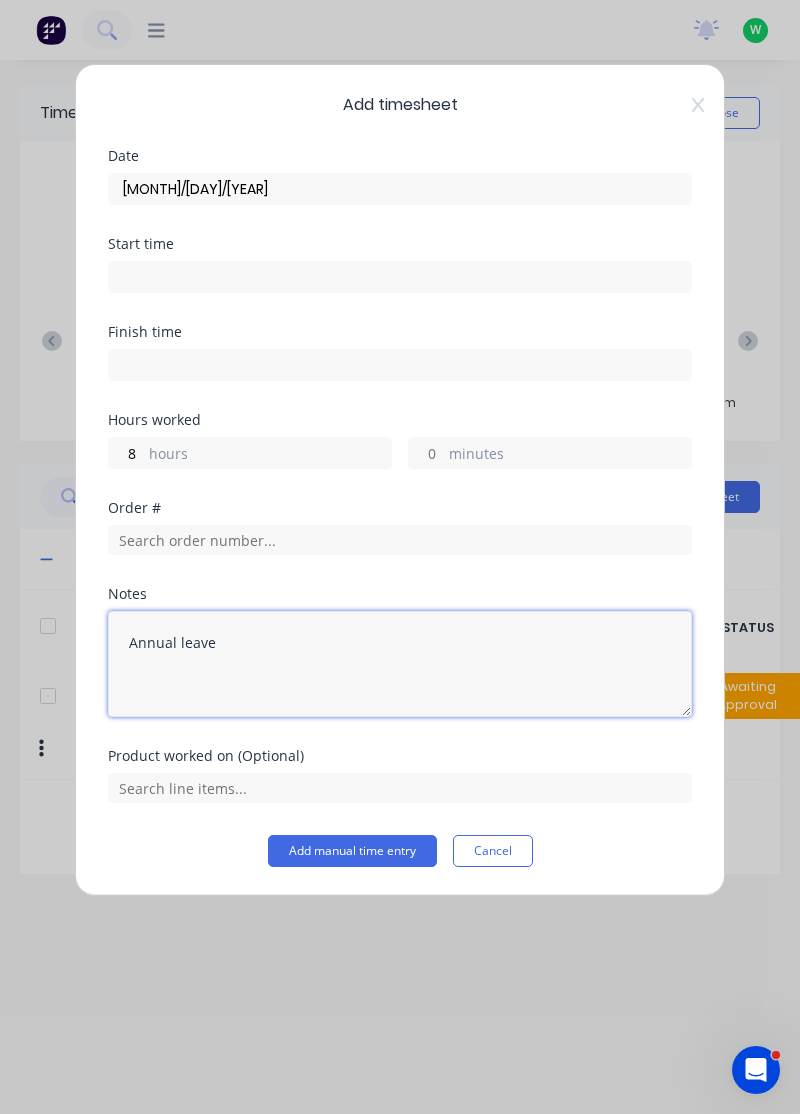 type on "Annual leave" 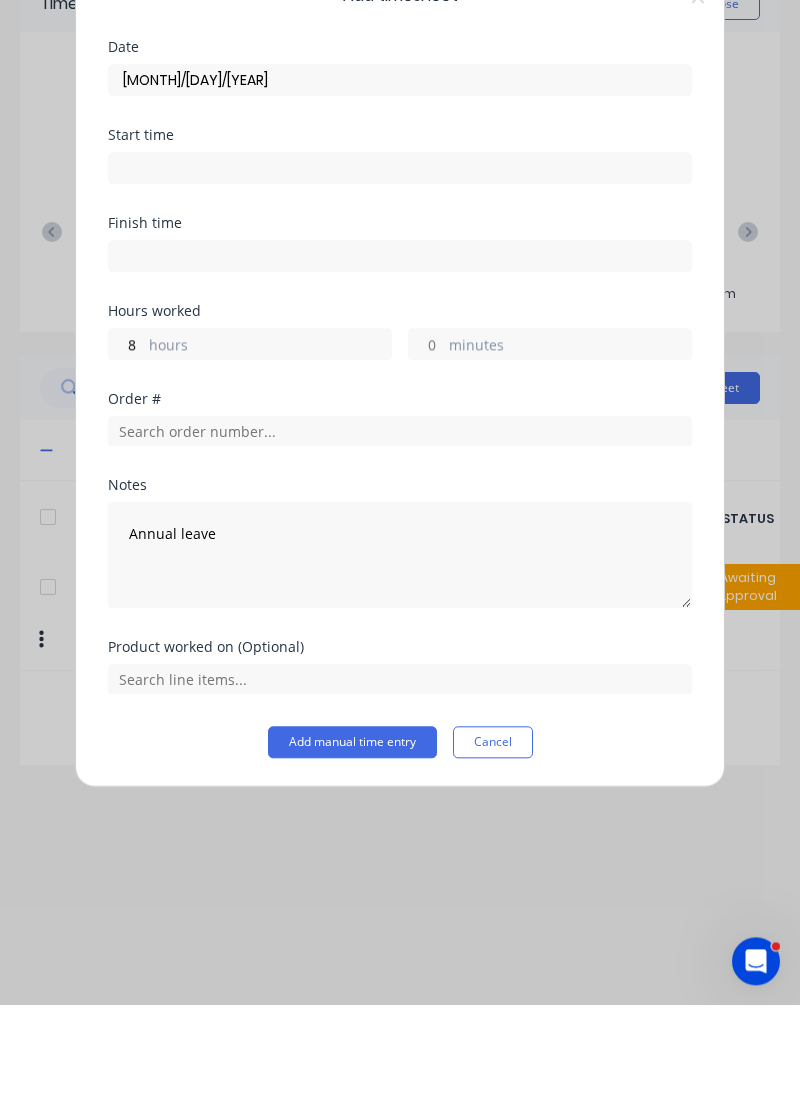 click on "Add manual time entry" at bounding box center [352, 851] 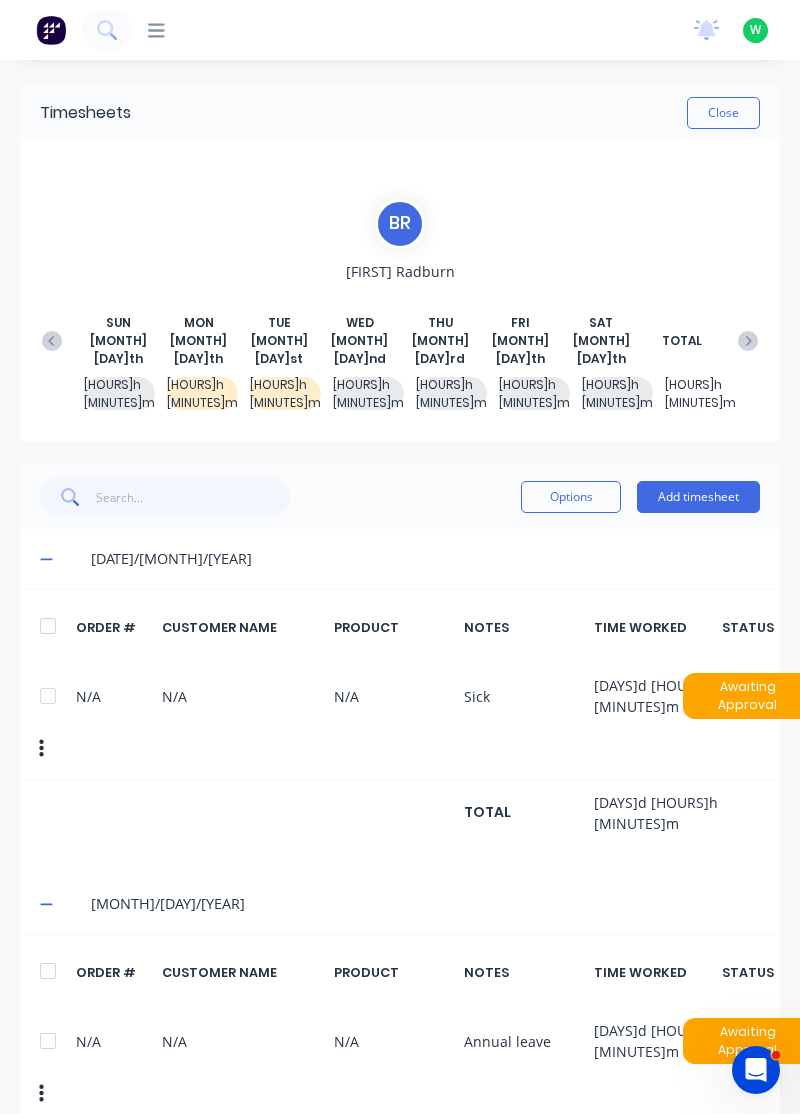 click on "Add timesheet" at bounding box center [698, 497] 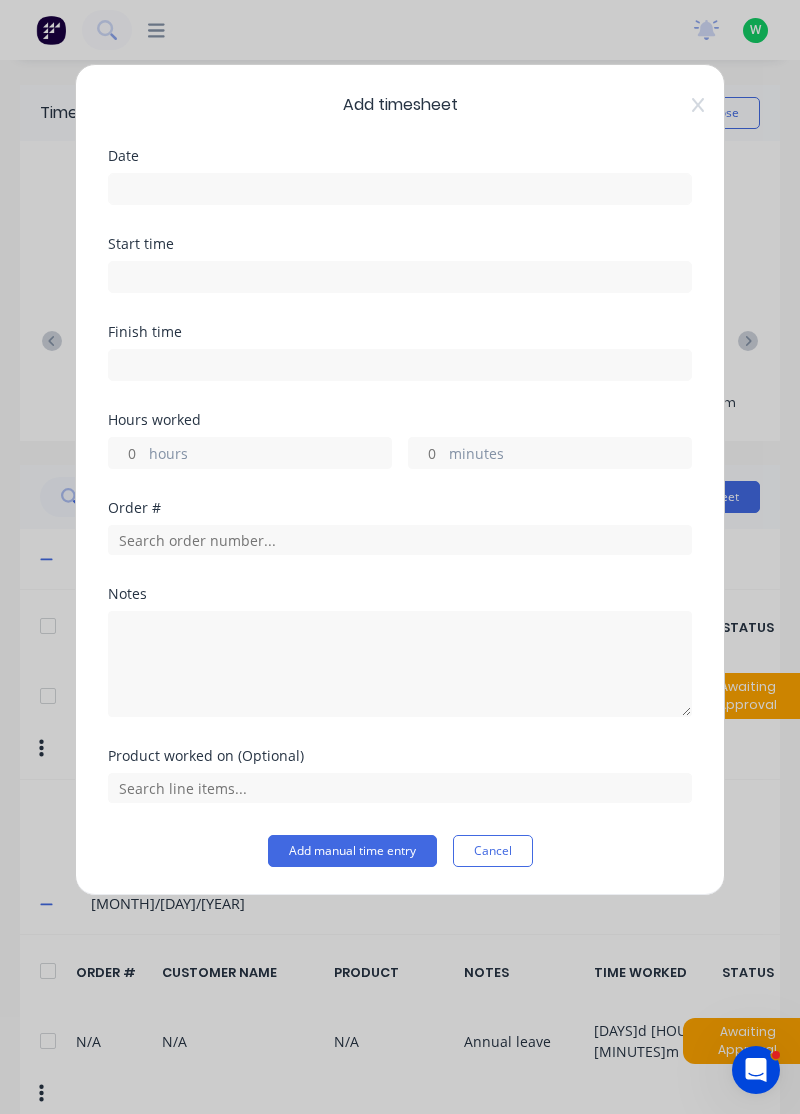 click at bounding box center [400, 189] 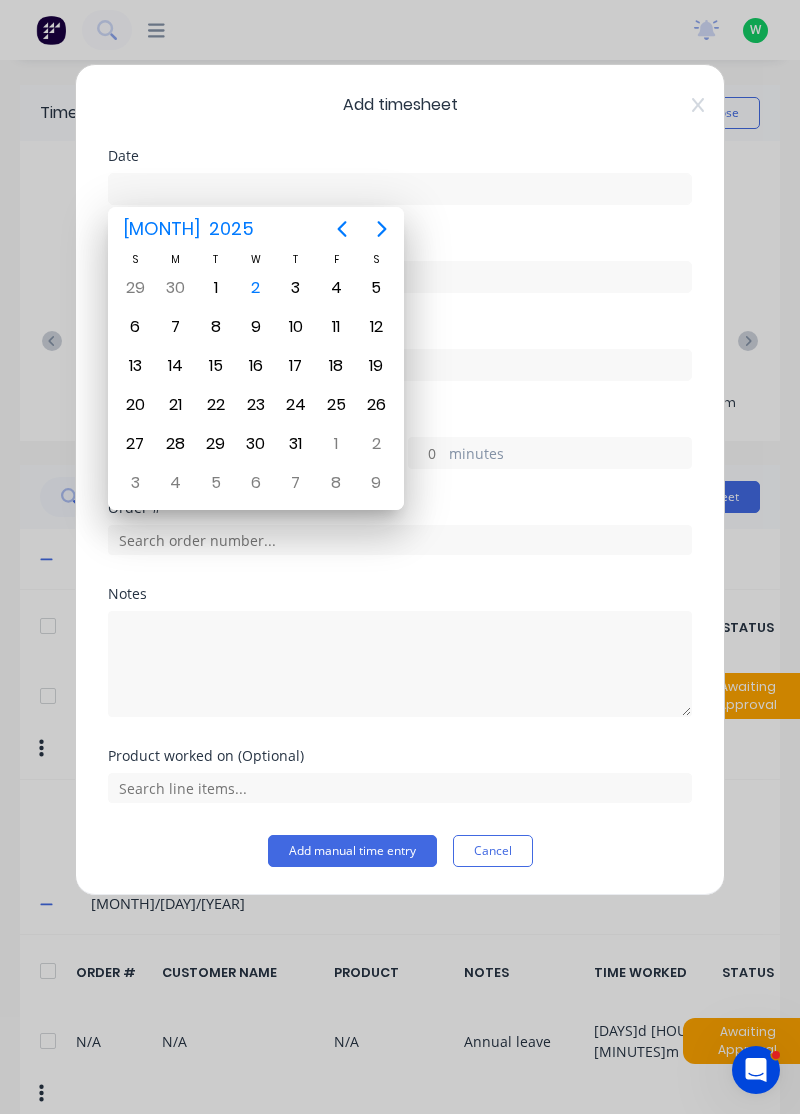 click on "2" at bounding box center (256, 288) 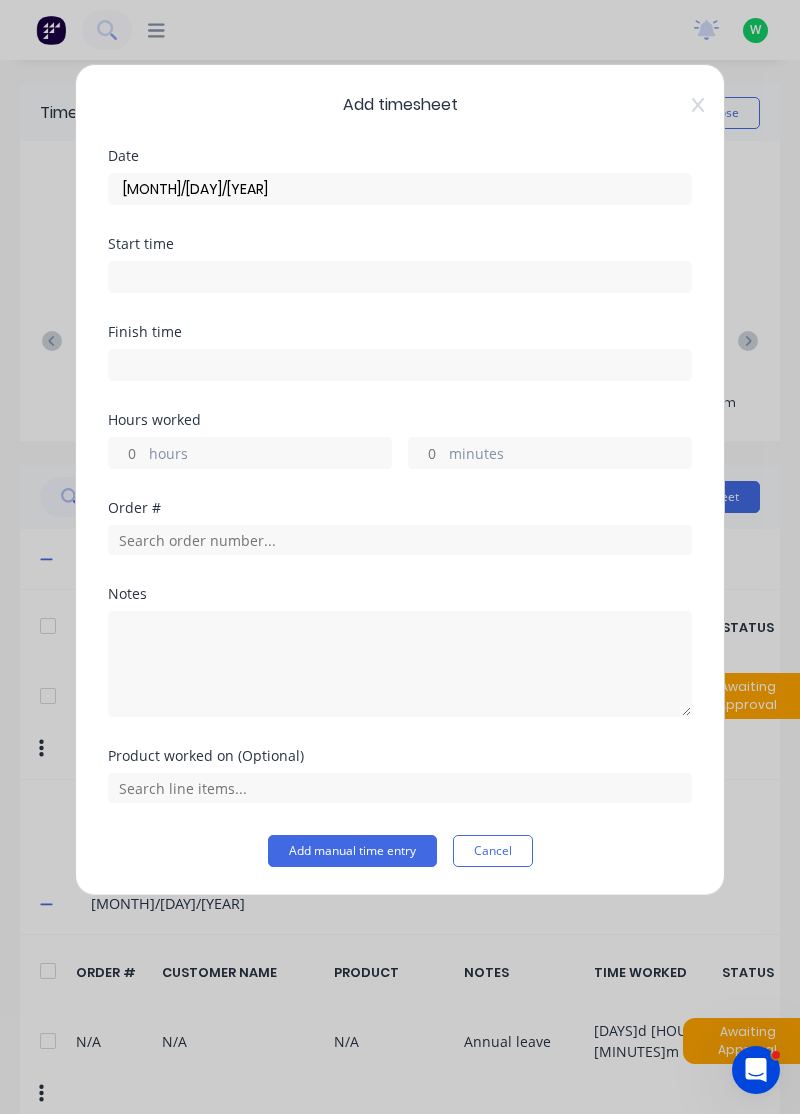 click on "hours" at bounding box center [270, 455] 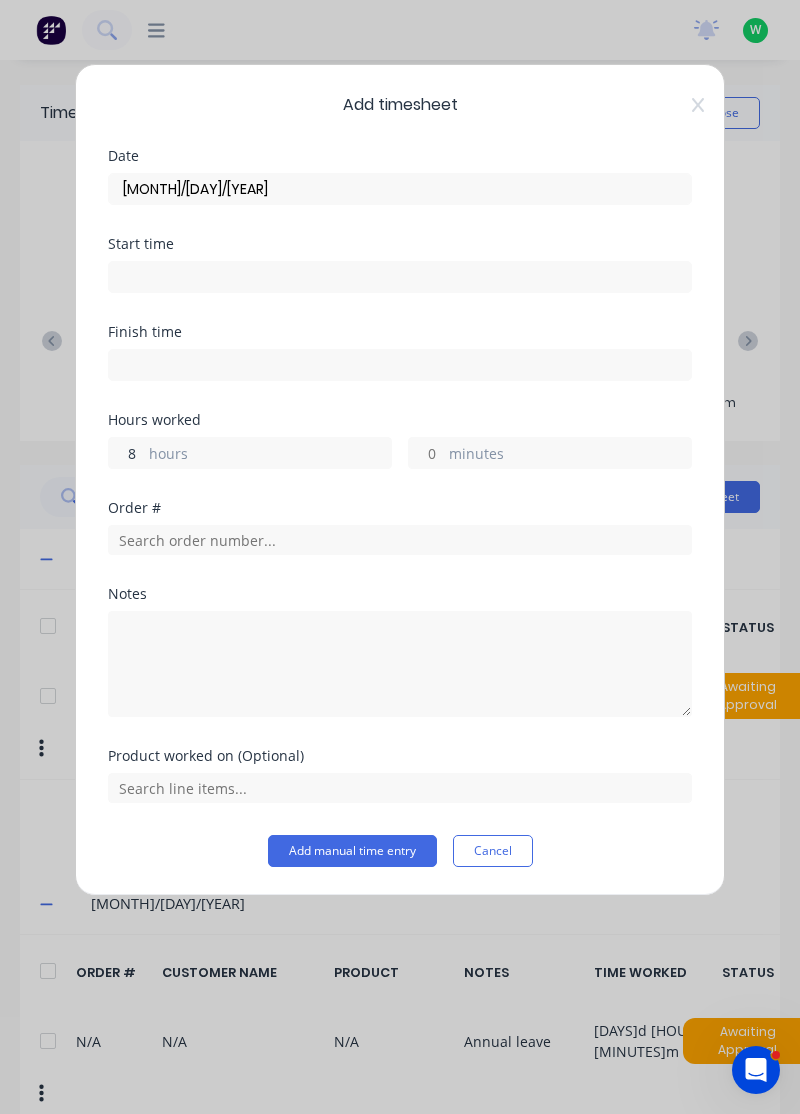 type on "8" 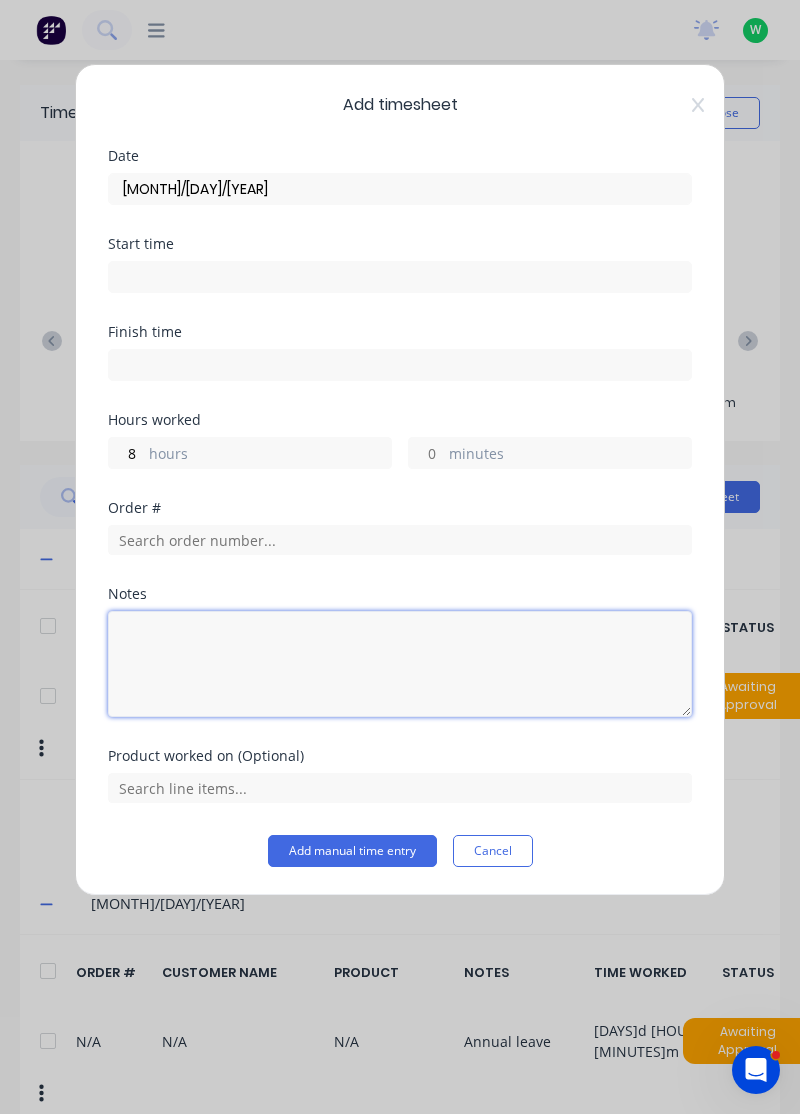 click at bounding box center [400, 664] 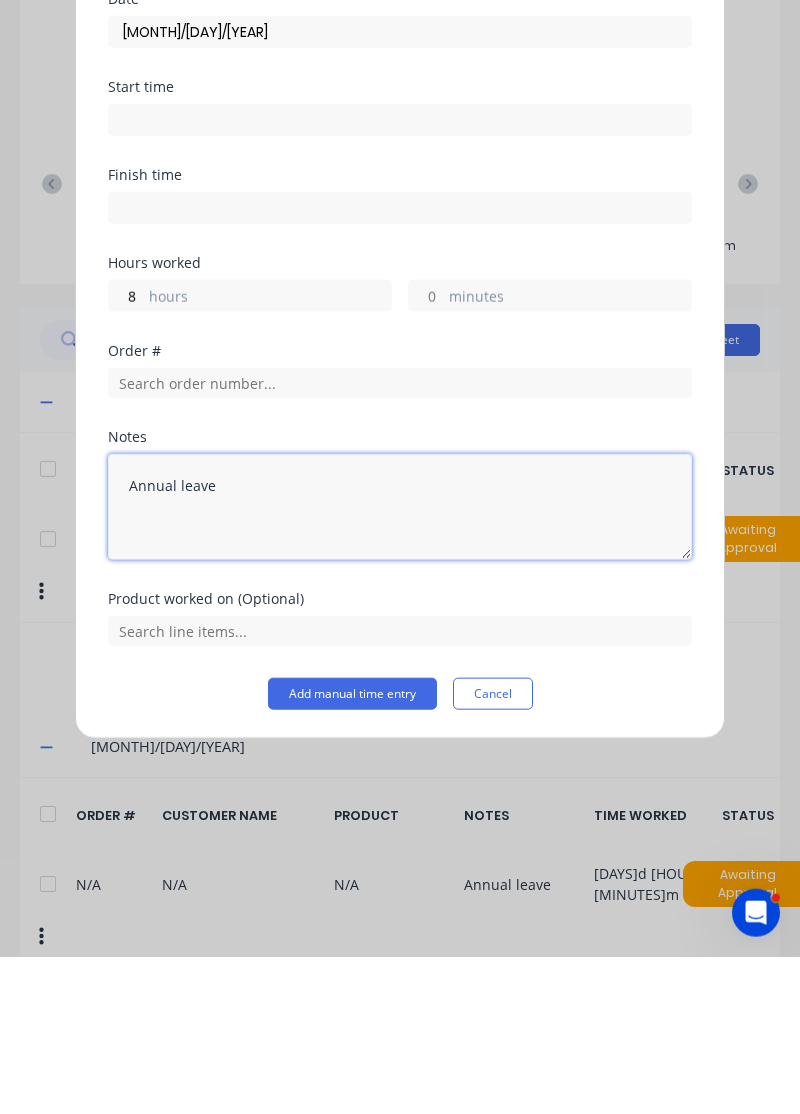 type on "Annual leave" 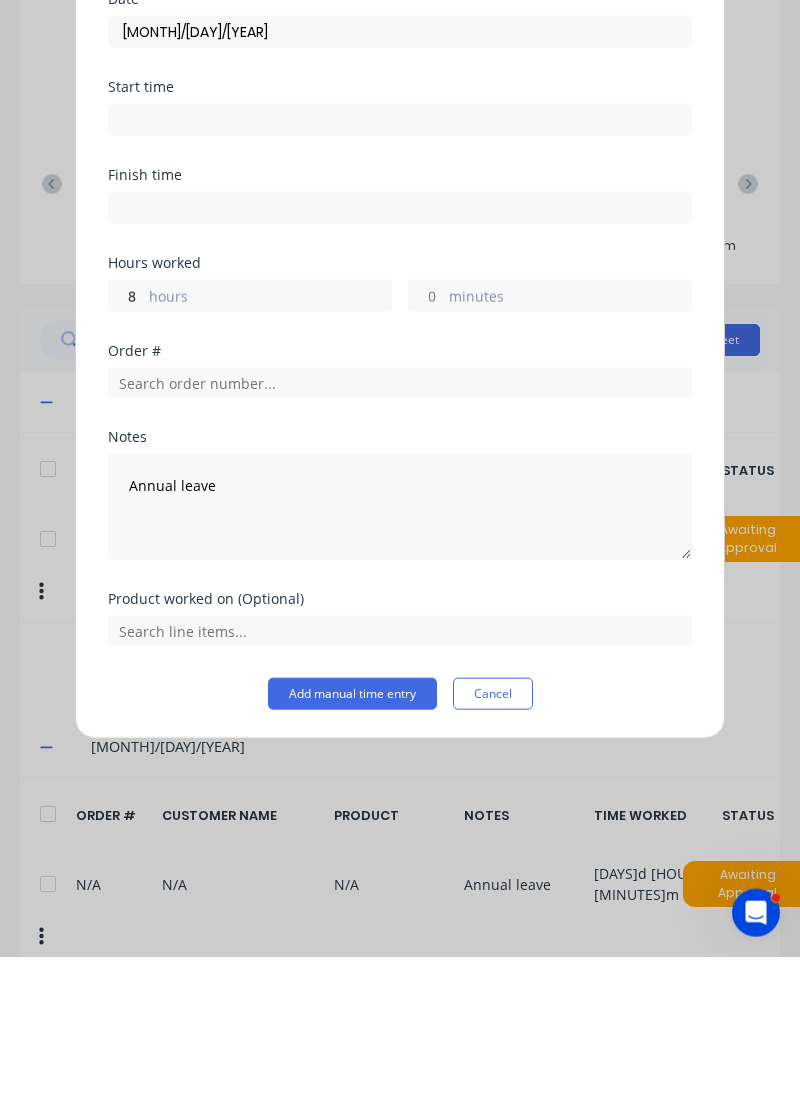 click on "Add manual time entry" at bounding box center [352, 851] 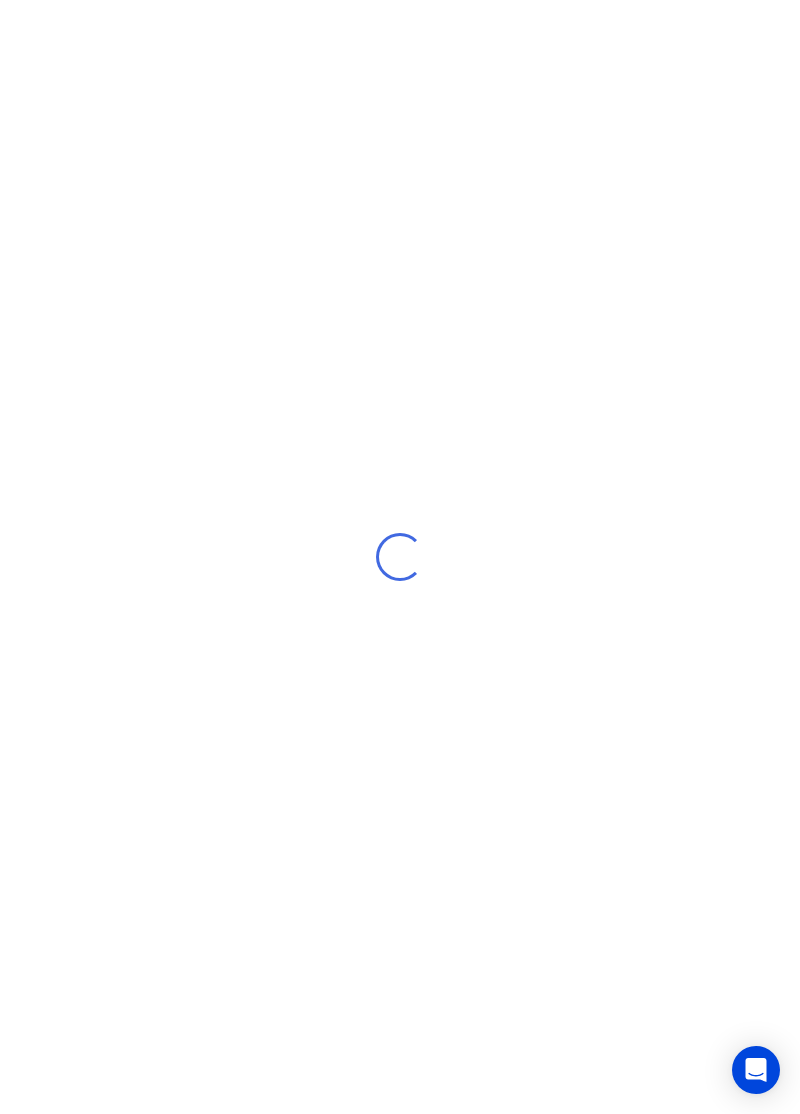scroll, scrollTop: 0, scrollLeft: 0, axis: both 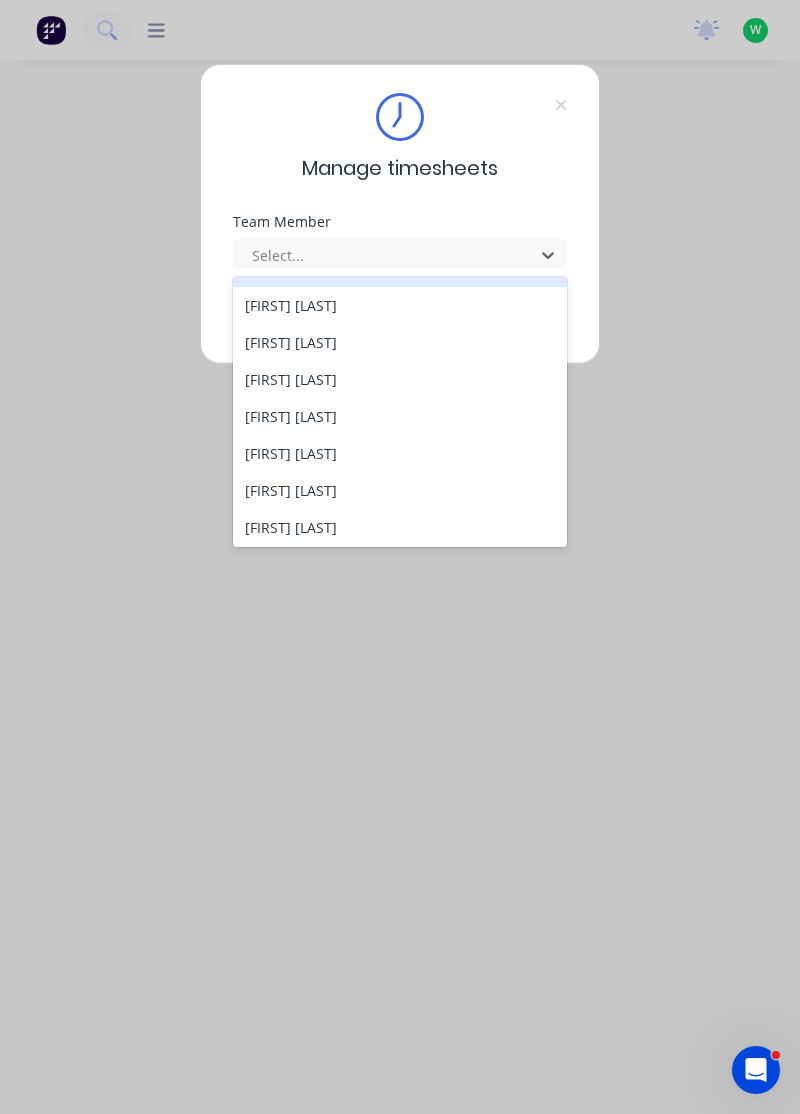 click on "[FIRST] [LAST]" at bounding box center (400, 453) 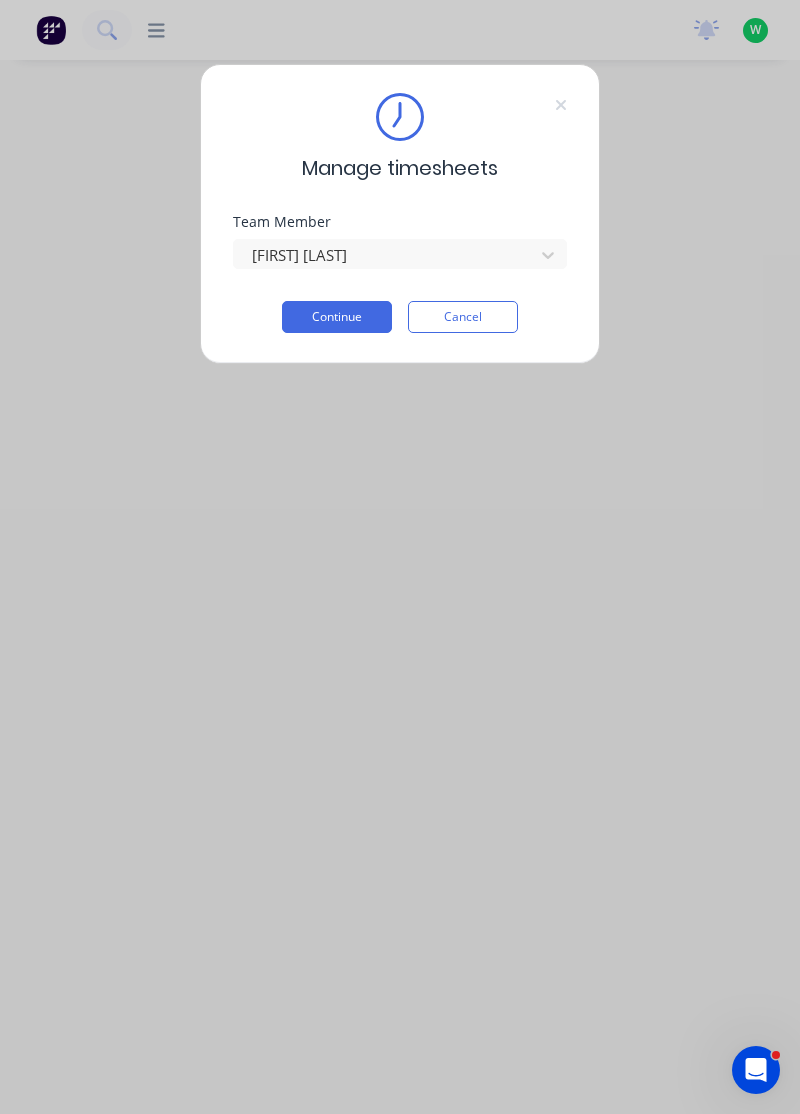 click on "Continue" at bounding box center [337, 317] 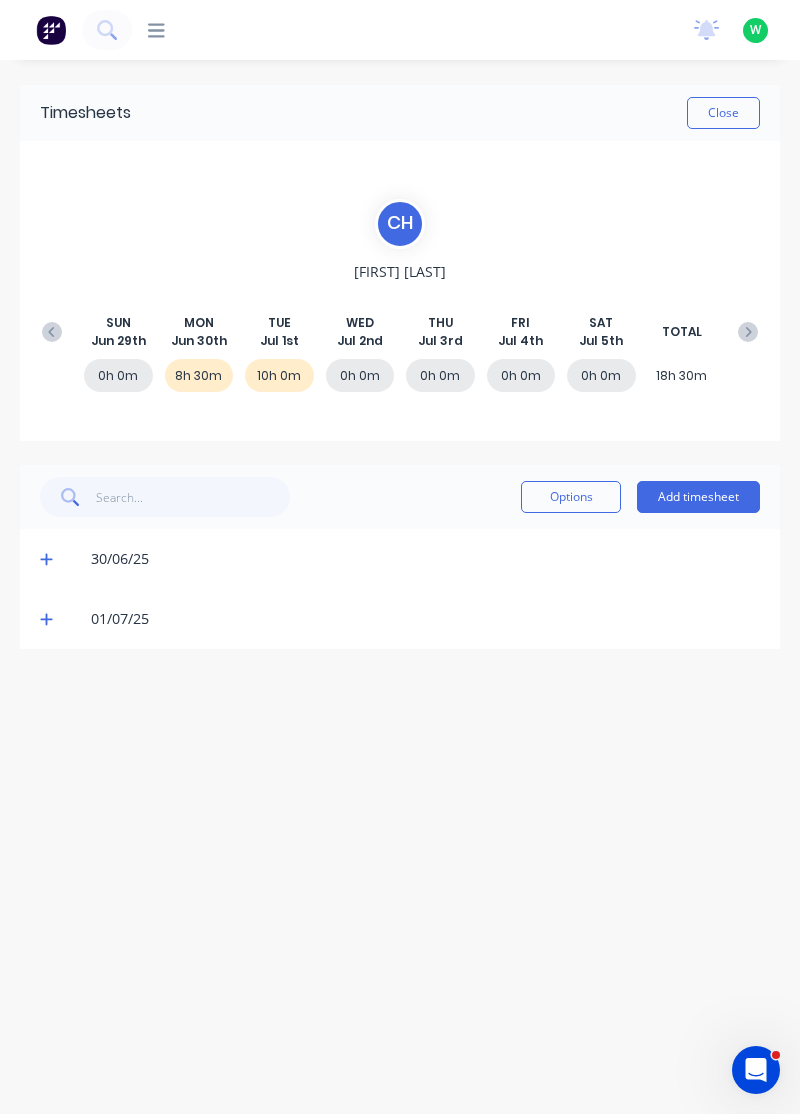 click on "[DD]/[MM]/[YY]" at bounding box center [400, 559] 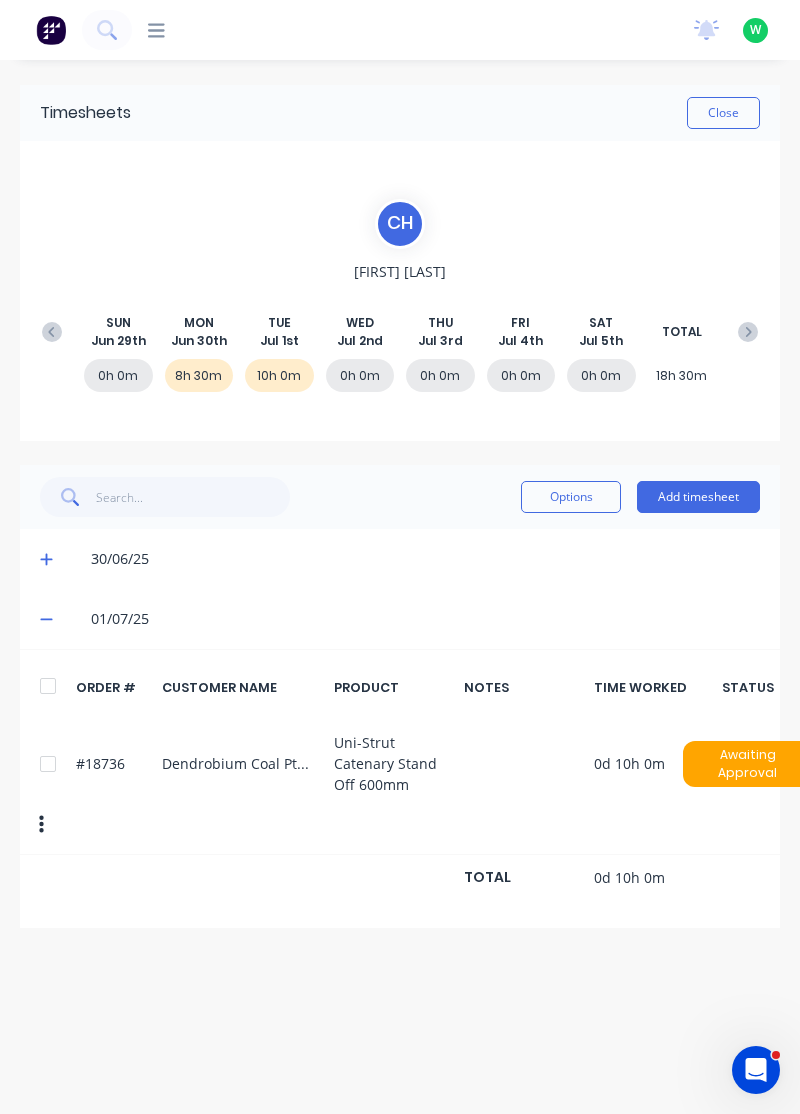 click at bounding box center [46, 559] 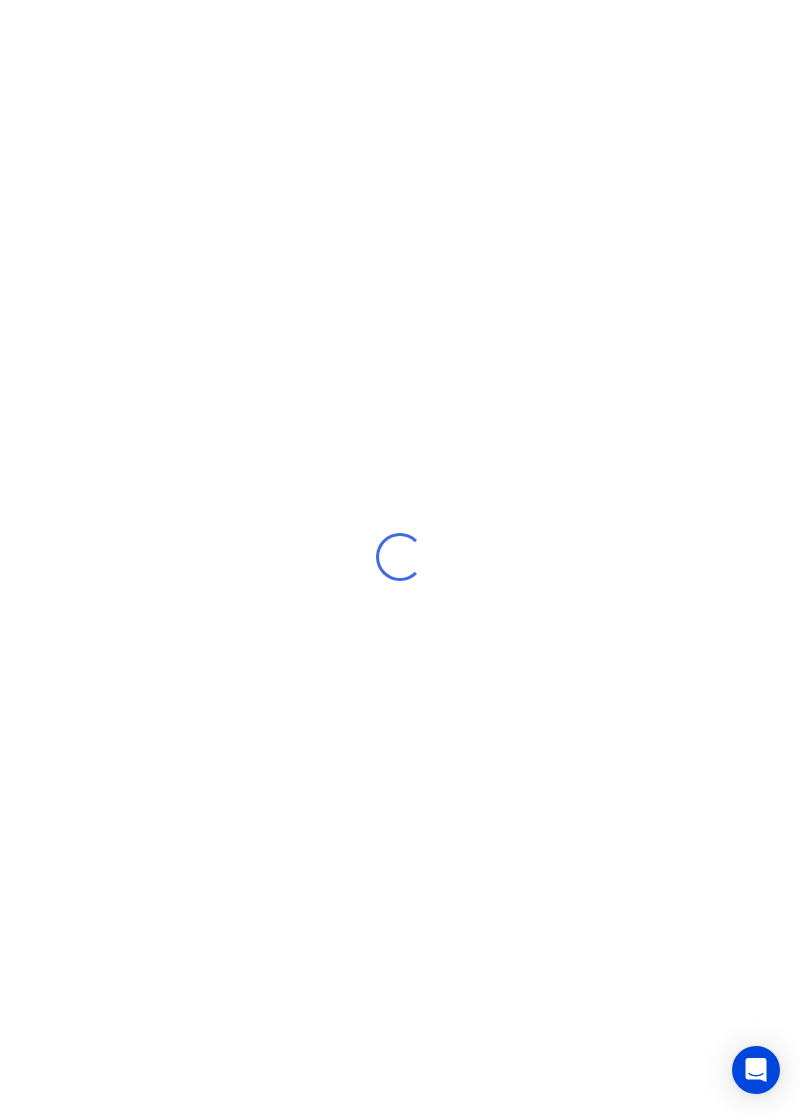 scroll, scrollTop: 0, scrollLeft: 0, axis: both 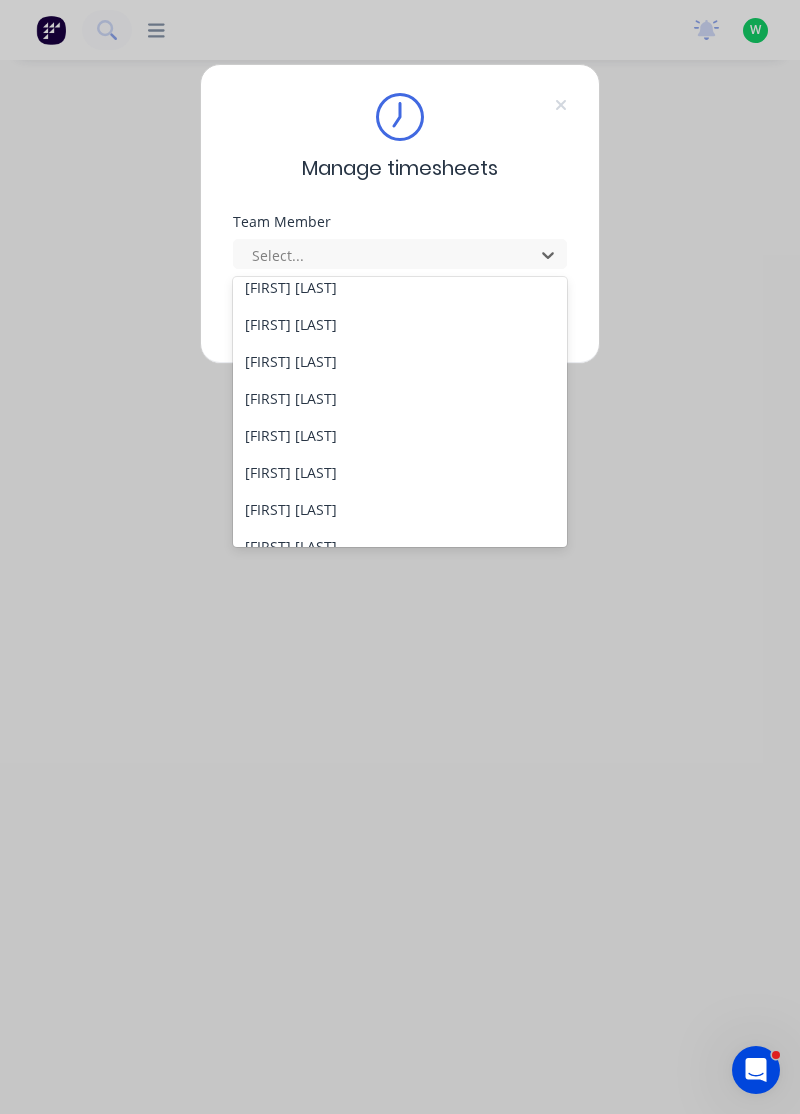 click on "[FIRST] [LAST]" at bounding box center (400, 398) 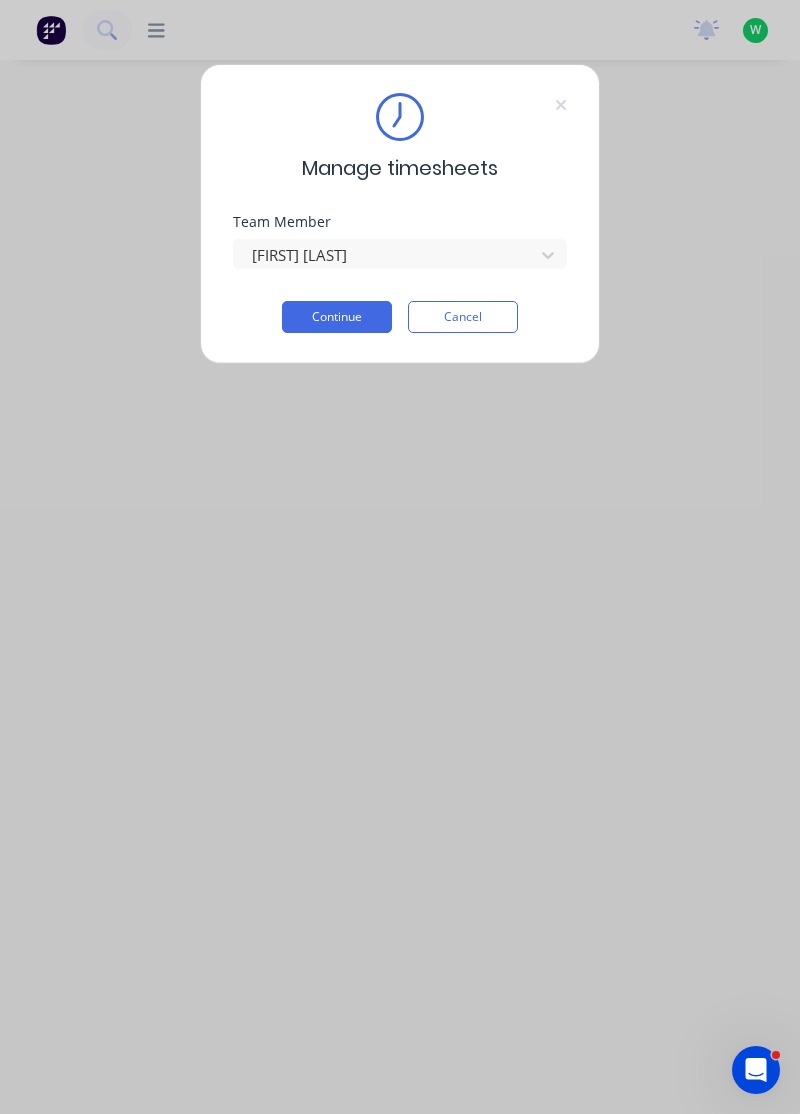 click on "Continue" at bounding box center (337, 317) 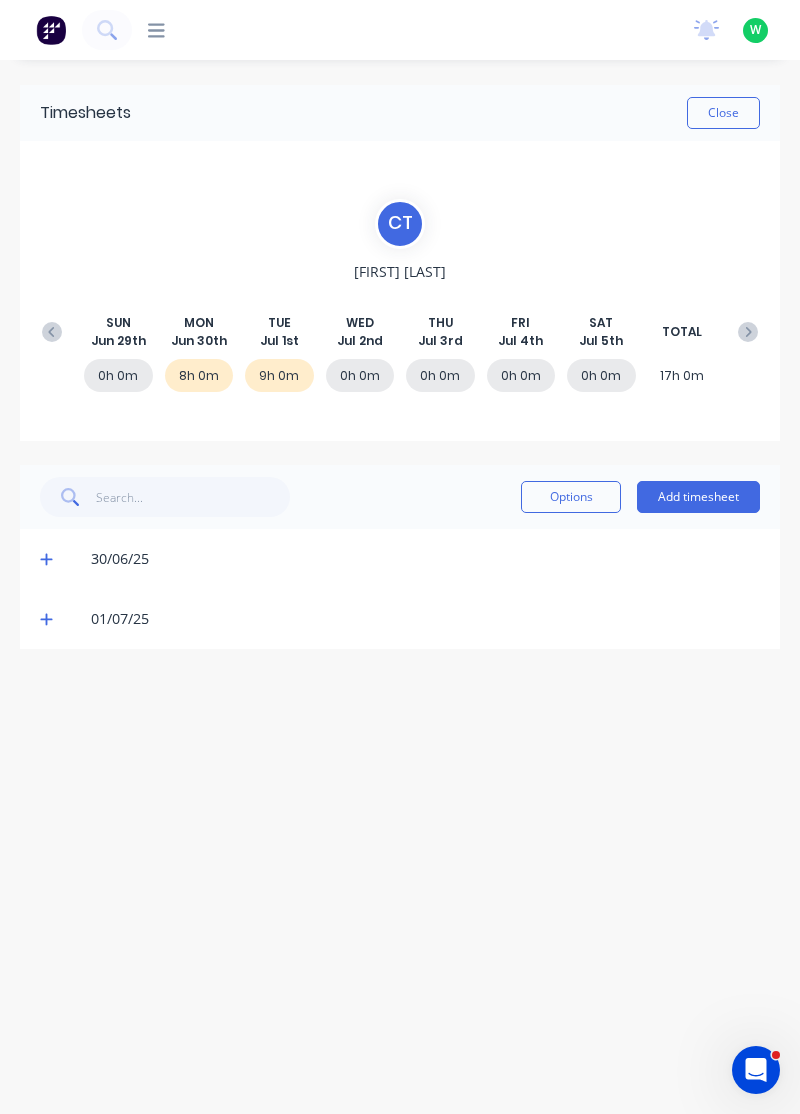 click at bounding box center [46, 559] 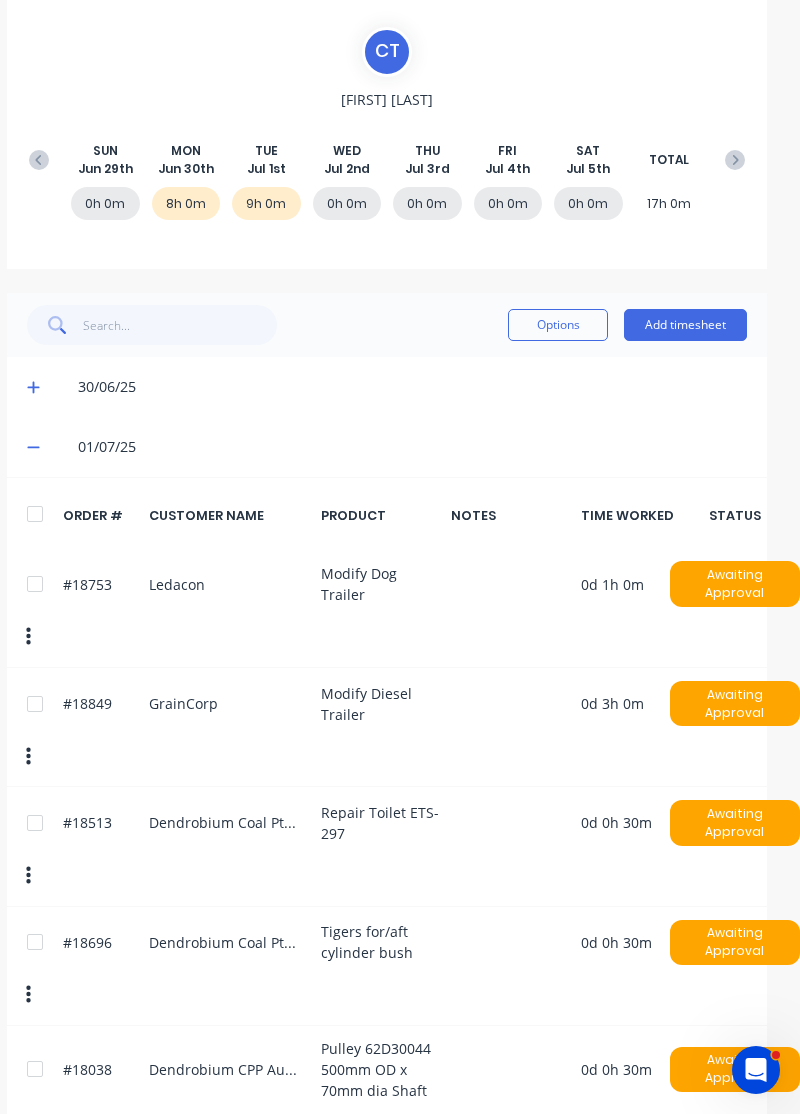 scroll, scrollTop: 0, scrollLeft: 13, axis: horizontal 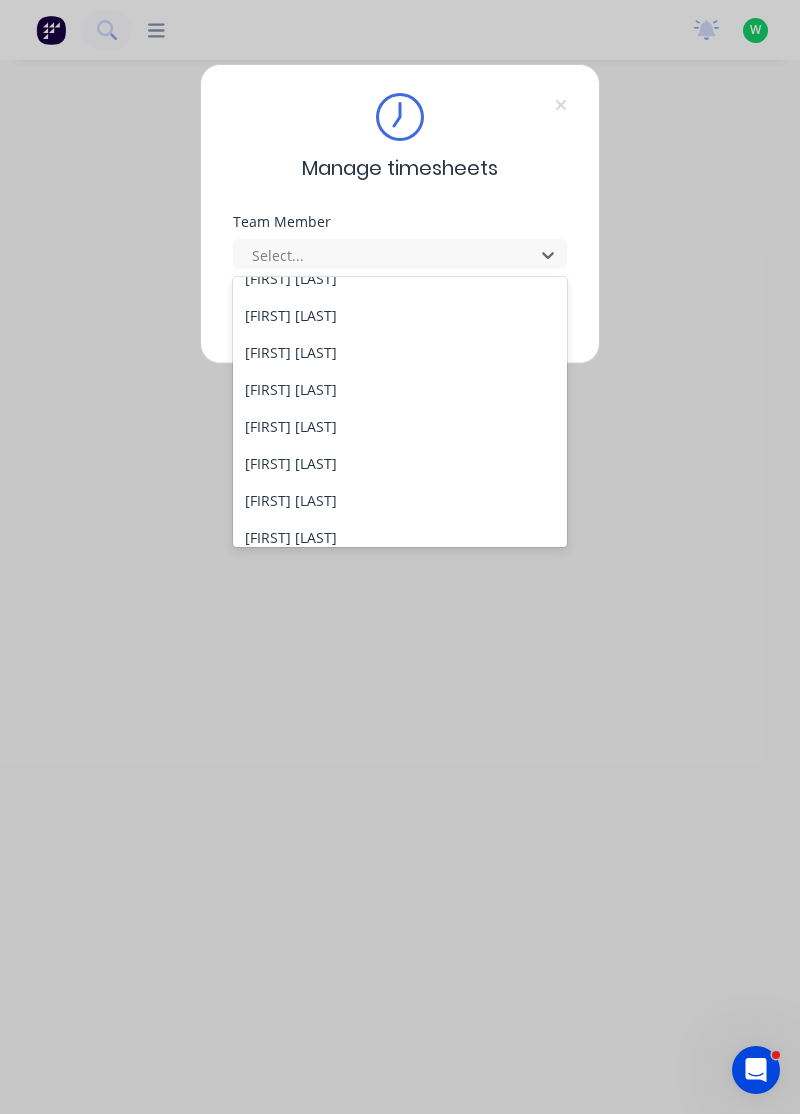 click on "[FIRST] [LAST]" at bounding box center [400, 426] 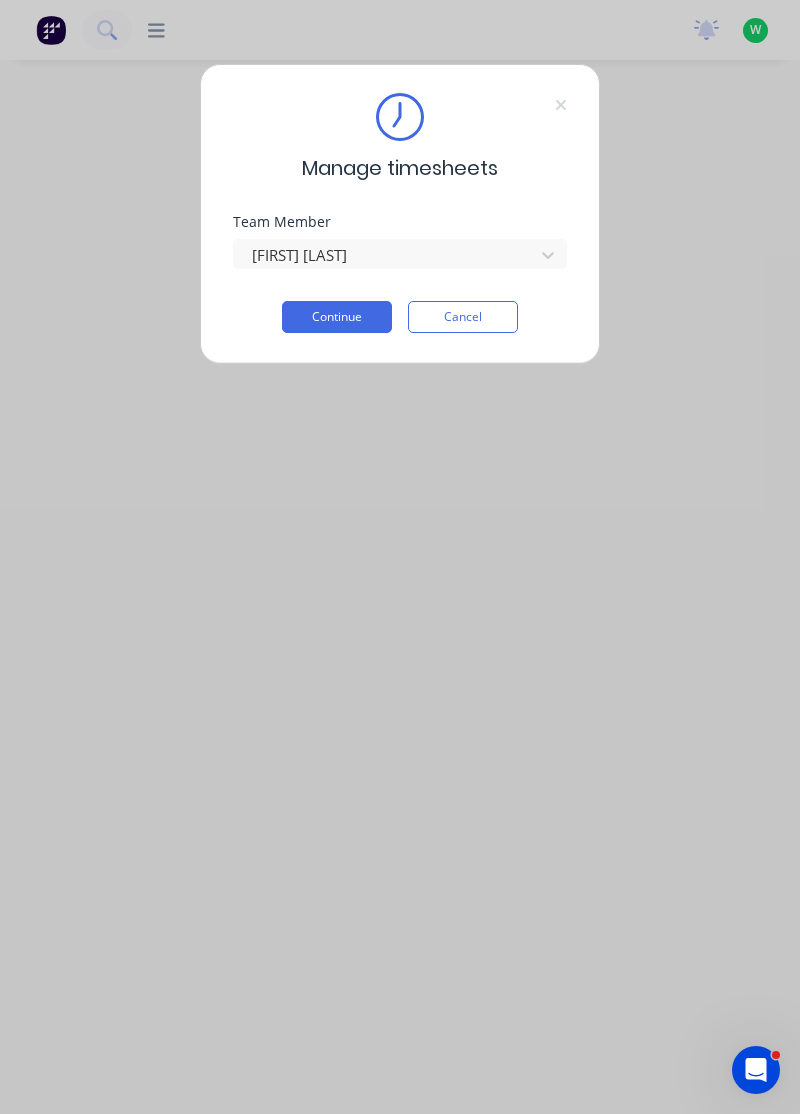 click on "Continue" at bounding box center [337, 317] 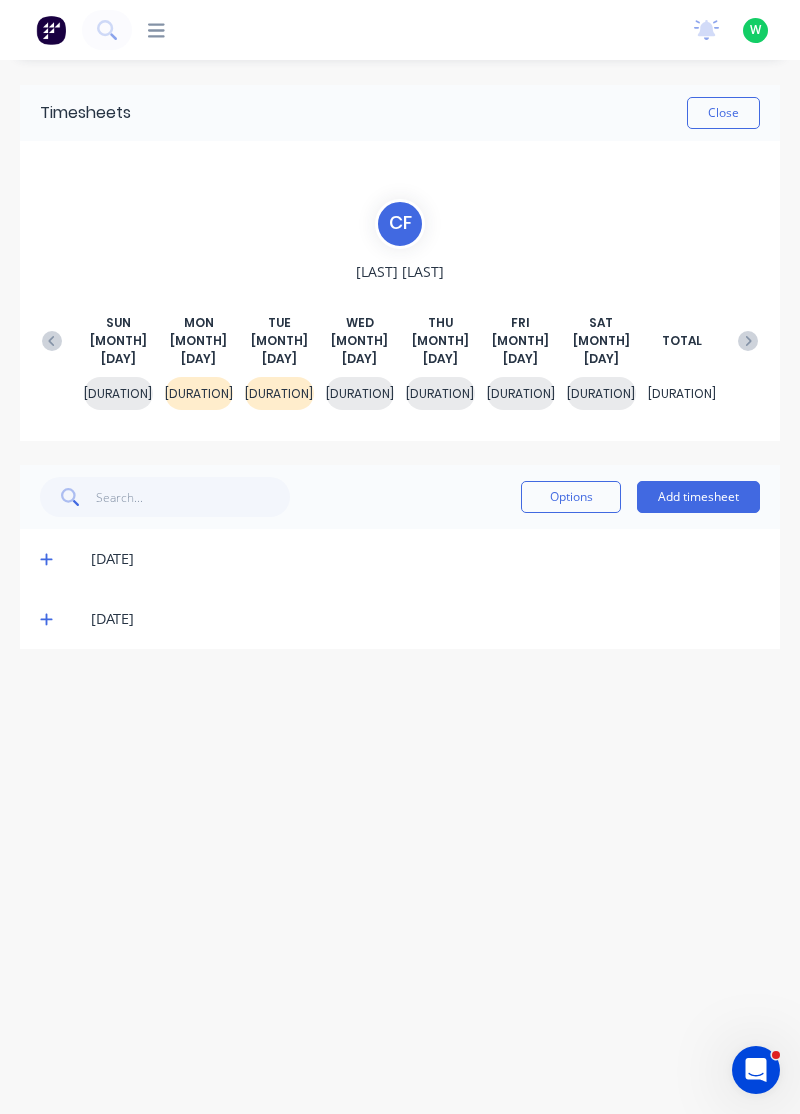 click at bounding box center [46, 559] 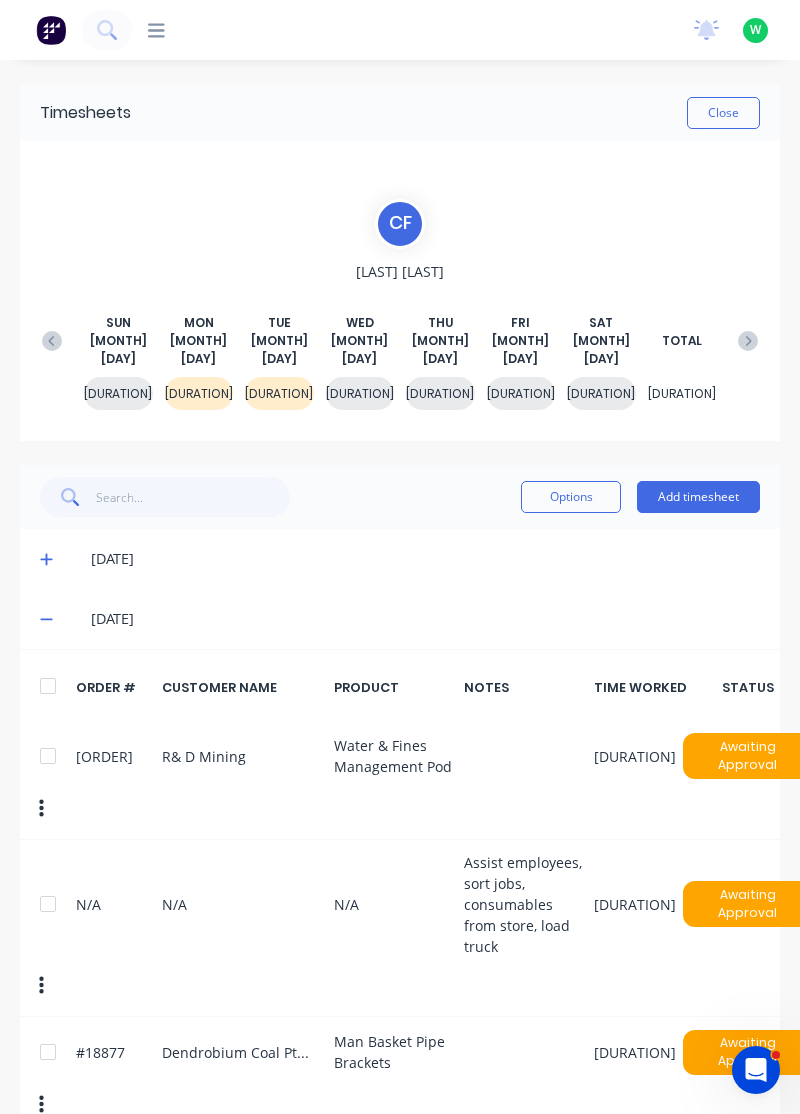 scroll, scrollTop: 10, scrollLeft: 0, axis: vertical 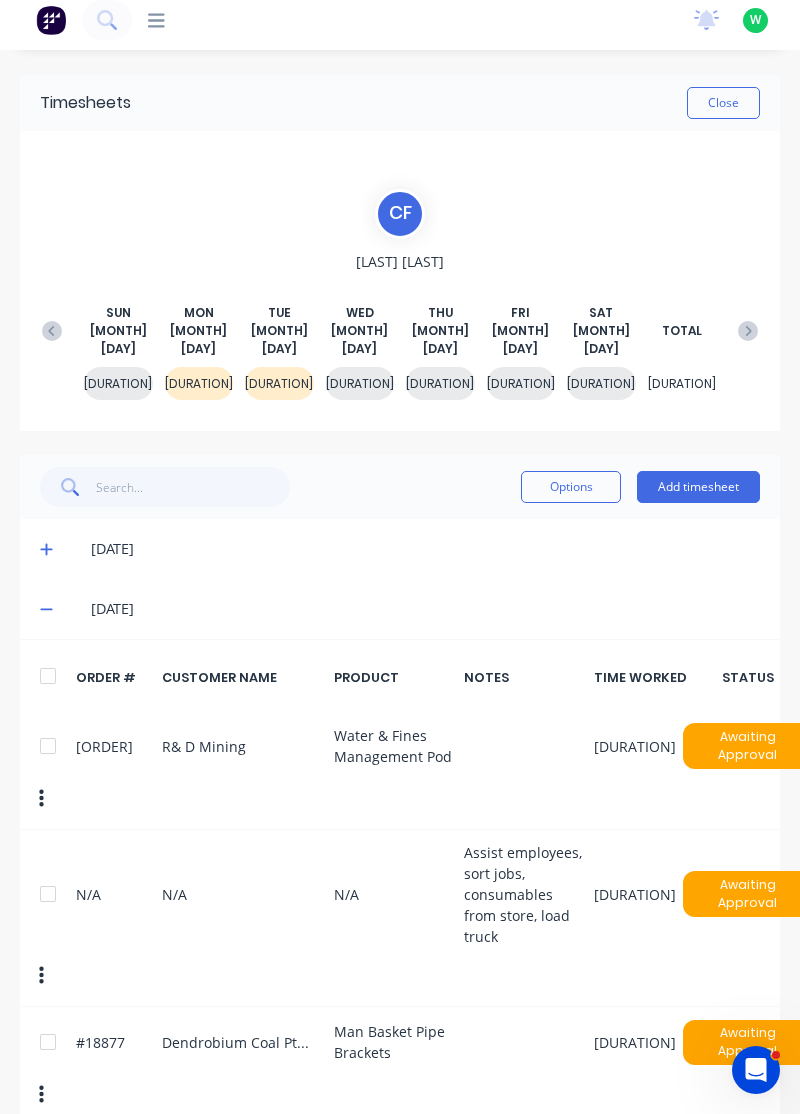 click at bounding box center [46, 549] 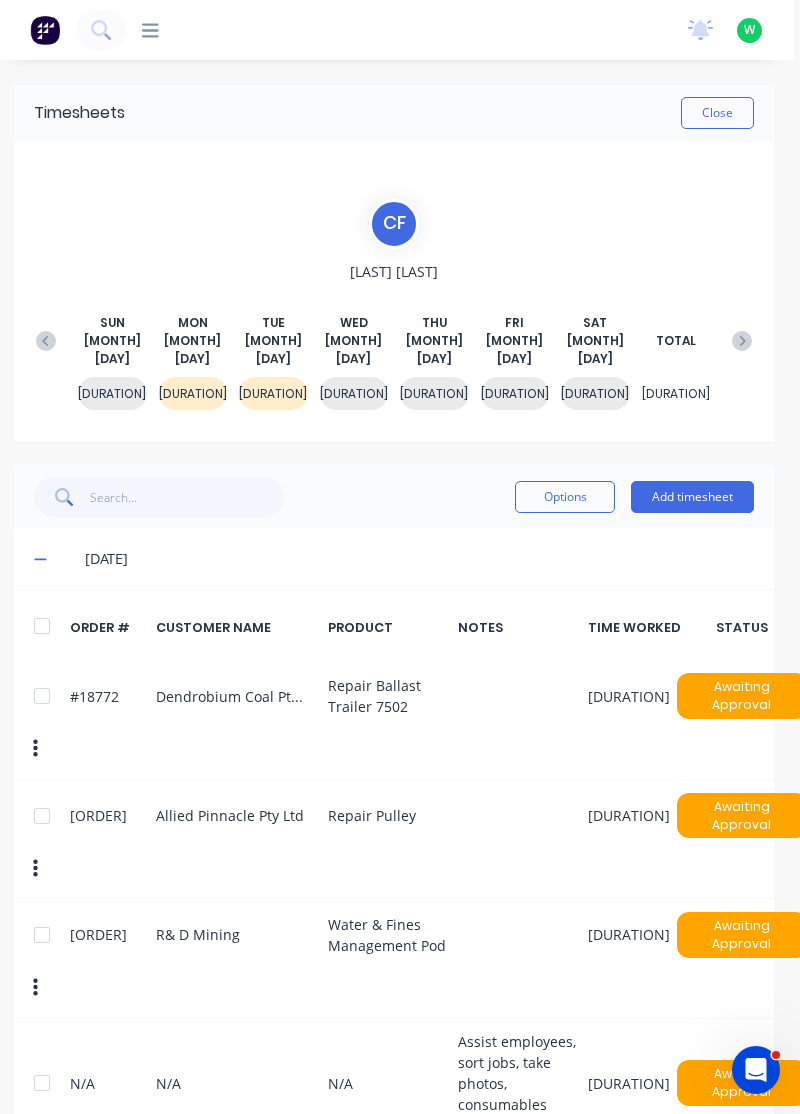 scroll, scrollTop: 0, scrollLeft: 0, axis: both 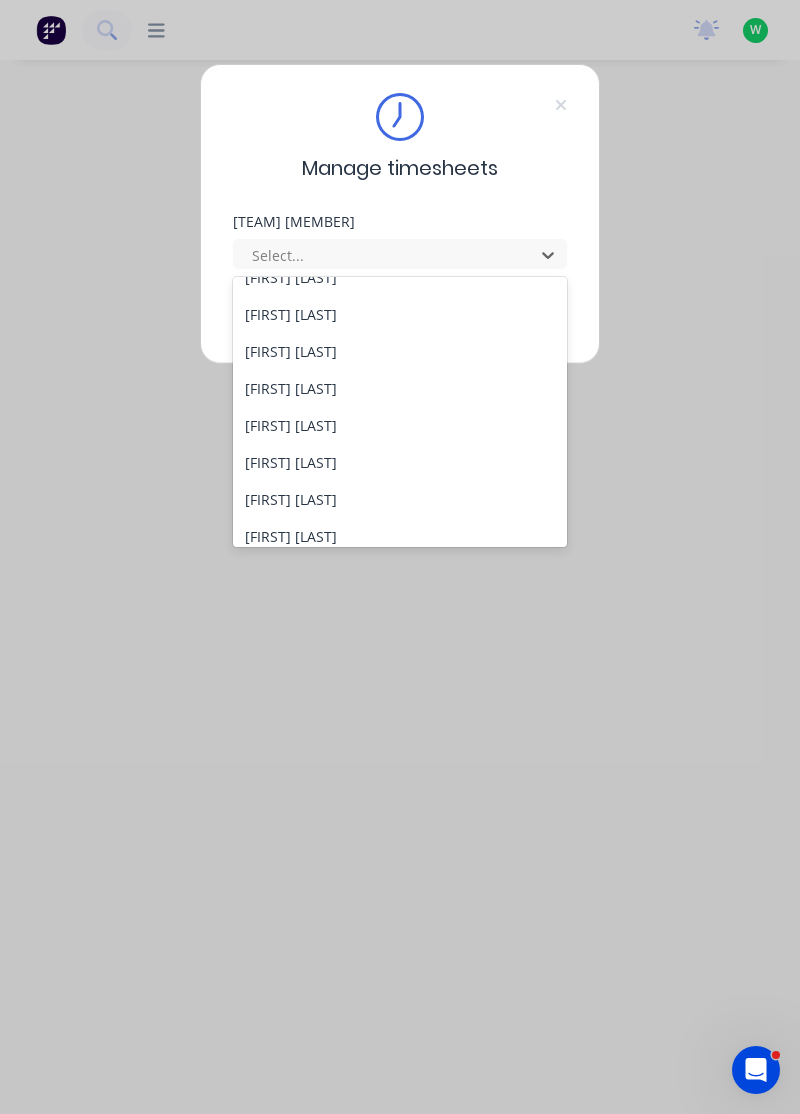 click on "[FIRST] [LAST]" at bounding box center [400, 425] 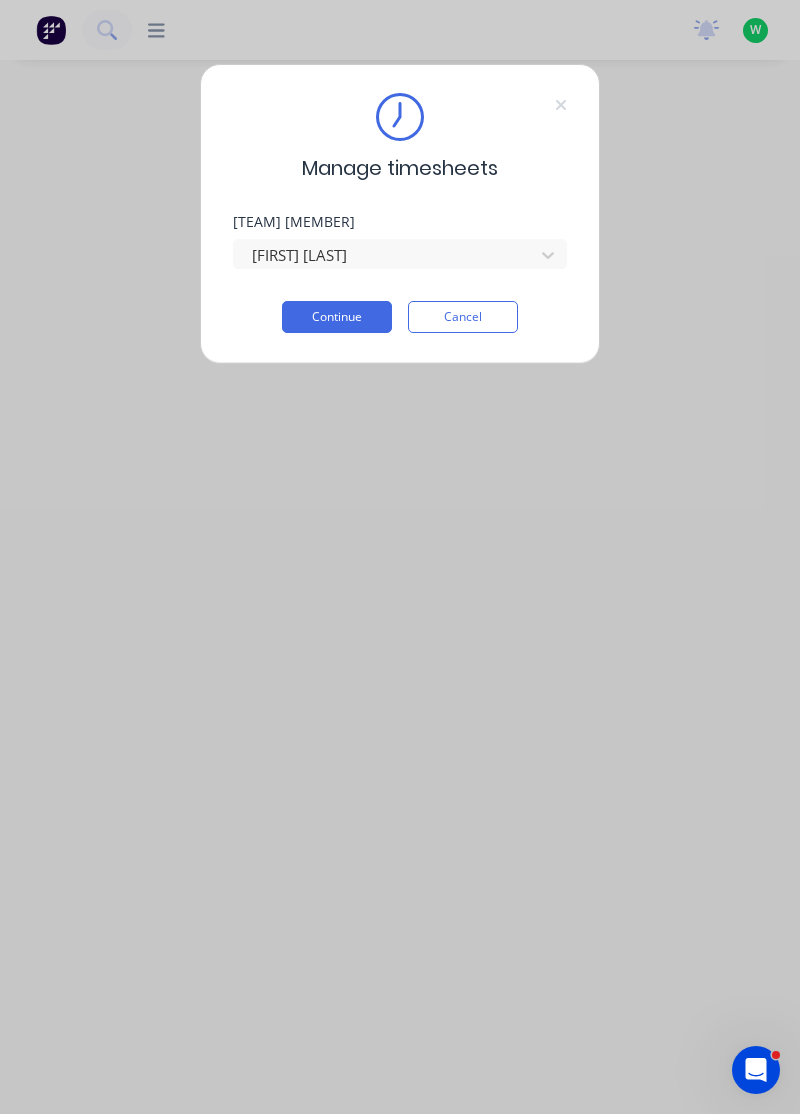 click on "Continue" at bounding box center (337, 317) 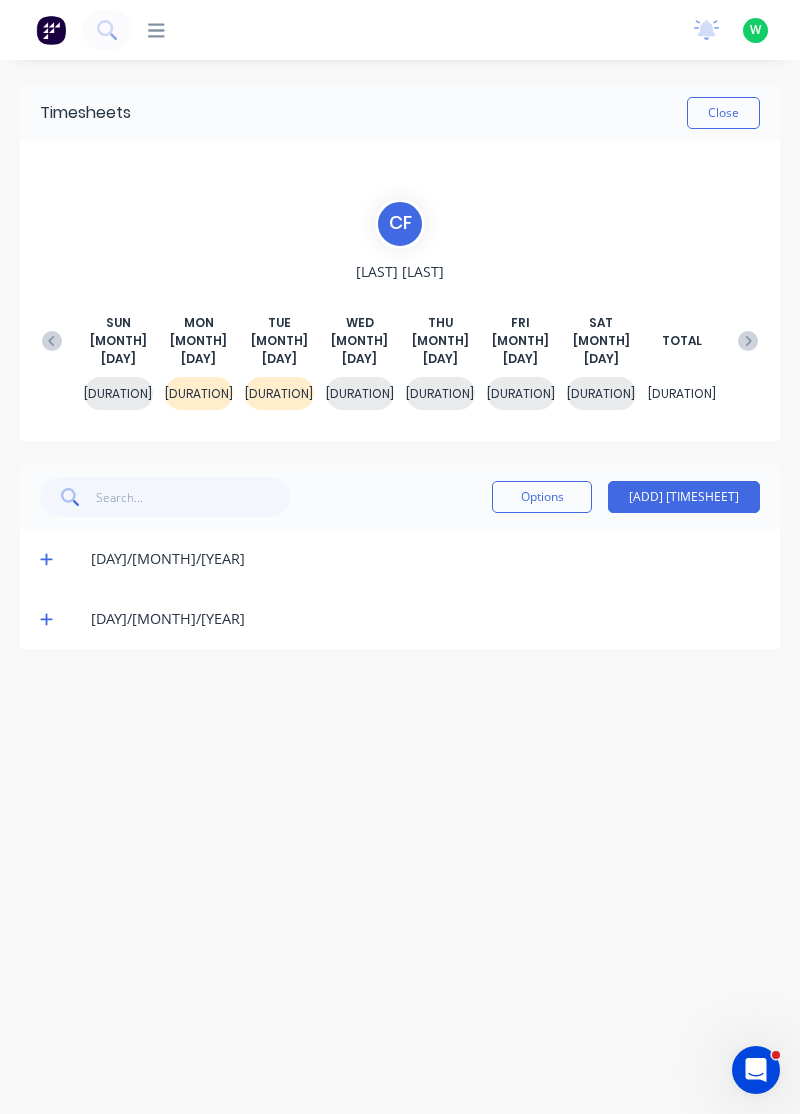click on "[DD]/[MM]/[YY]" at bounding box center [400, 559] 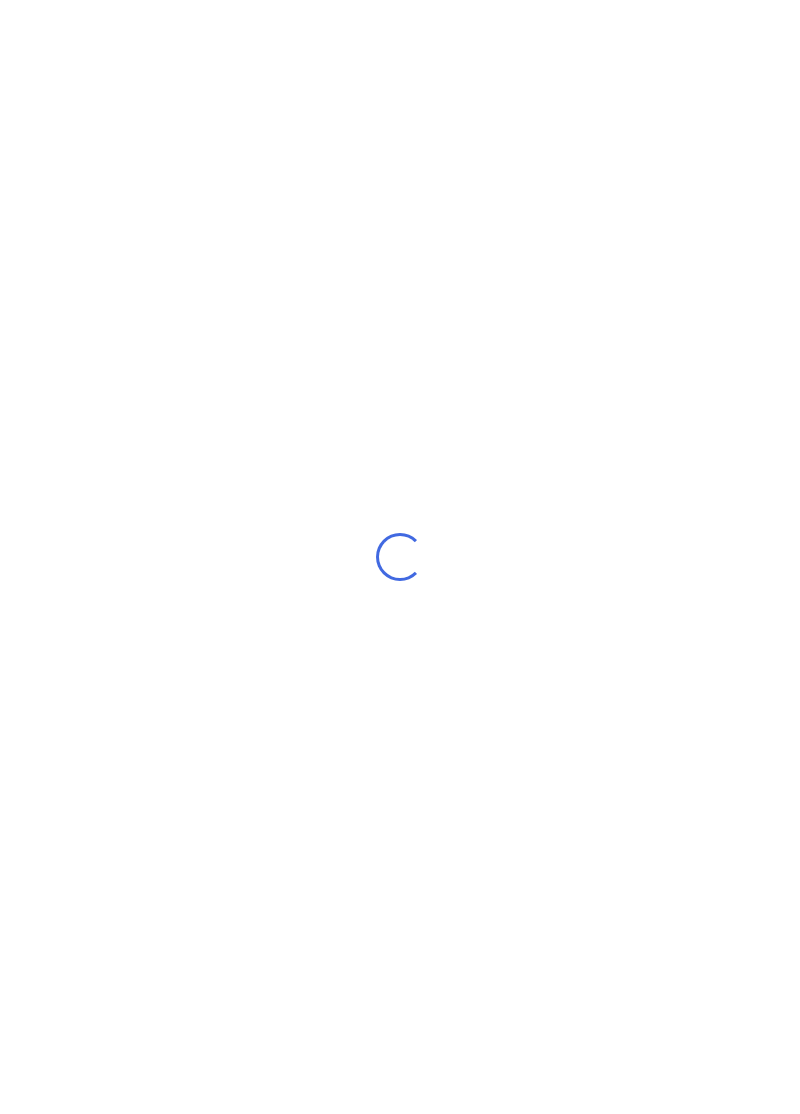 scroll, scrollTop: 0, scrollLeft: 0, axis: both 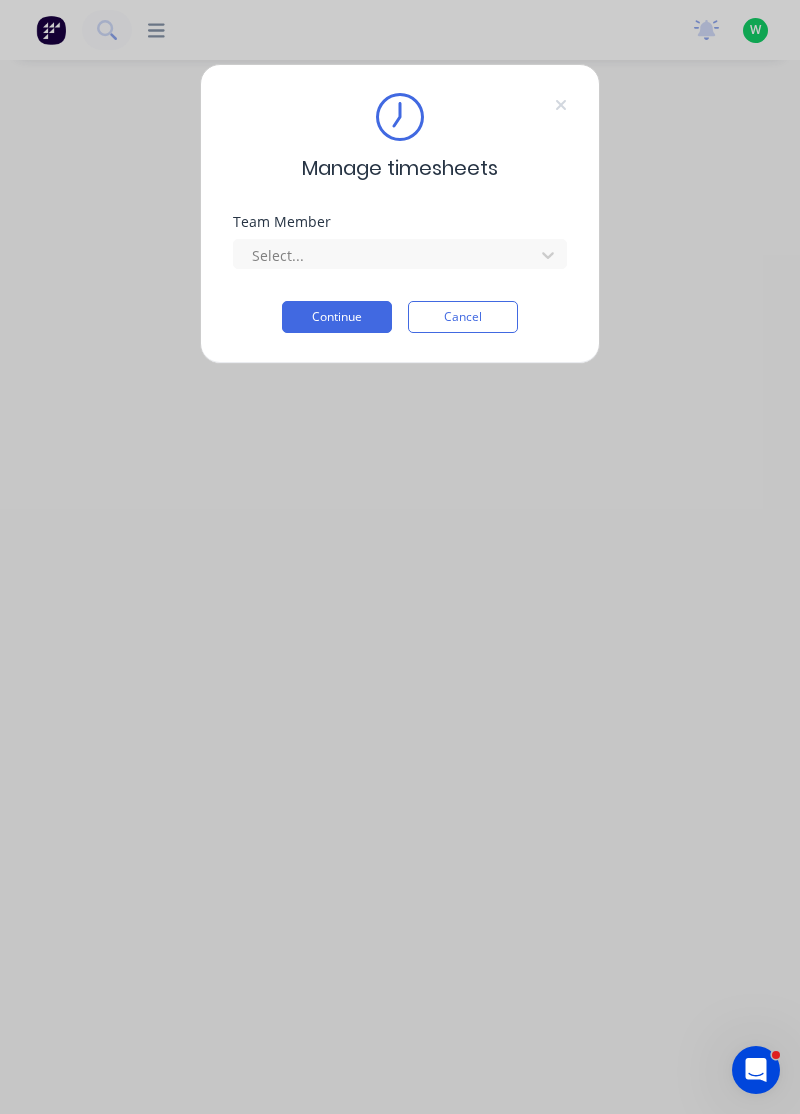 click on "Manage timesheets Team Member Select... Continue   Cancel" at bounding box center [400, 214] 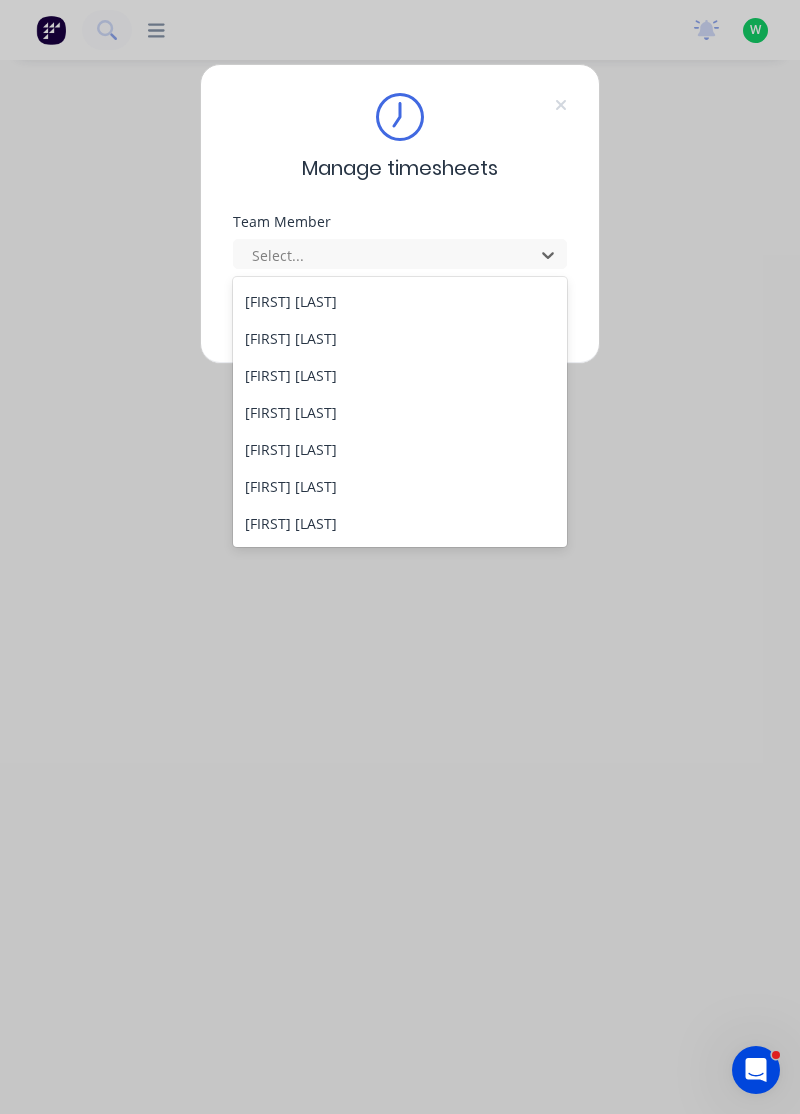 scroll, scrollTop: 184, scrollLeft: 0, axis: vertical 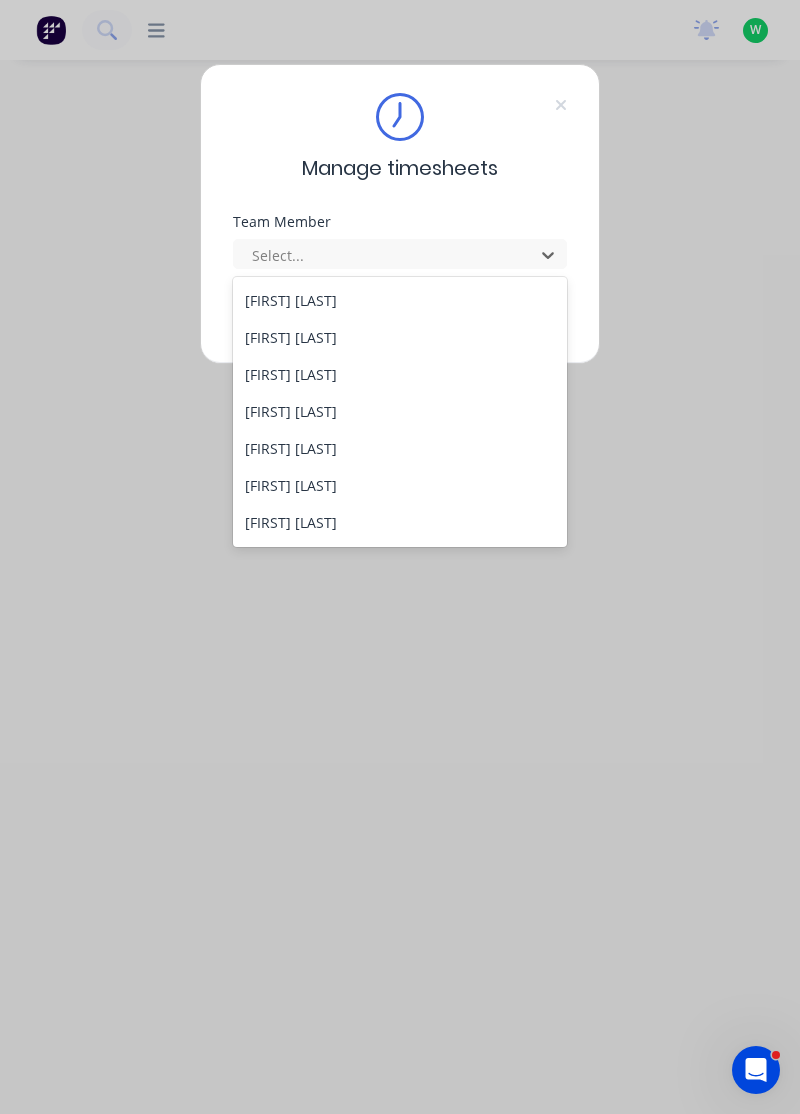 click on "[FIRST] [LAST]" at bounding box center (400, 448) 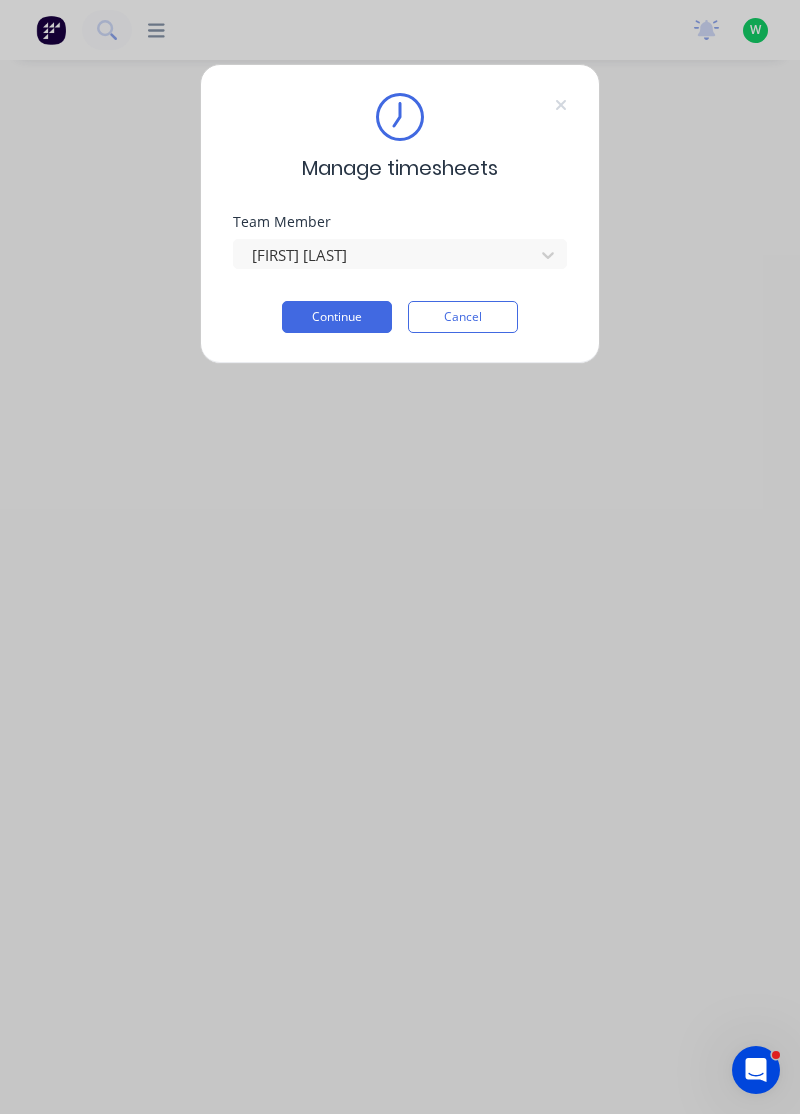 click on "Continue" at bounding box center [337, 317] 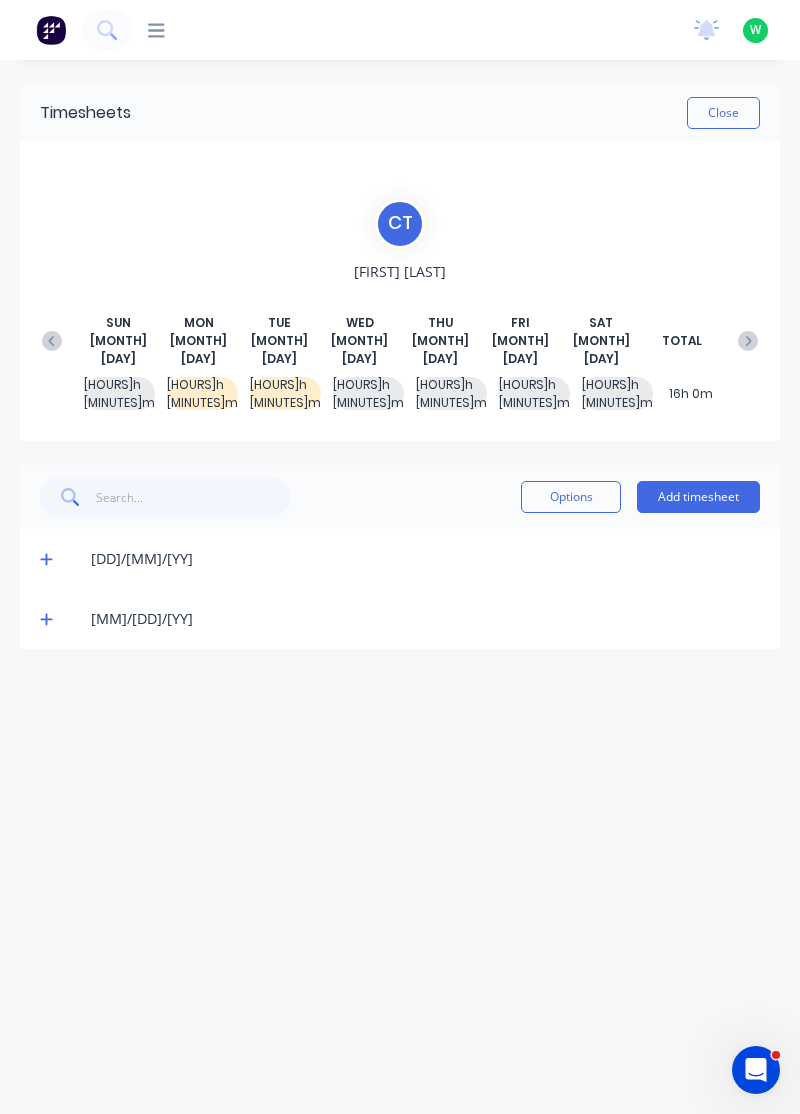 click at bounding box center [46, 559] 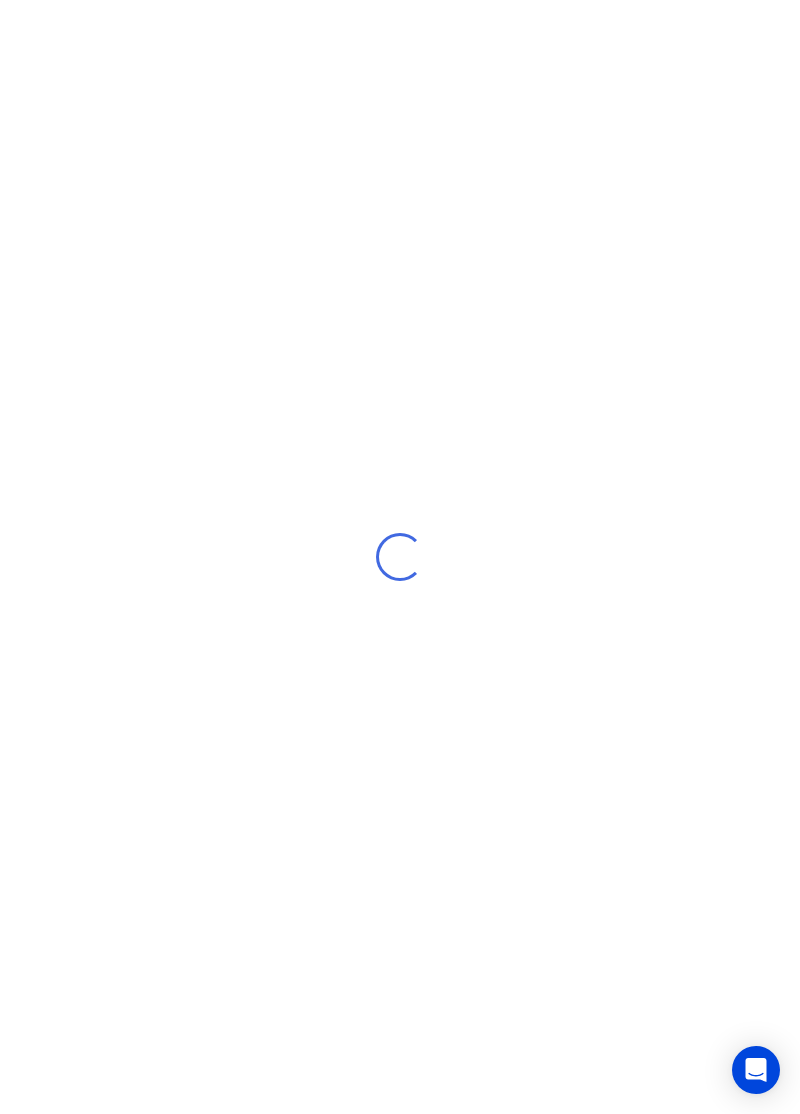 scroll, scrollTop: 0, scrollLeft: 0, axis: both 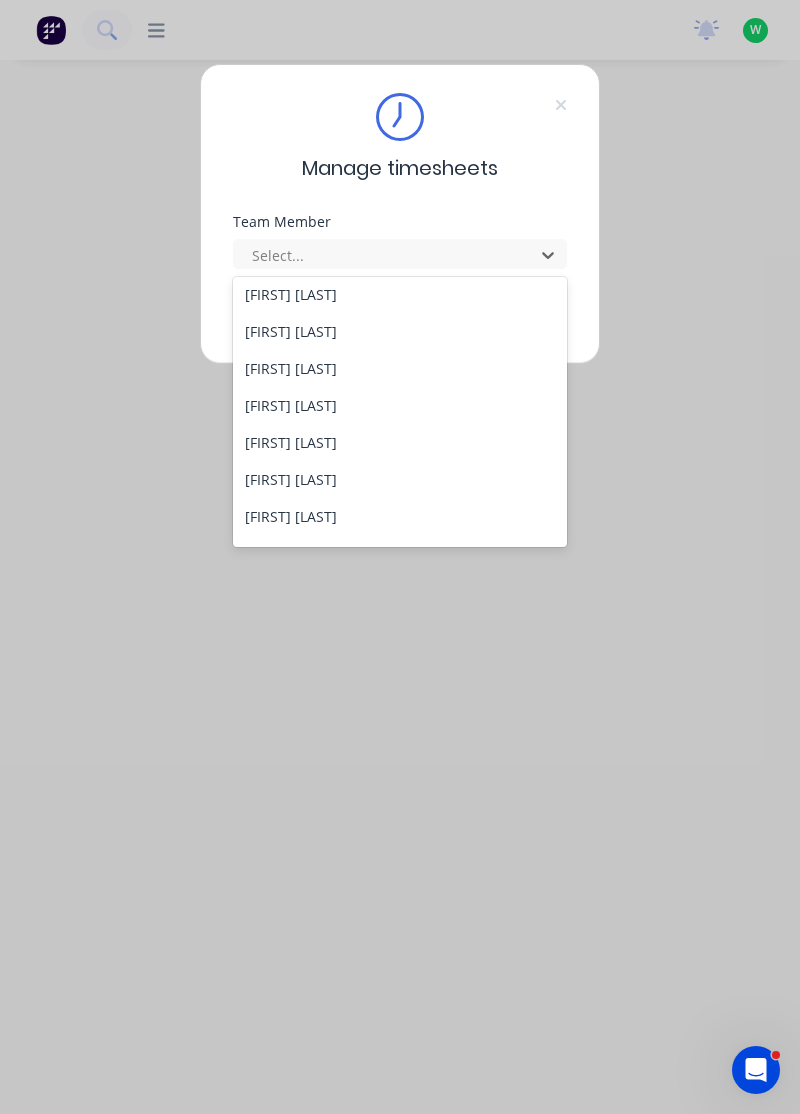 click on "[FIRST] [LAST]" at bounding box center [400, 405] 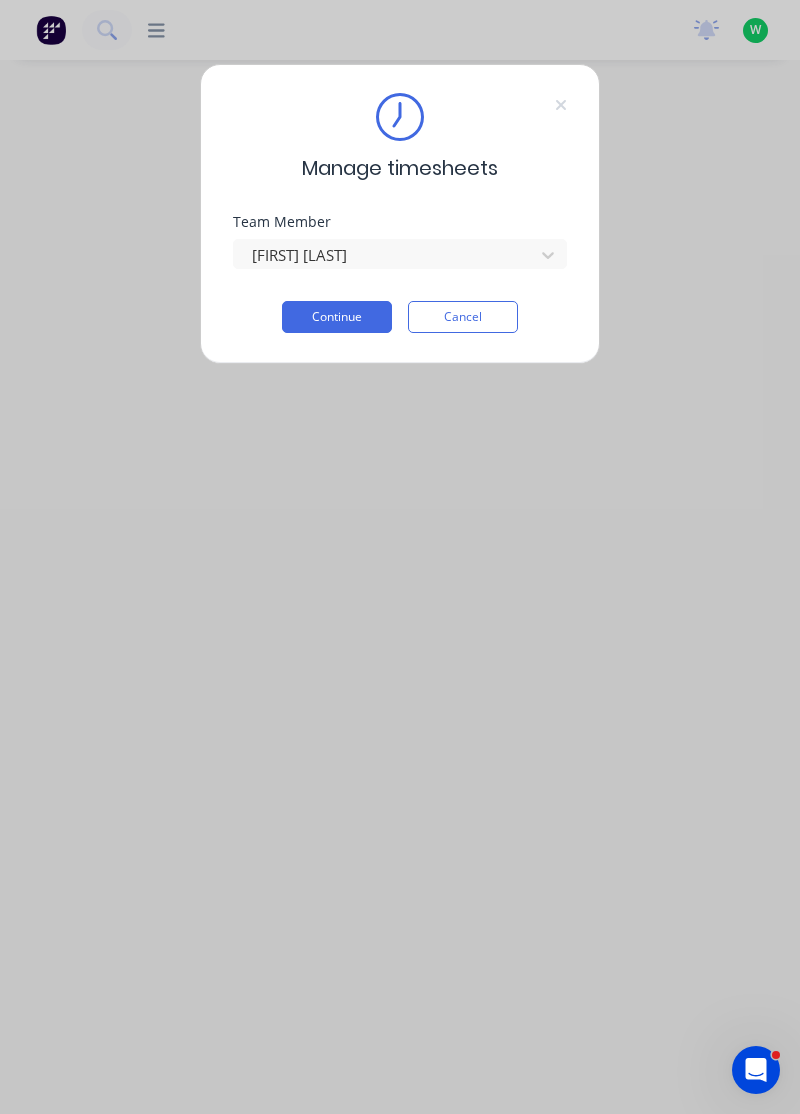 click on "Continue" at bounding box center [337, 317] 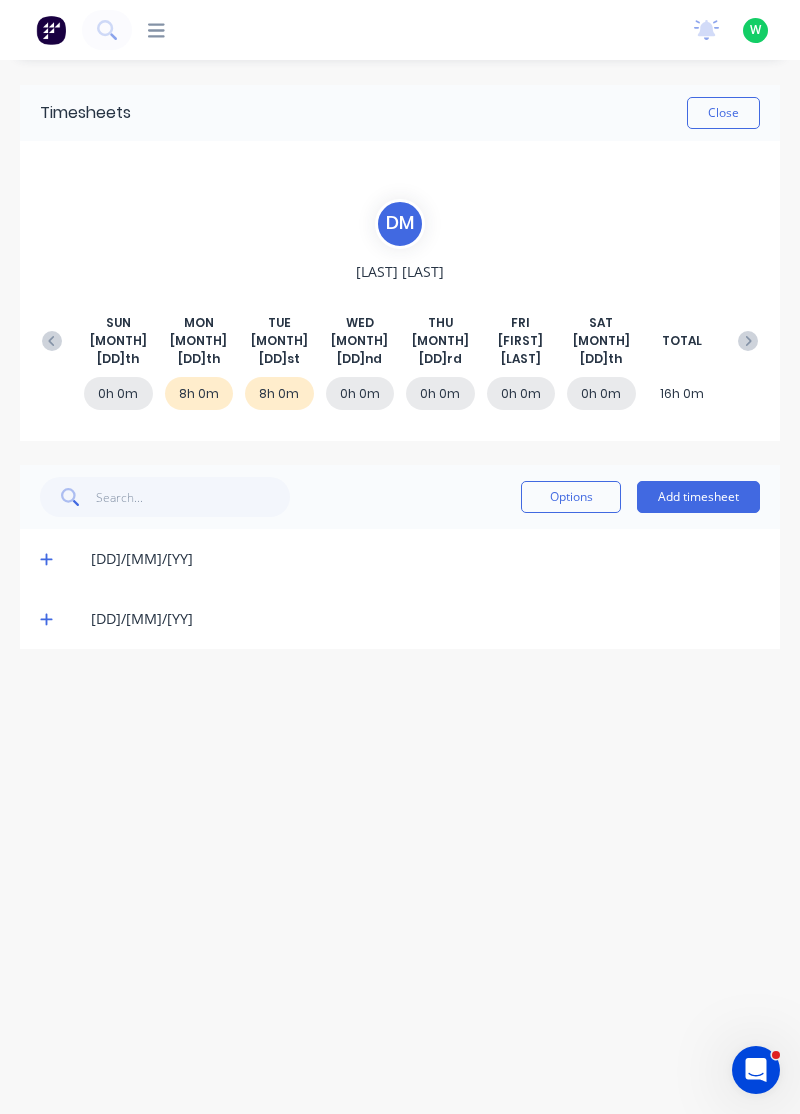 click on "[DAY]/[MONTH]/[YEAR]" at bounding box center (400, 559) 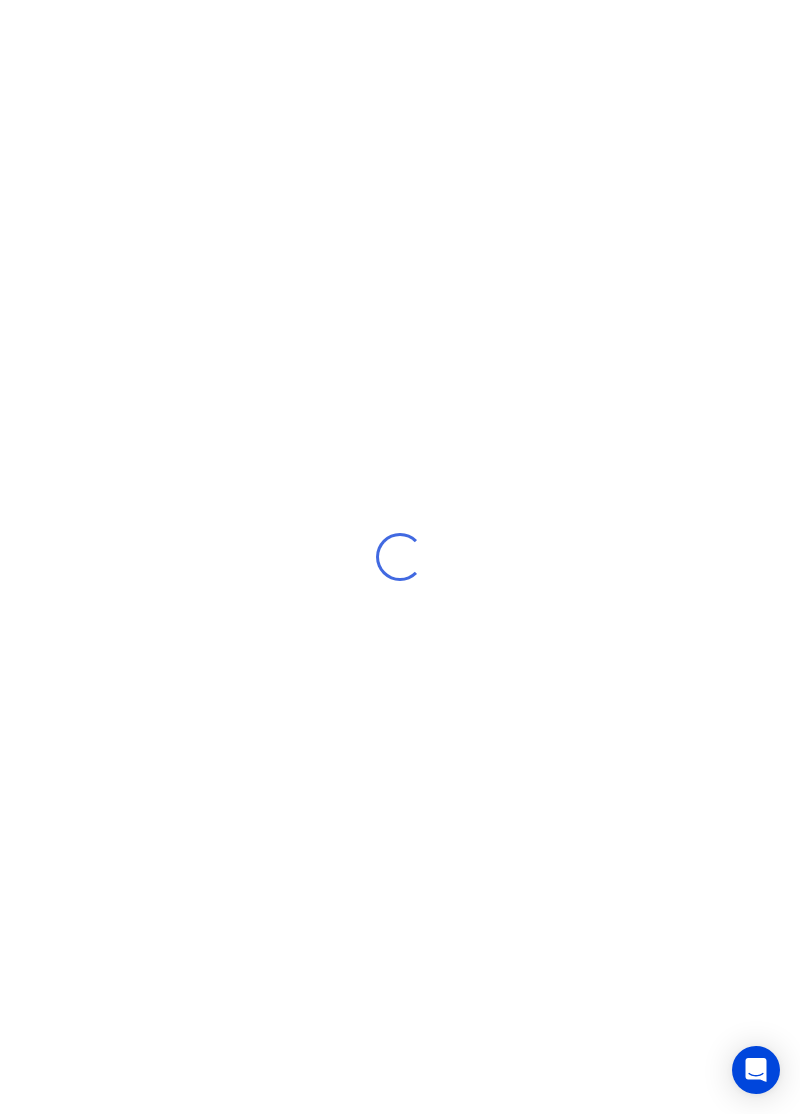 scroll, scrollTop: 0, scrollLeft: 0, axis: both 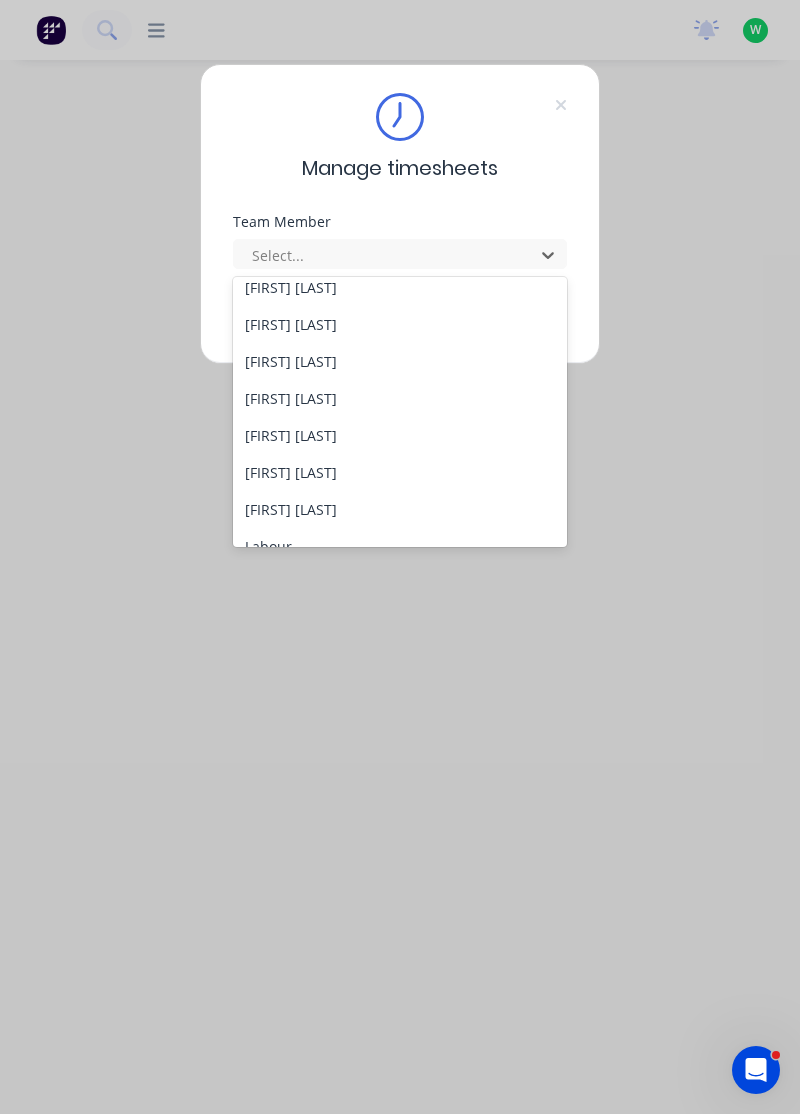 click on "[FIRST] [LAST]" at bounding box center (400, 361) 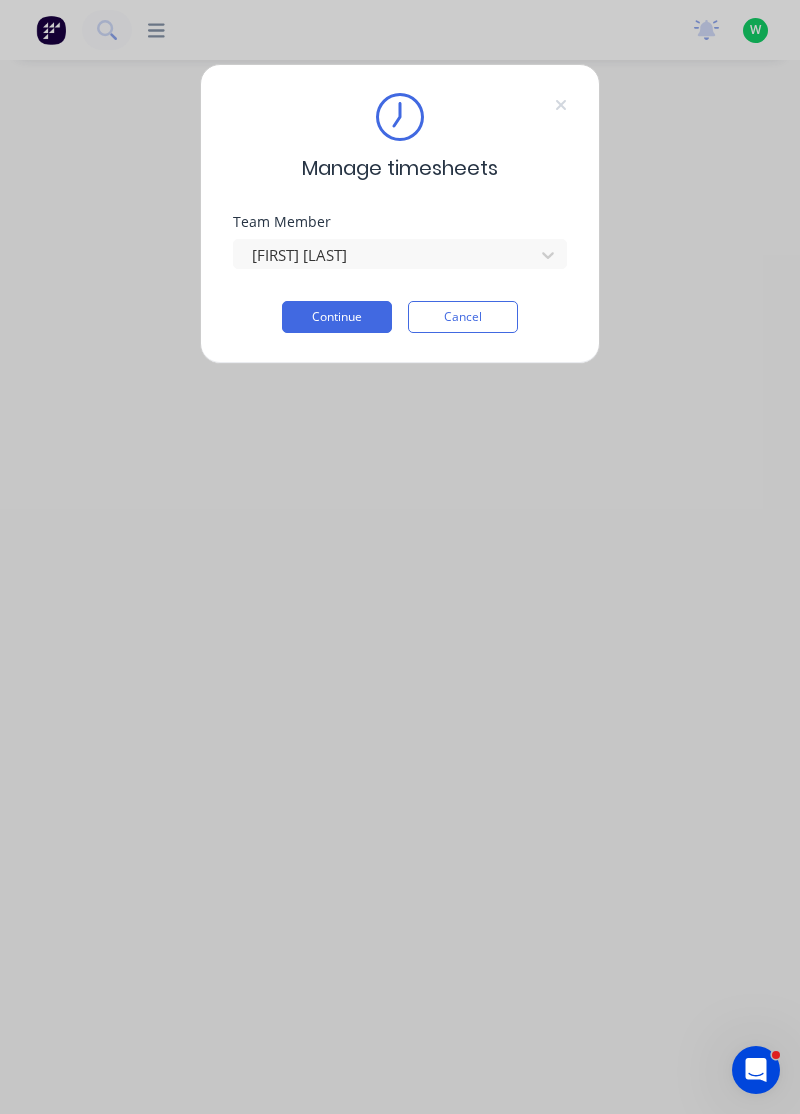 click on "Team Member [FIRST] [LAST]" at bounding box center (400, 258) 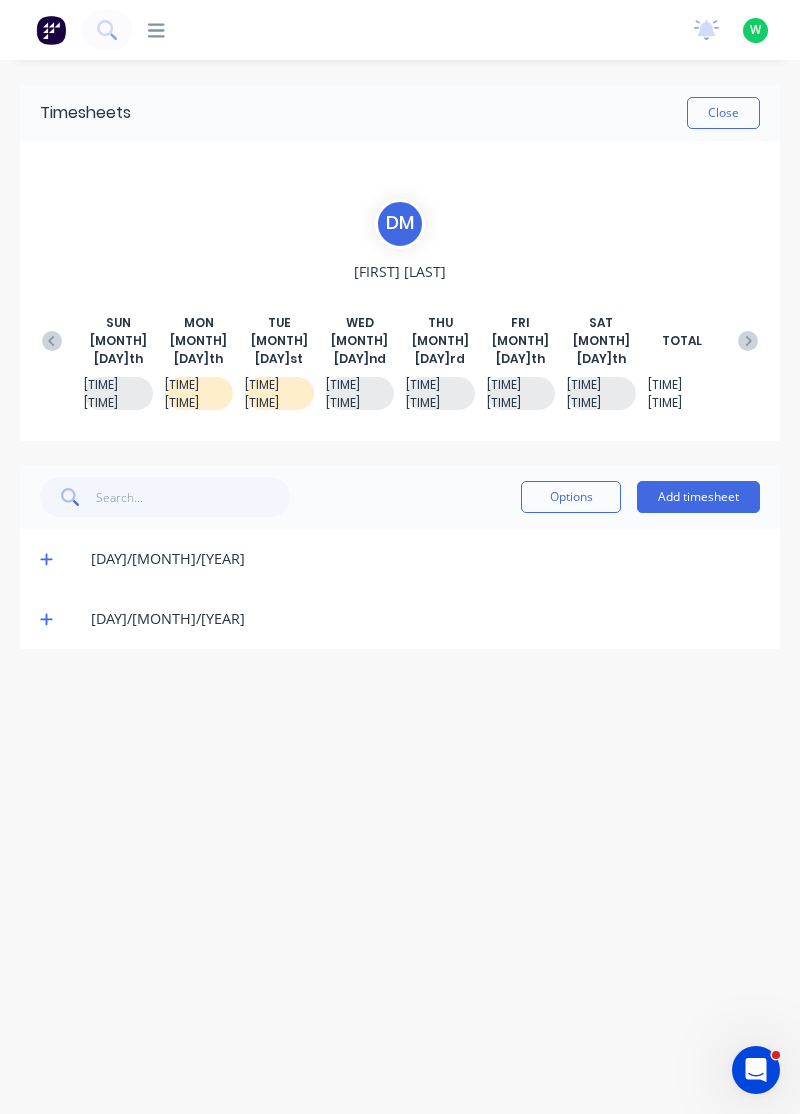 click at bounding box center [49, 559] 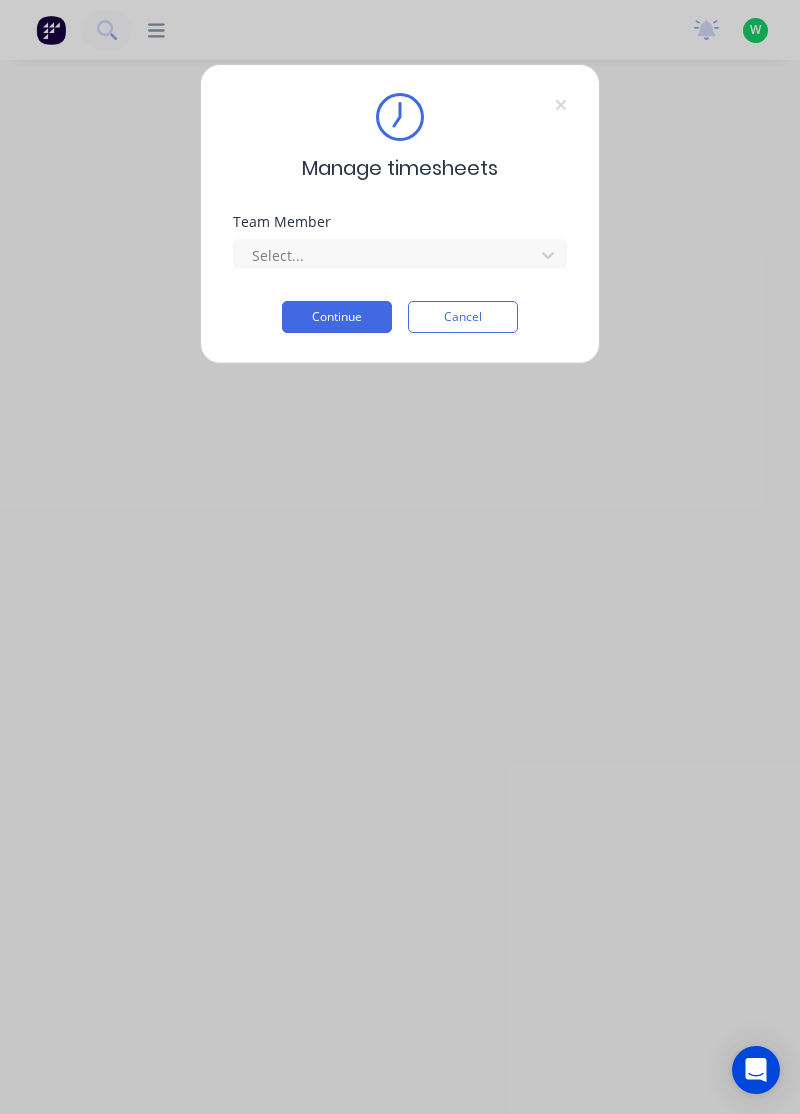 scroll, scrollTop: 0, scrollLeft: 0, axis: both 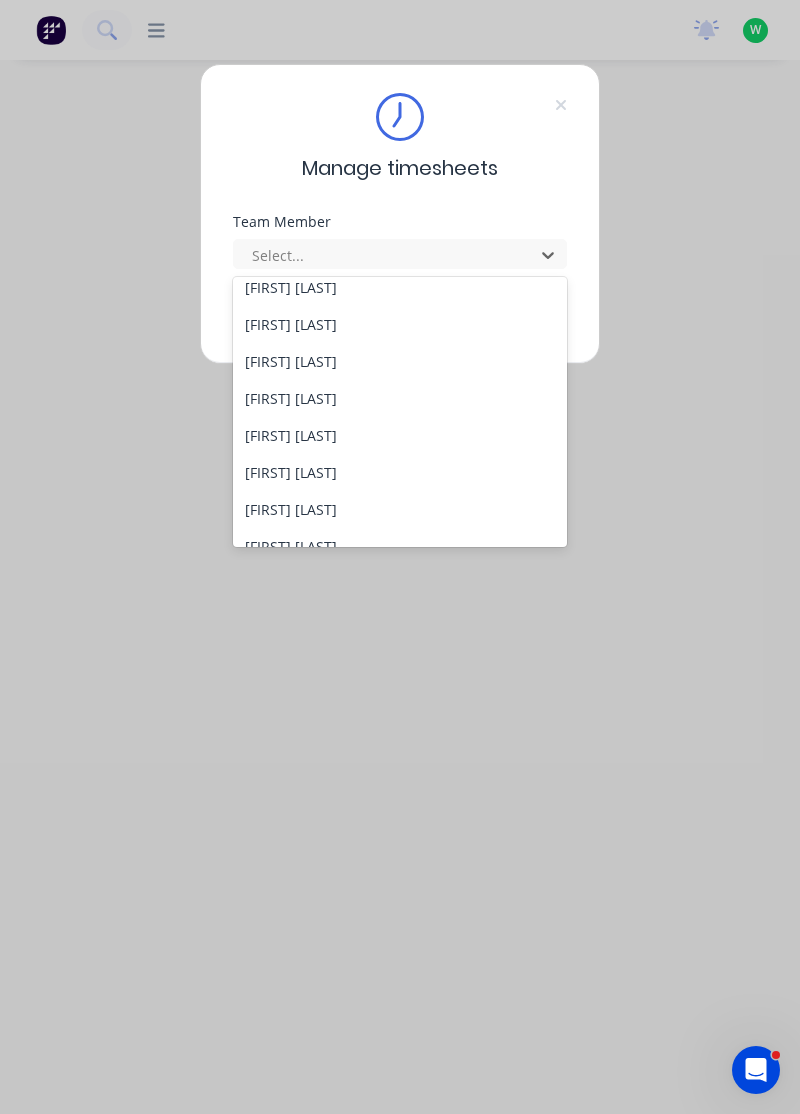 click on "[FIRST] [LAST]" at bounding box center [400, 435] 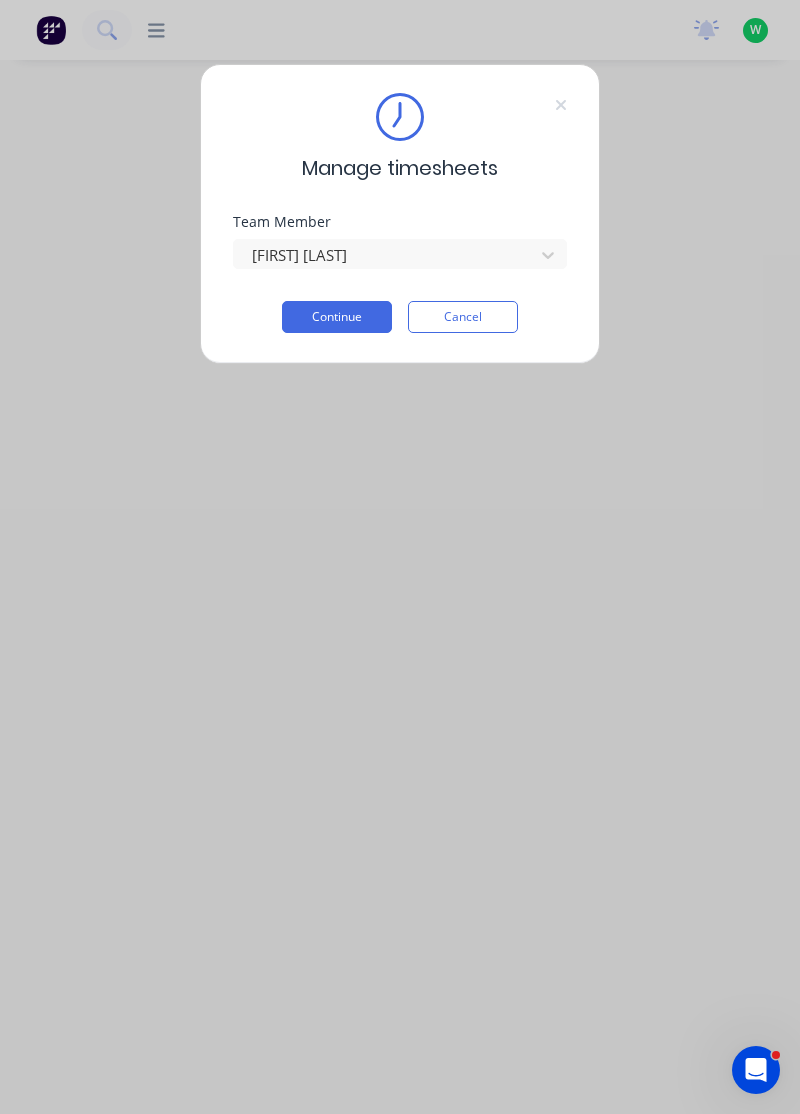 click on "Continue" at bounding box center (337, 317) 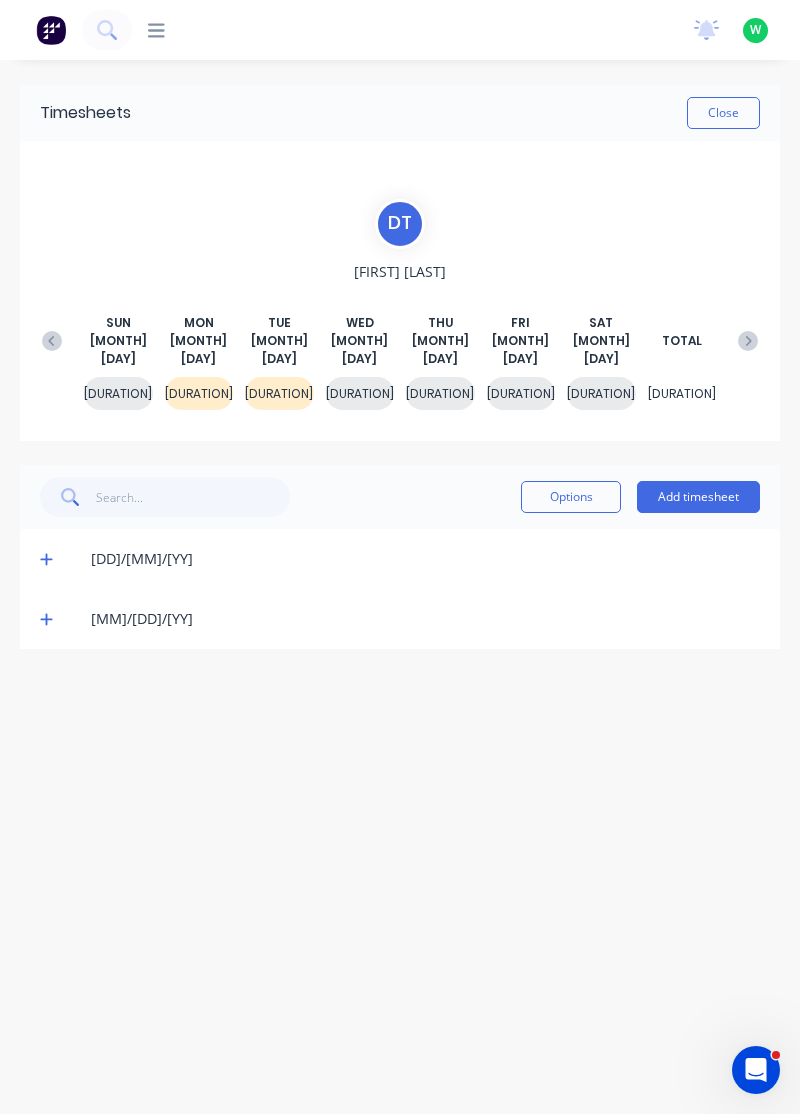 click at bounding box center (46, 559) 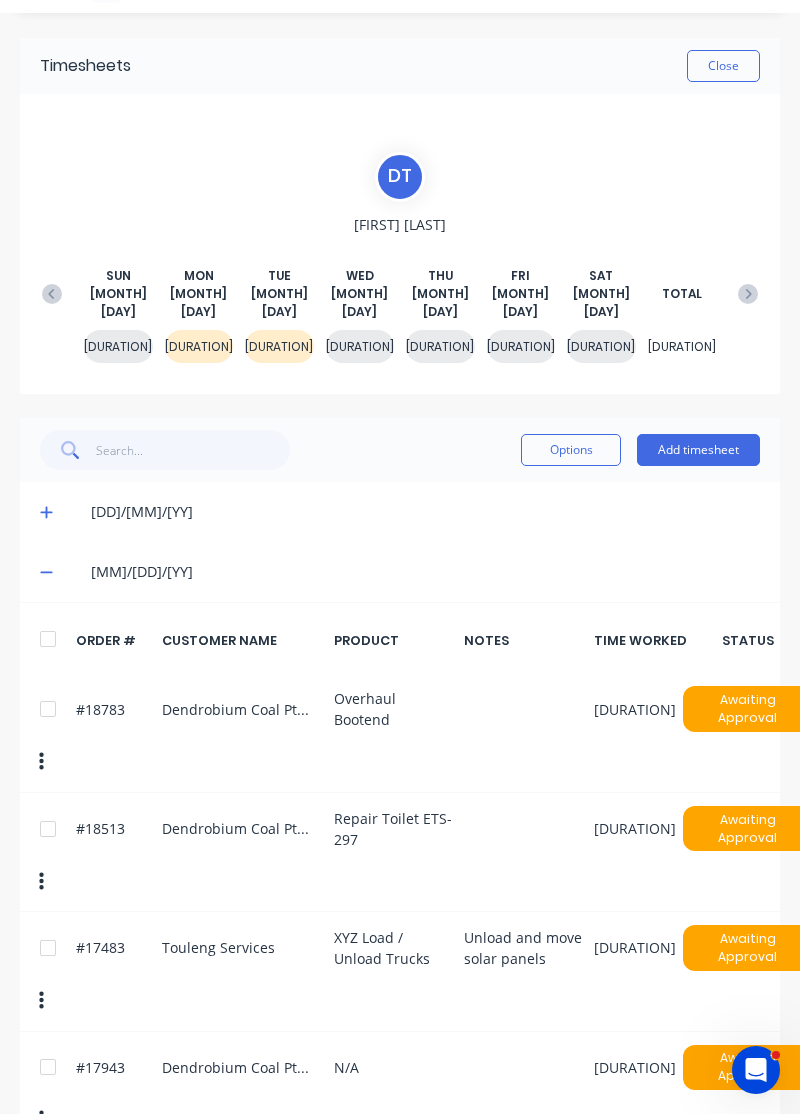 scroll, scrollTop: 0, scrollLeft: 0, axis: both 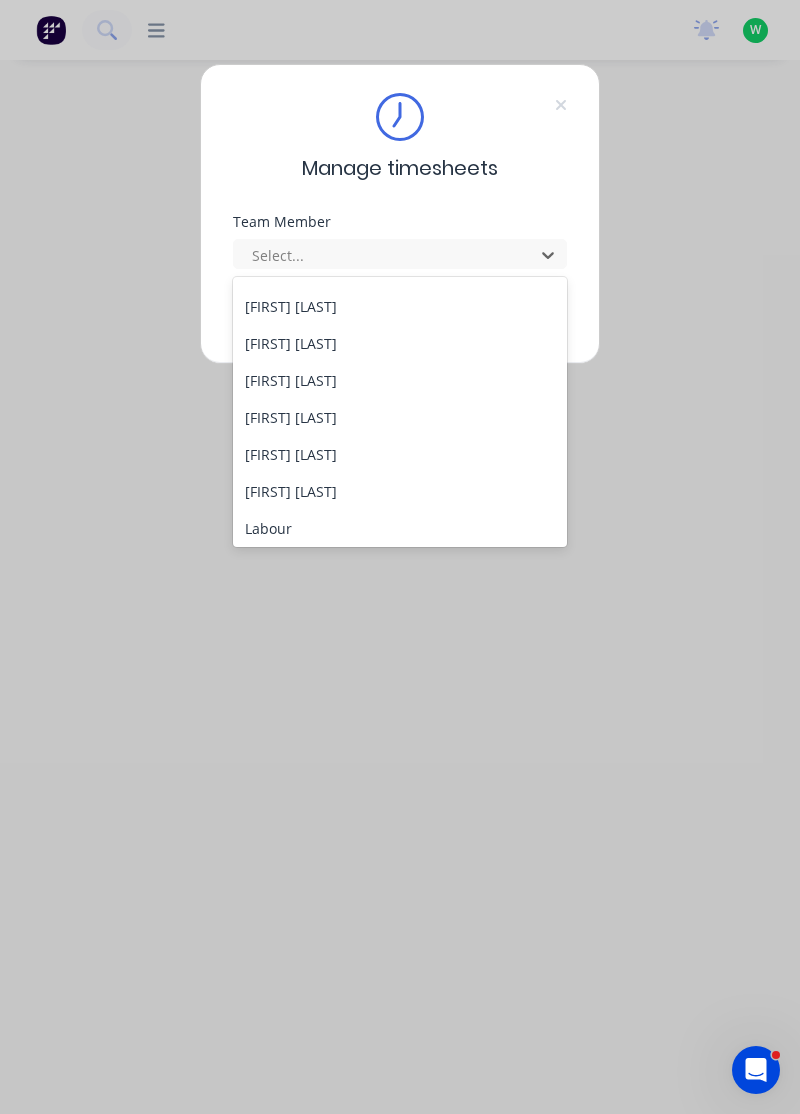 click on "[FIRST] [LAST]" at bounding box center [400, 454] 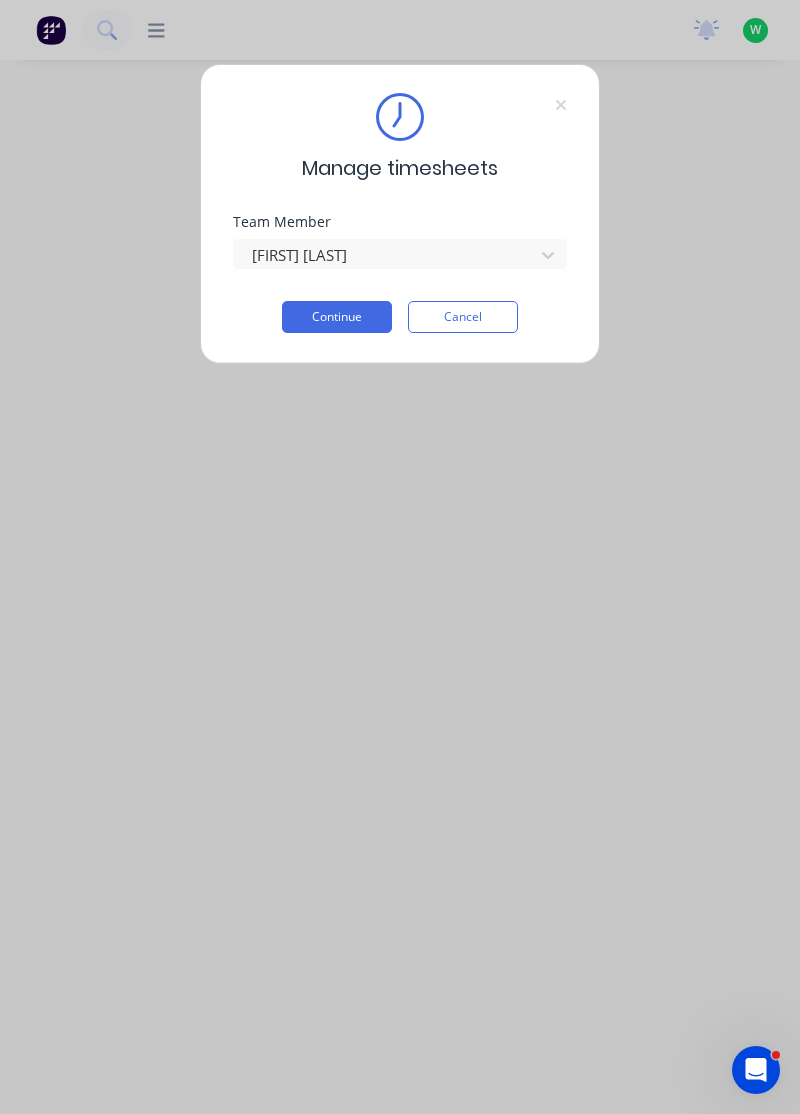 click on "Continue" at bounding box center (337, 317) 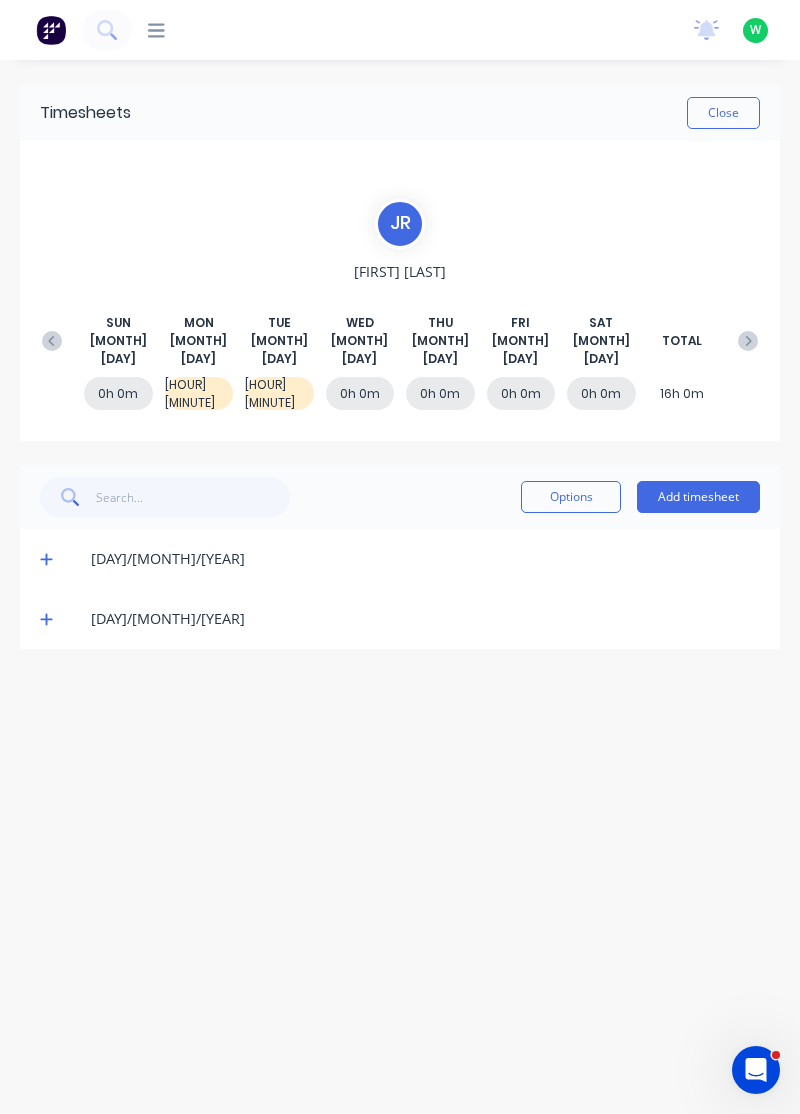 click at bounding box center (46, 560) 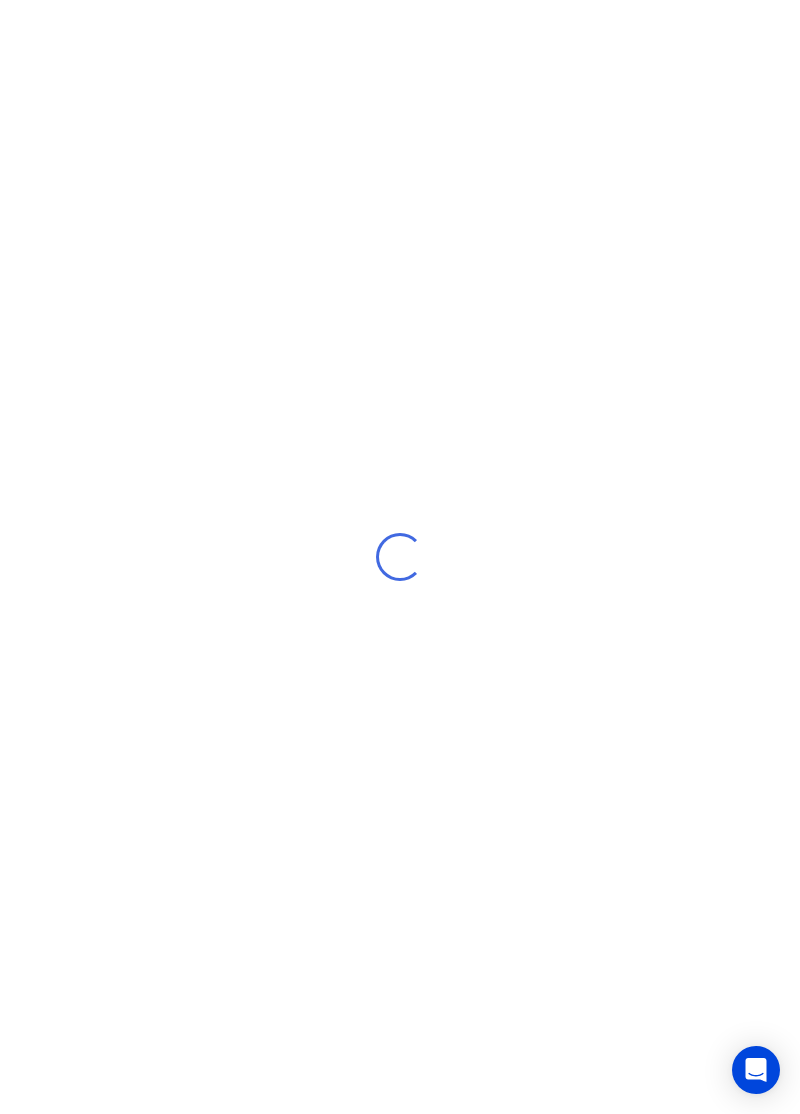 scroll, scrollTop: 0, scrollLeft: 0, axis: both 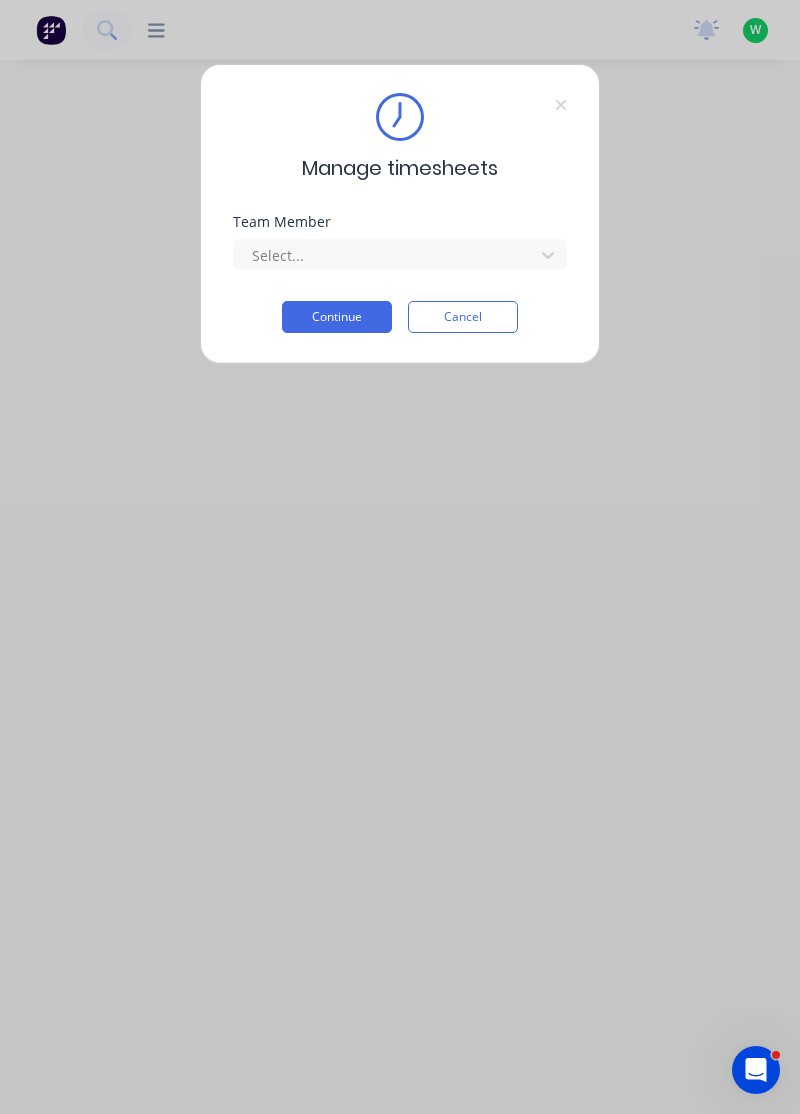 click on "Team Member" at bounding box center (400, 222) 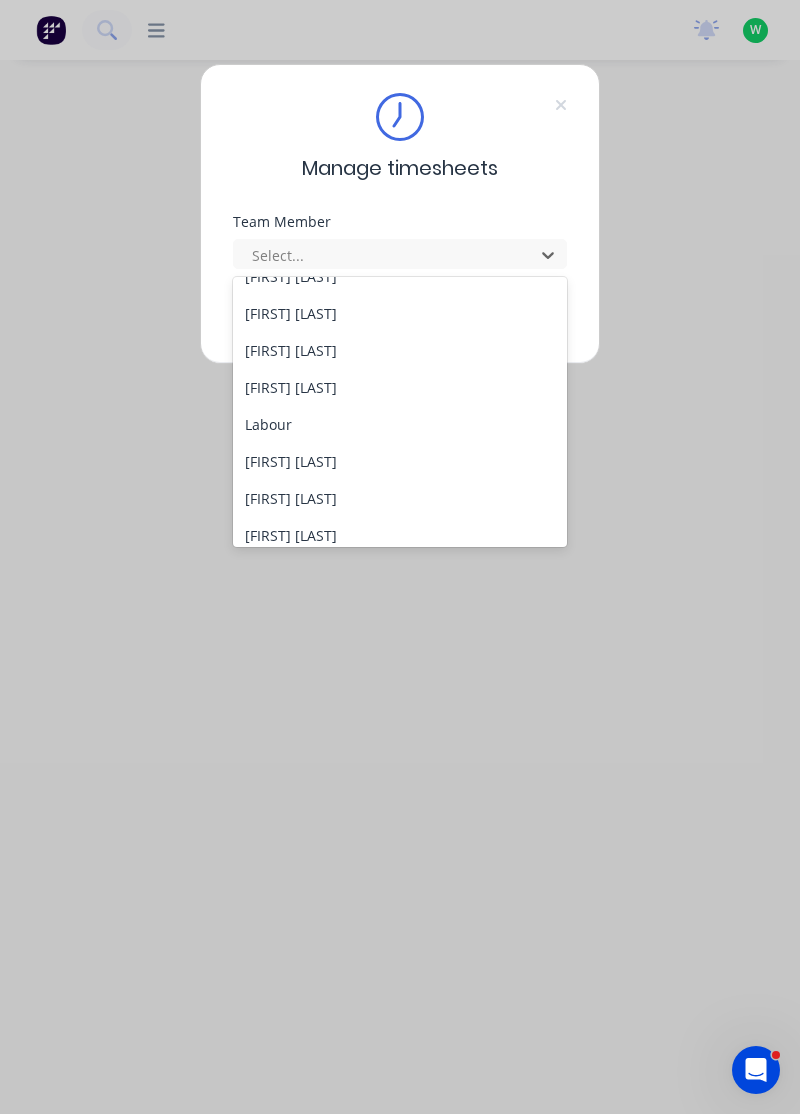 scroll, scrollTop: 428, scrollLeft: 0, axis: vertical 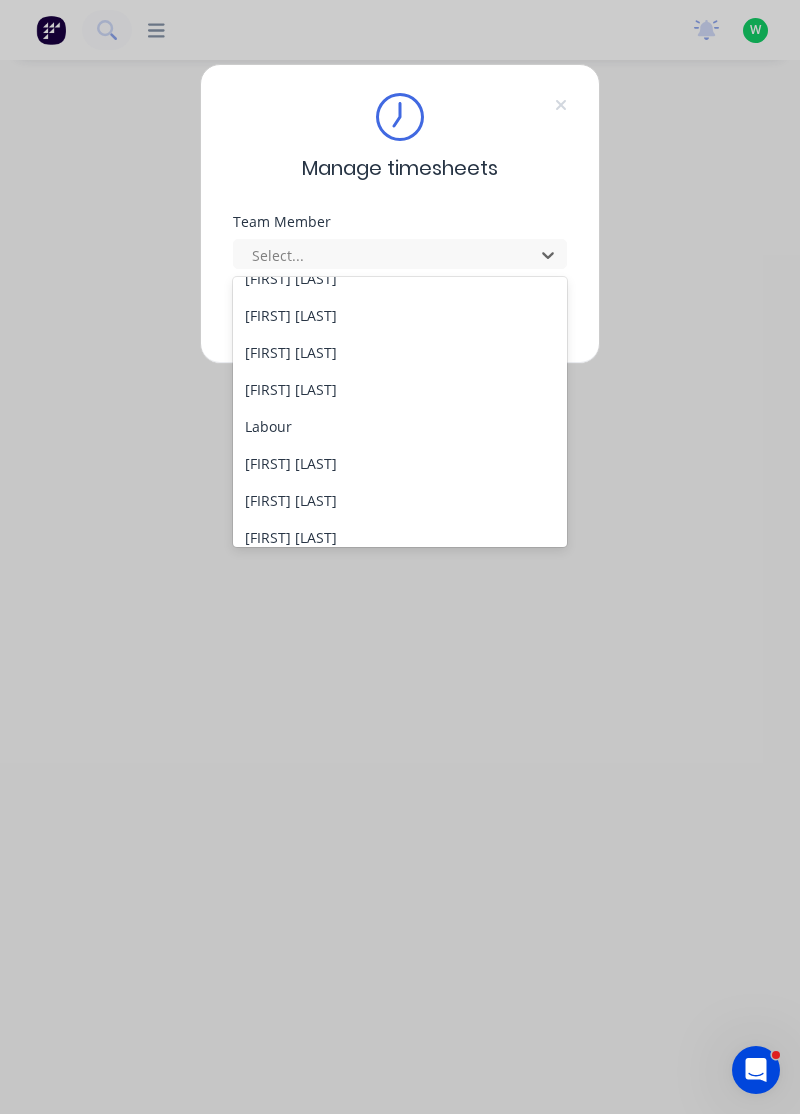 click on "[FIRST] [LAST]" at bounding box center (400, 389) 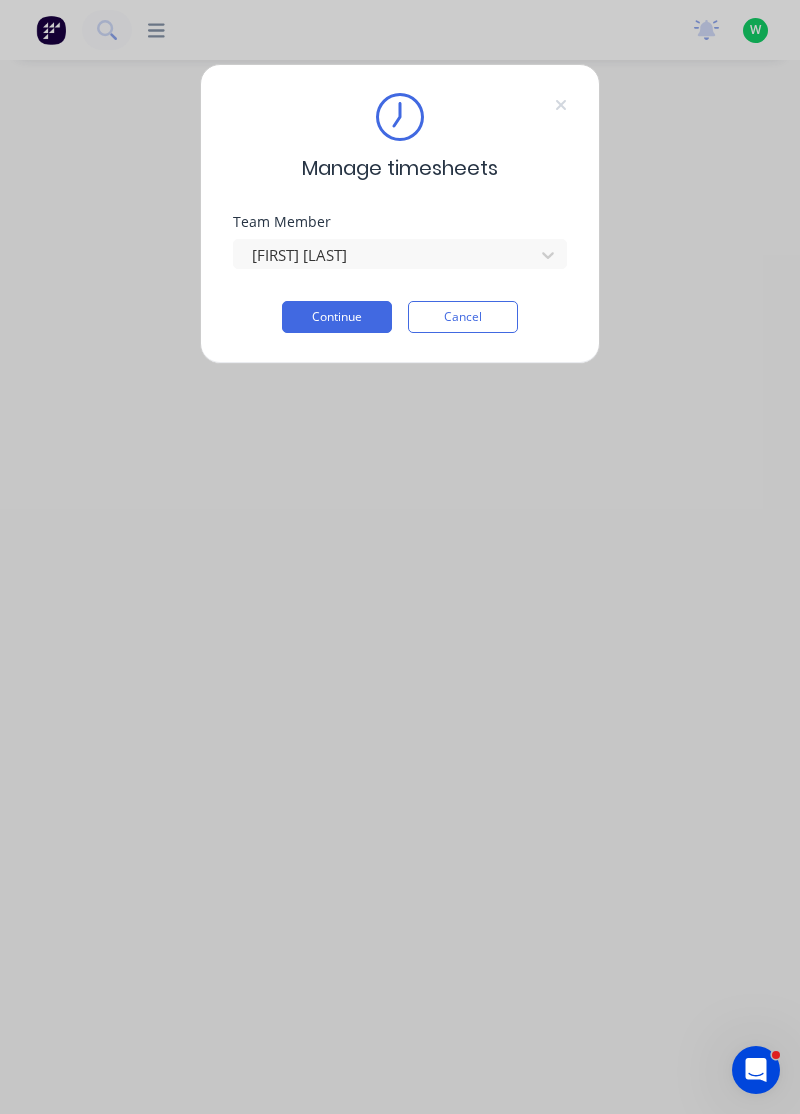 click on "Continue" at bounding box center (337, 317) 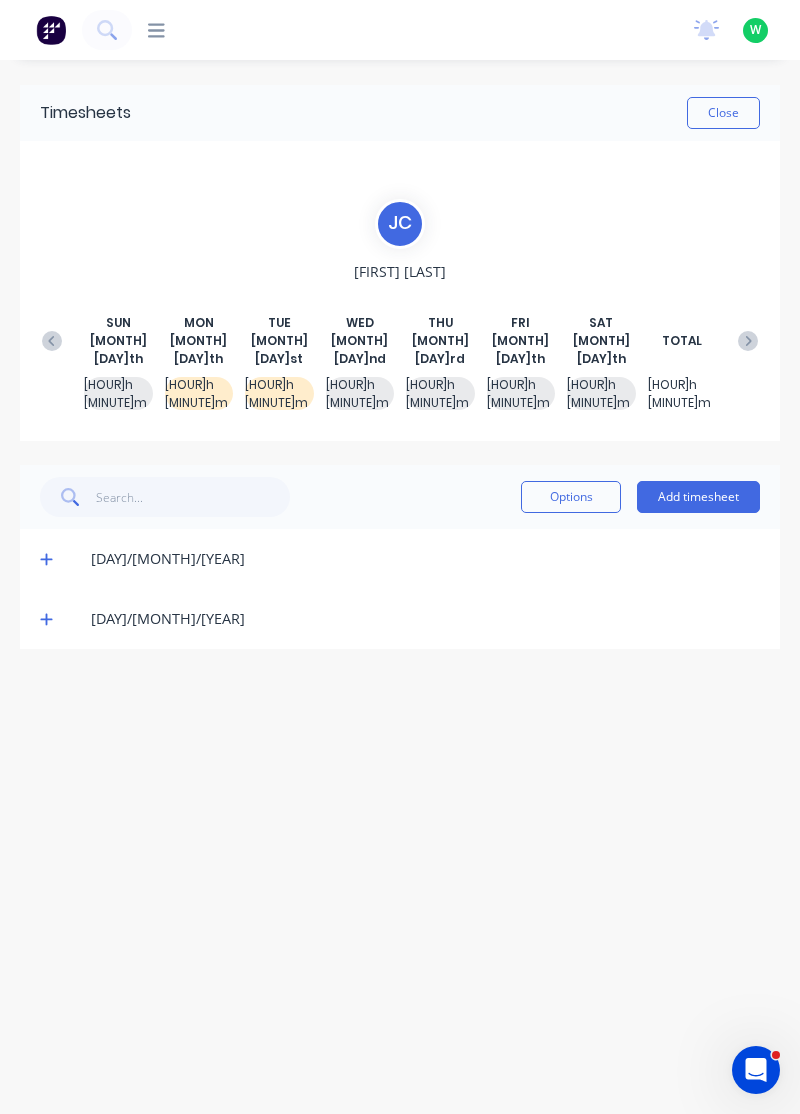 click at bounding box center [46, 559] 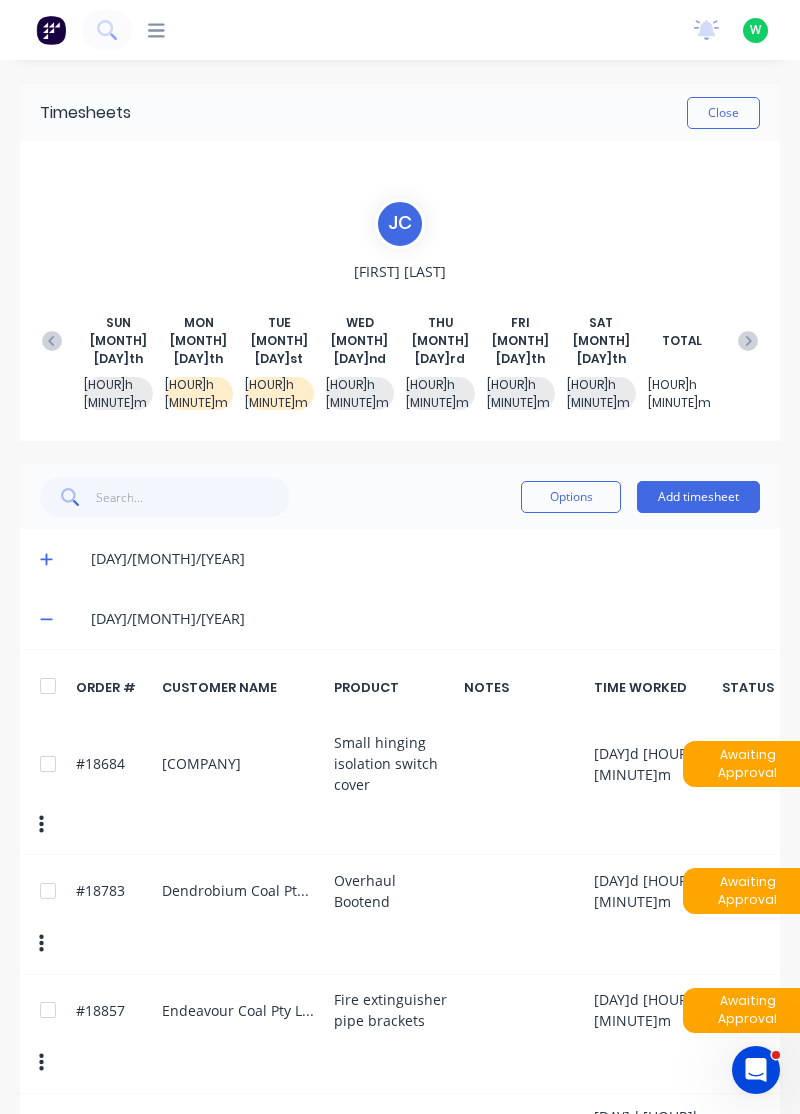 click at bounding box center (46, 559) 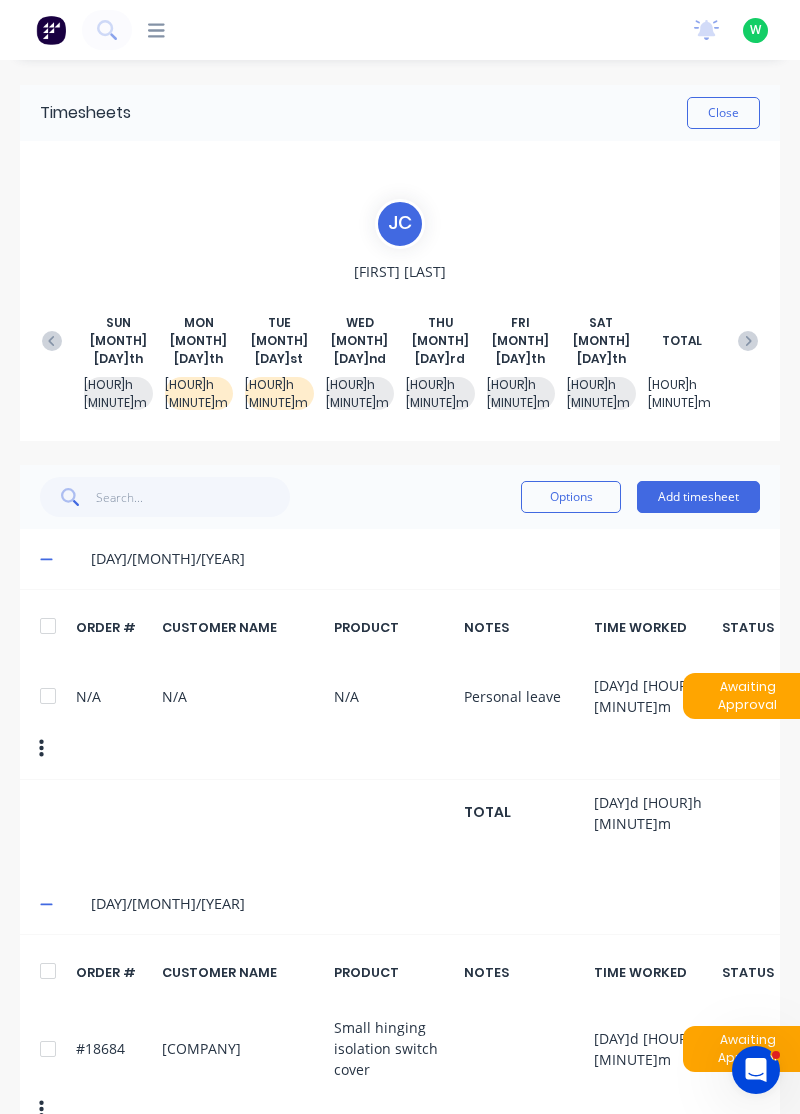 click at bounding box center [46, 560] 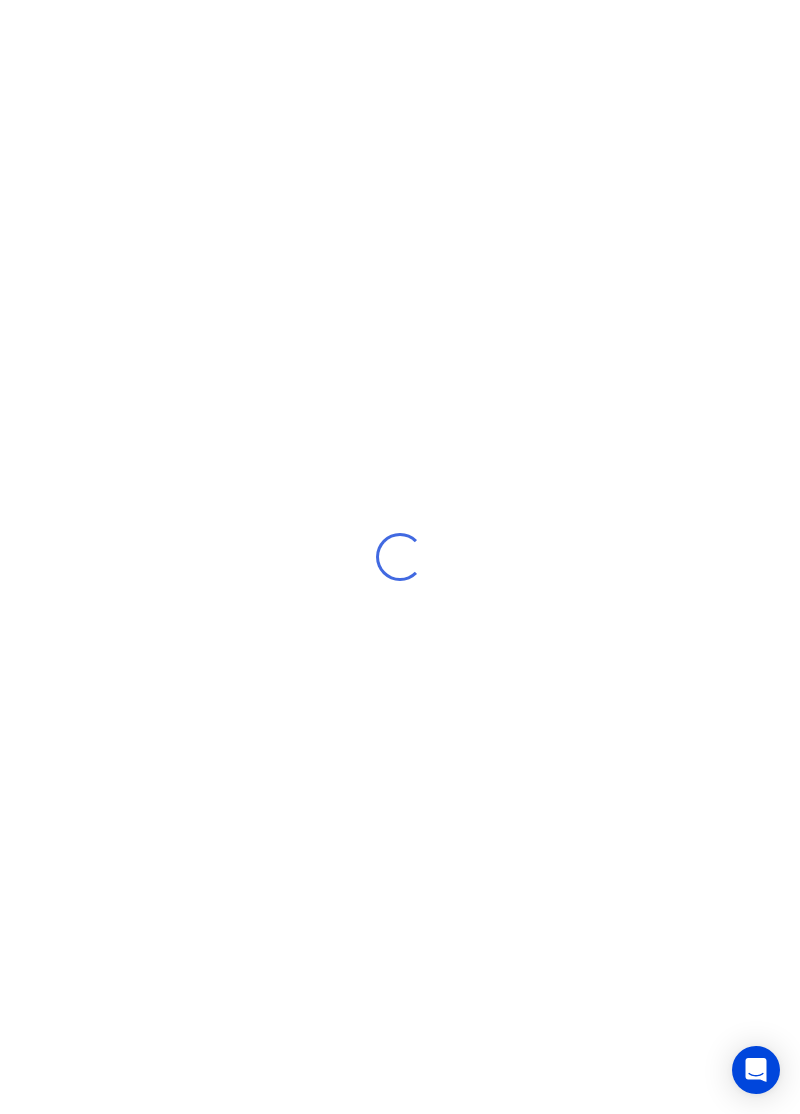 scroll, scrollTop: 0, scrollLeft: 0, axis: both 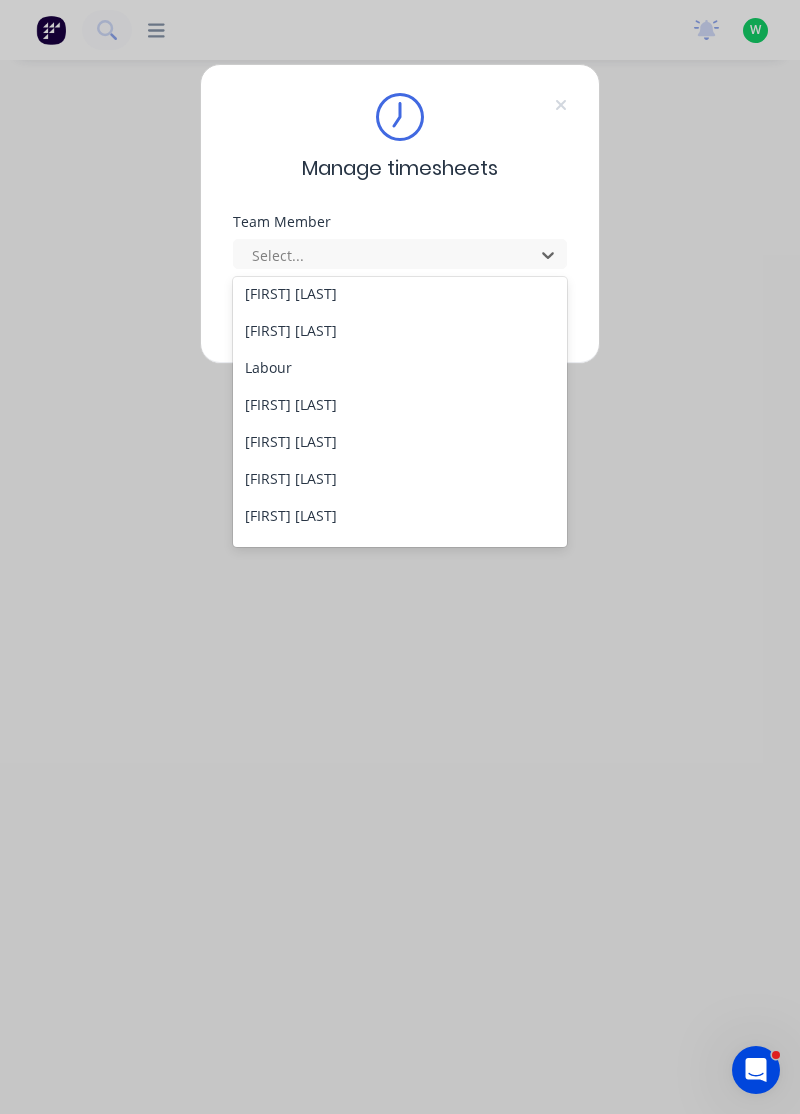 click on "[FIRST] [LAST]" at bounding box center (400, 404) 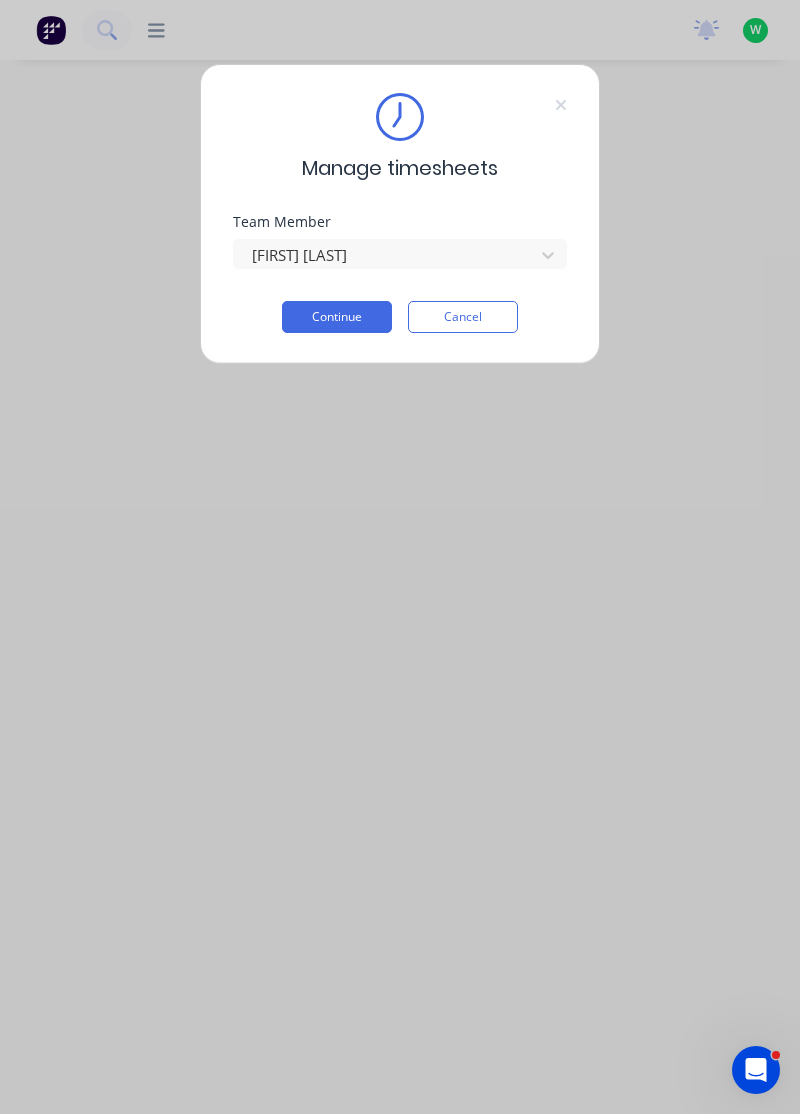click on "Continue" at bounding box center [337, 317] 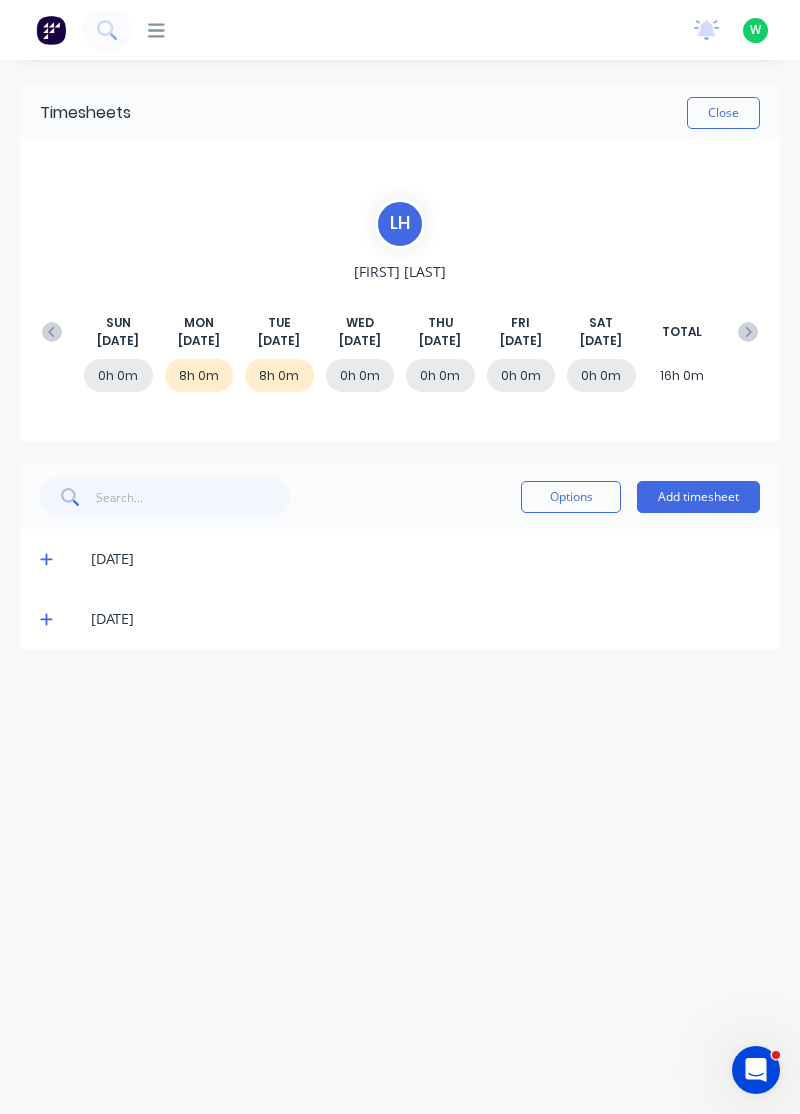 click at bounding box center [46, 559] 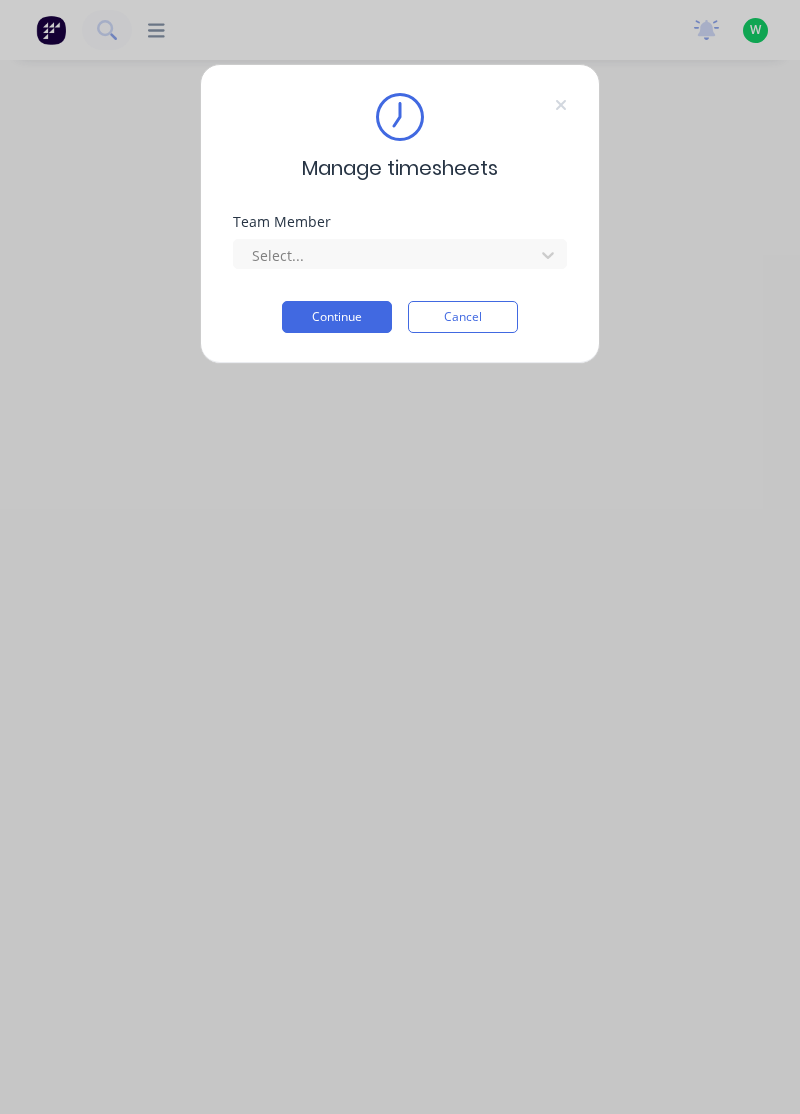 scroll, scrollTop: 0, scrollLeft: 0, axis: both 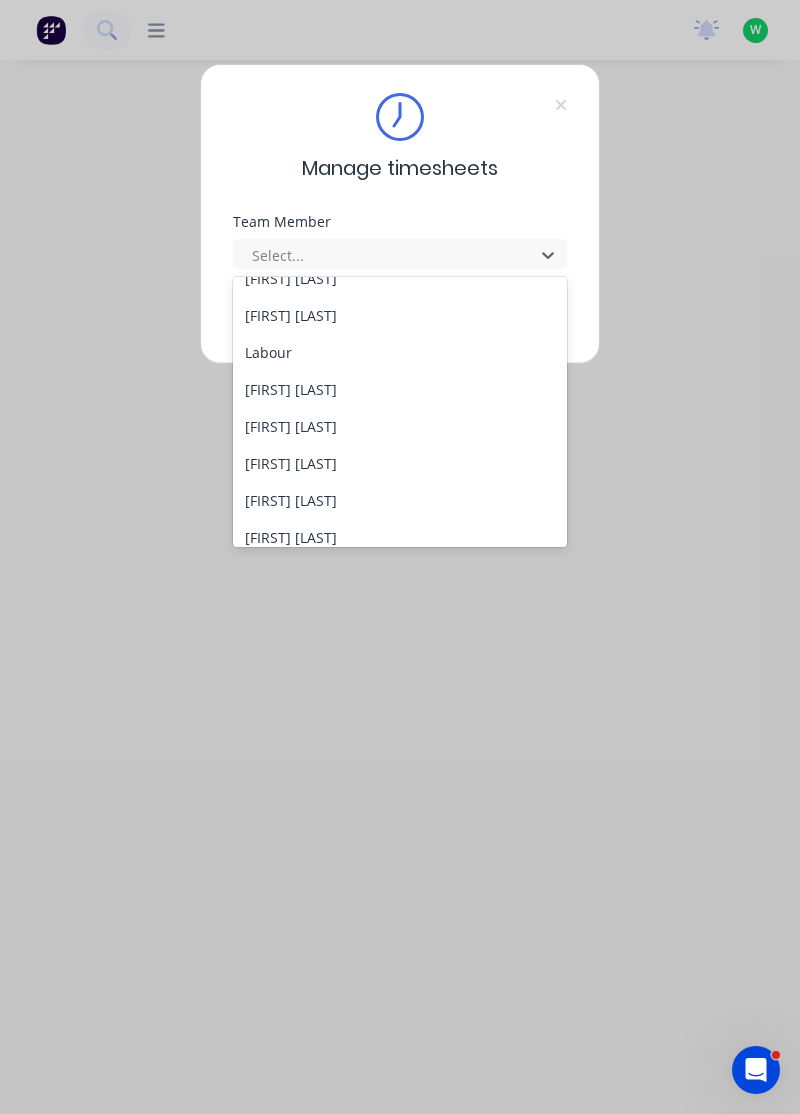 click on "[FIRST] [LAST]" at bounding box center [400, 426] 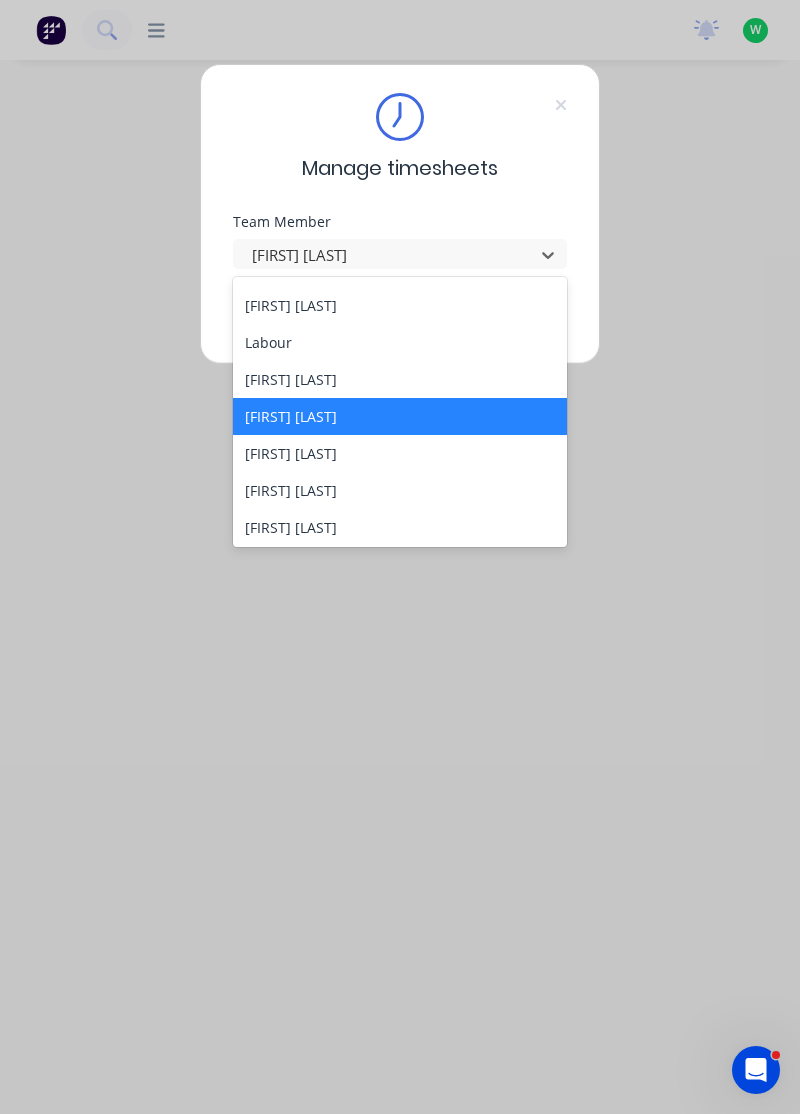 scroll, scrollTop: 517, scrollLeft: 0, axis: vertical 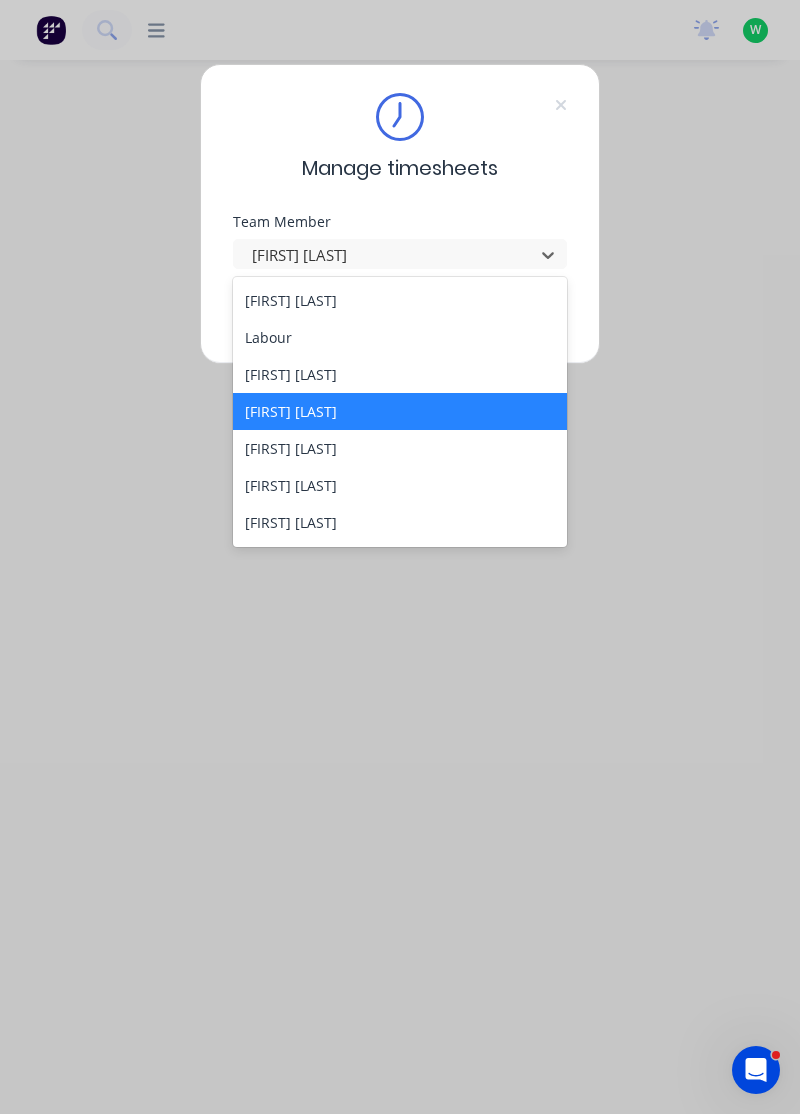 click on "[LAST] [LAST]" at bounding box center [400, 448] 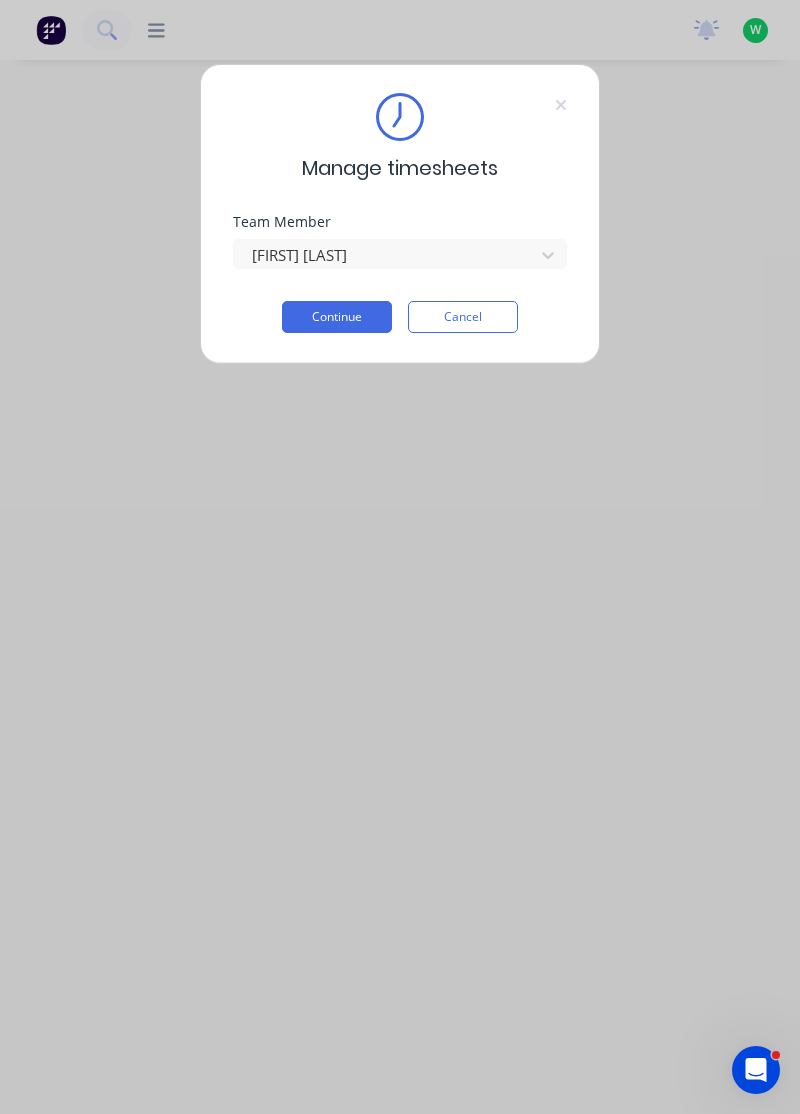 click on "Continue" at bounding box center [337, 317] 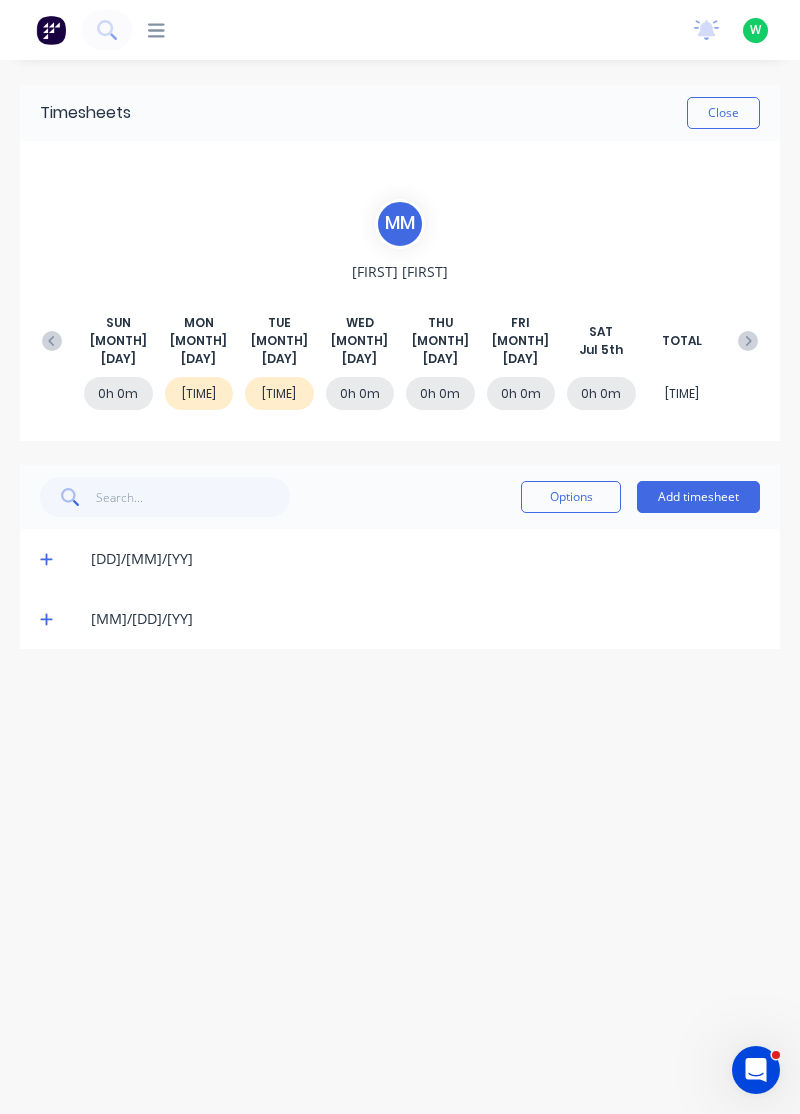 click at bounding box center [46, 560] 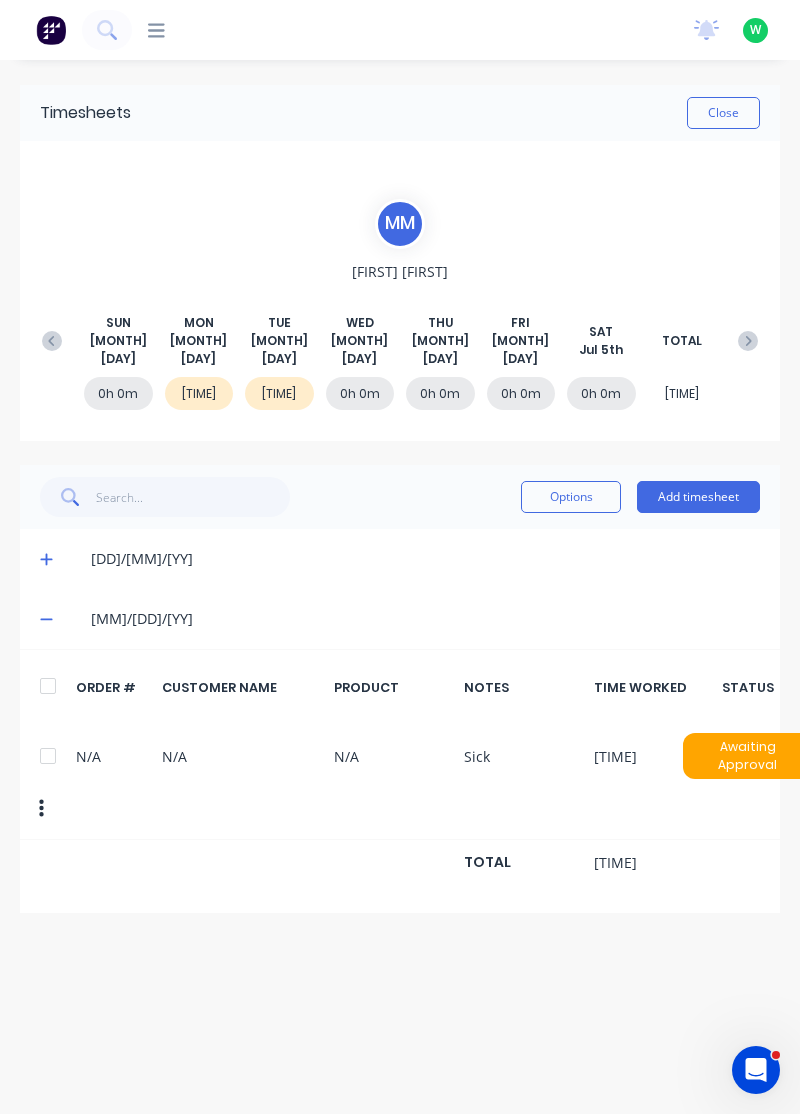 click at bounding box center (46, 560) 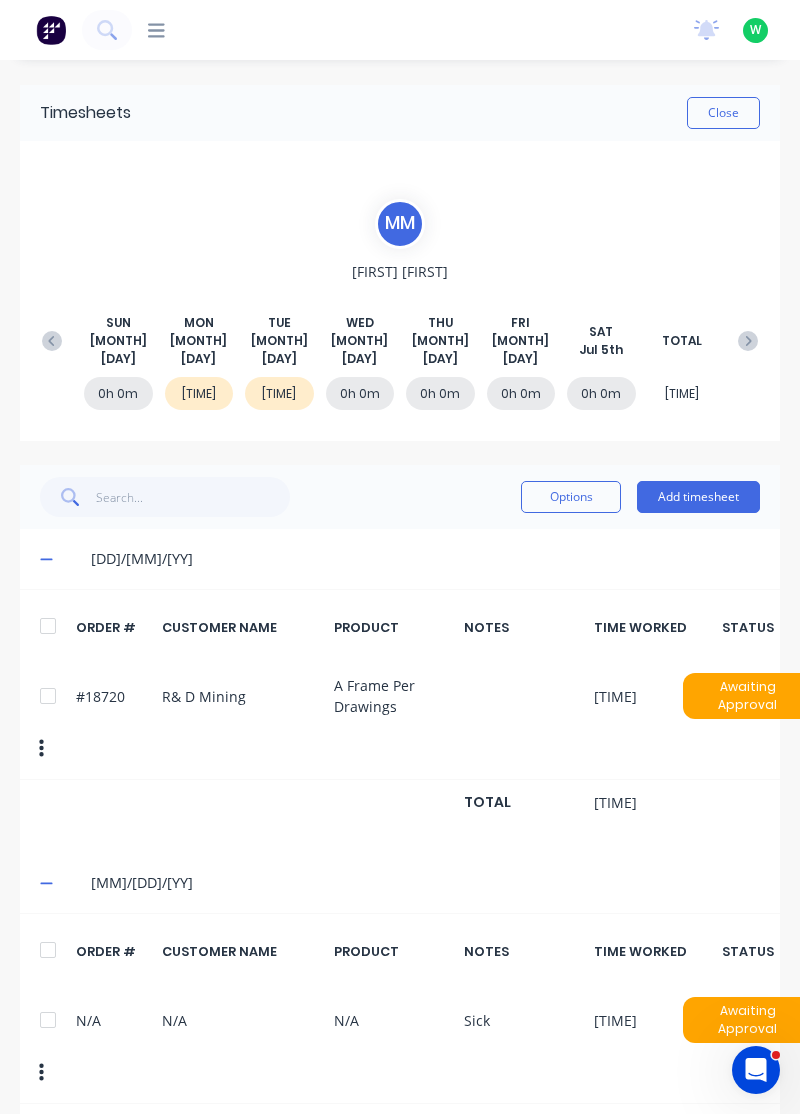 click at bounding box center [49, 559] 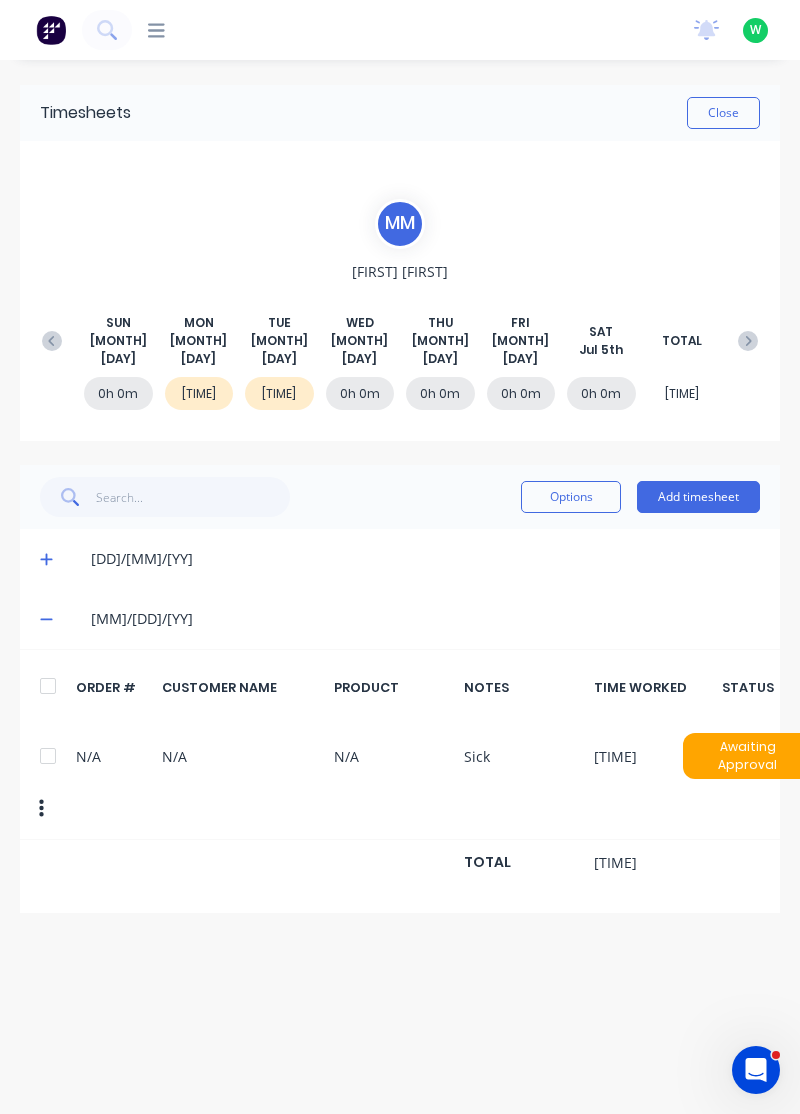 click at bounding box center (49, 619) 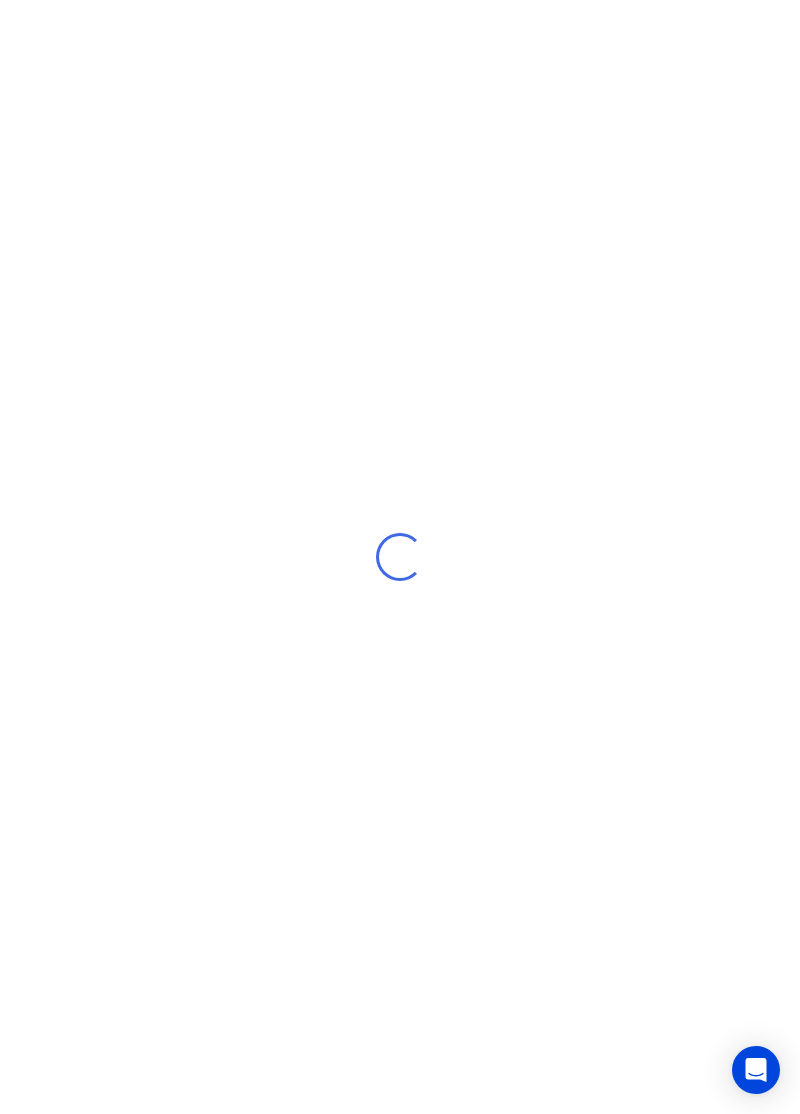 scroll, scrollTop: 0, scrollLeft: 0, axis: both 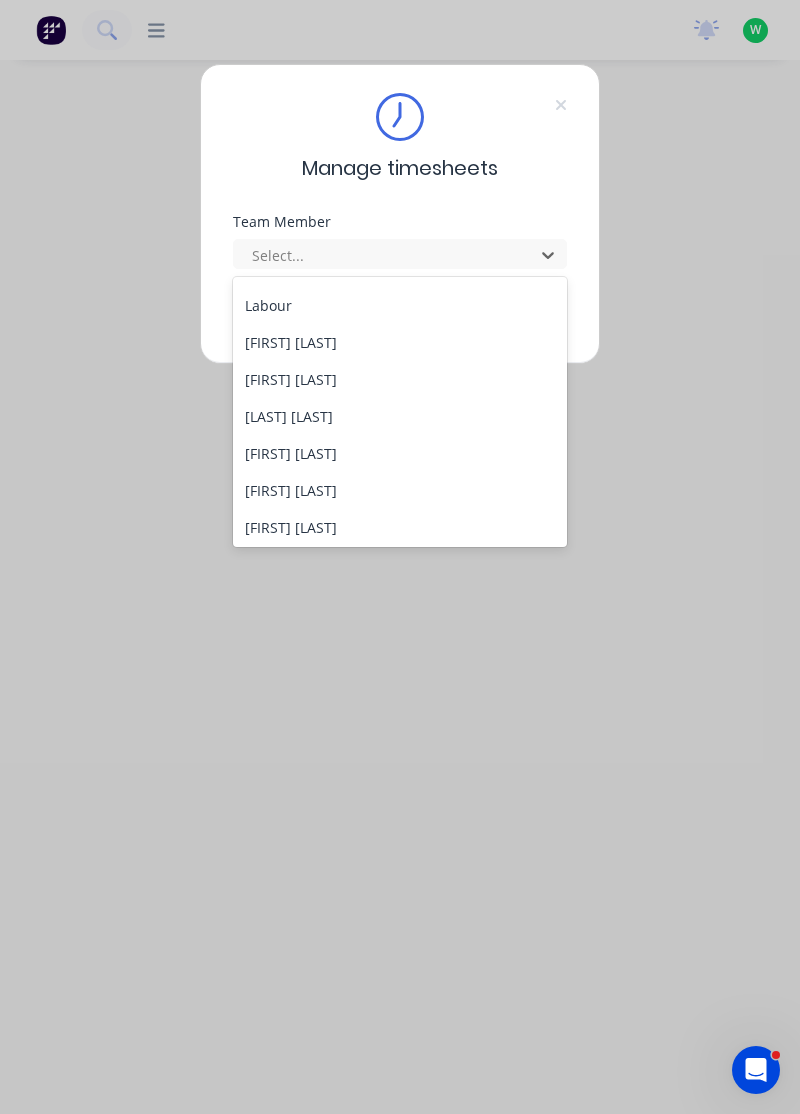 click on "[LAST] [LAST]" at bounding box center [400, 416] 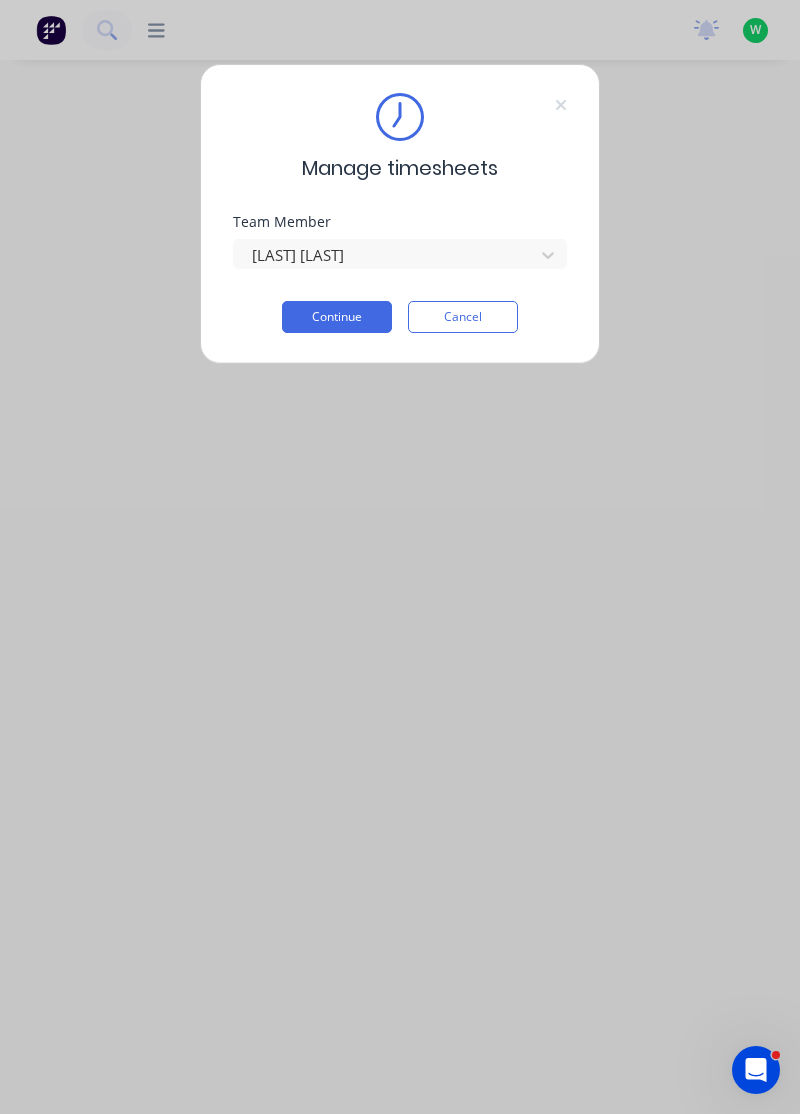 click on "Continue" at bounding box center (337, 317) 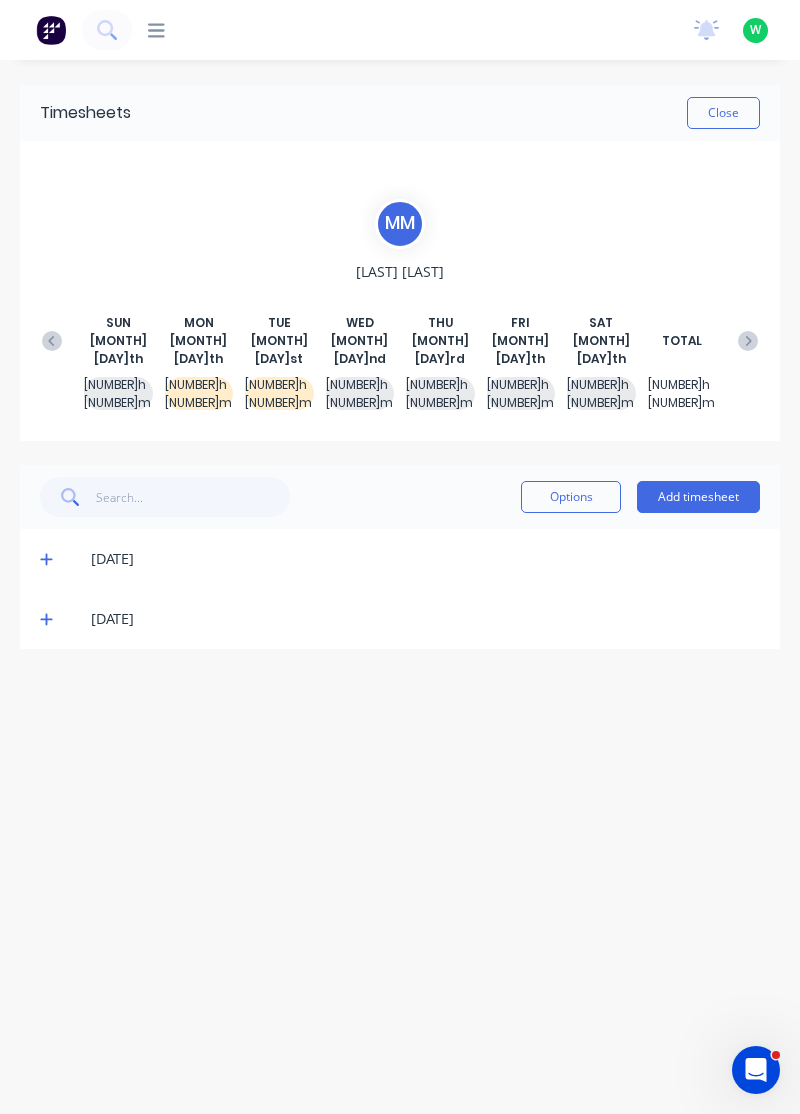 click on "Add timesheet" at bounding box center (698, 497) 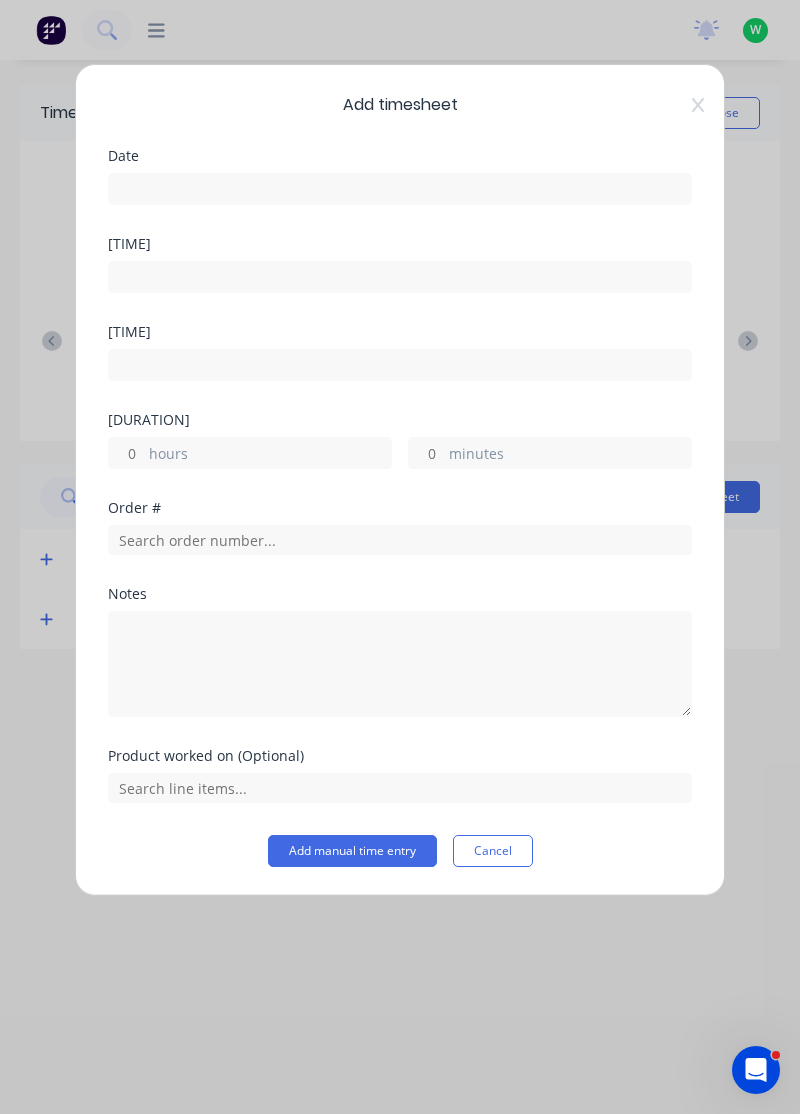 click at bounding box center [400, 189] 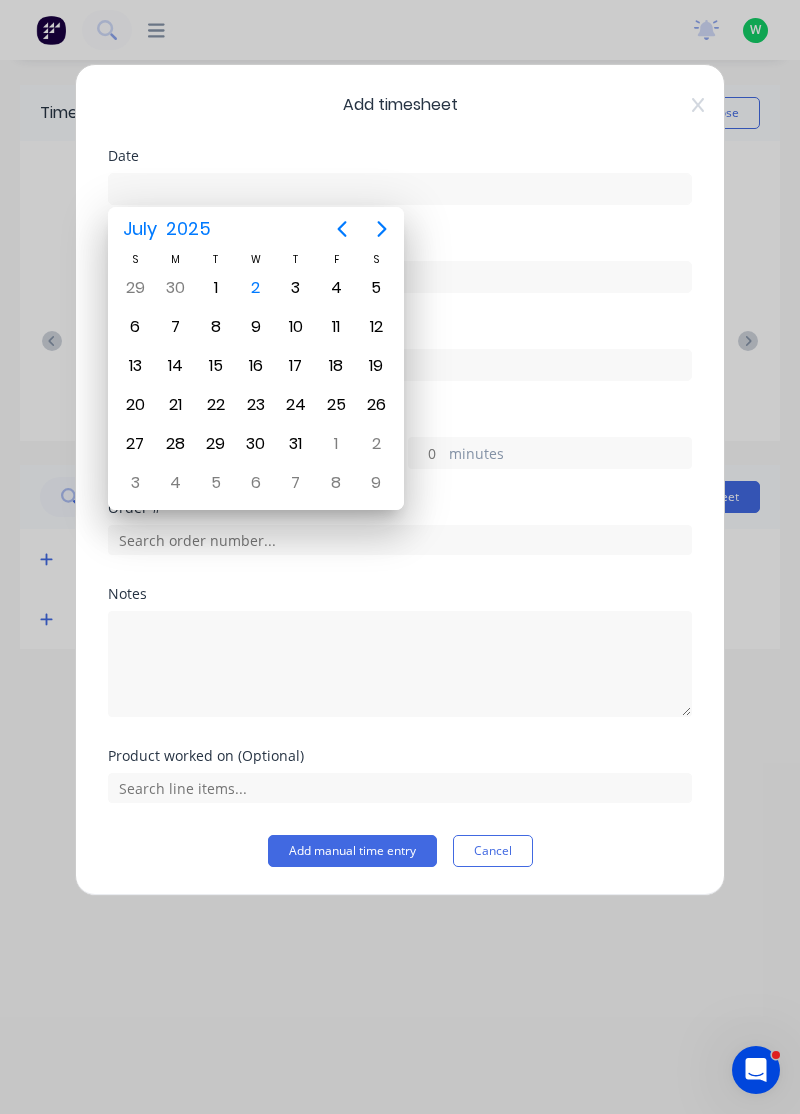 click on "2" at bounding box center (256, 288) 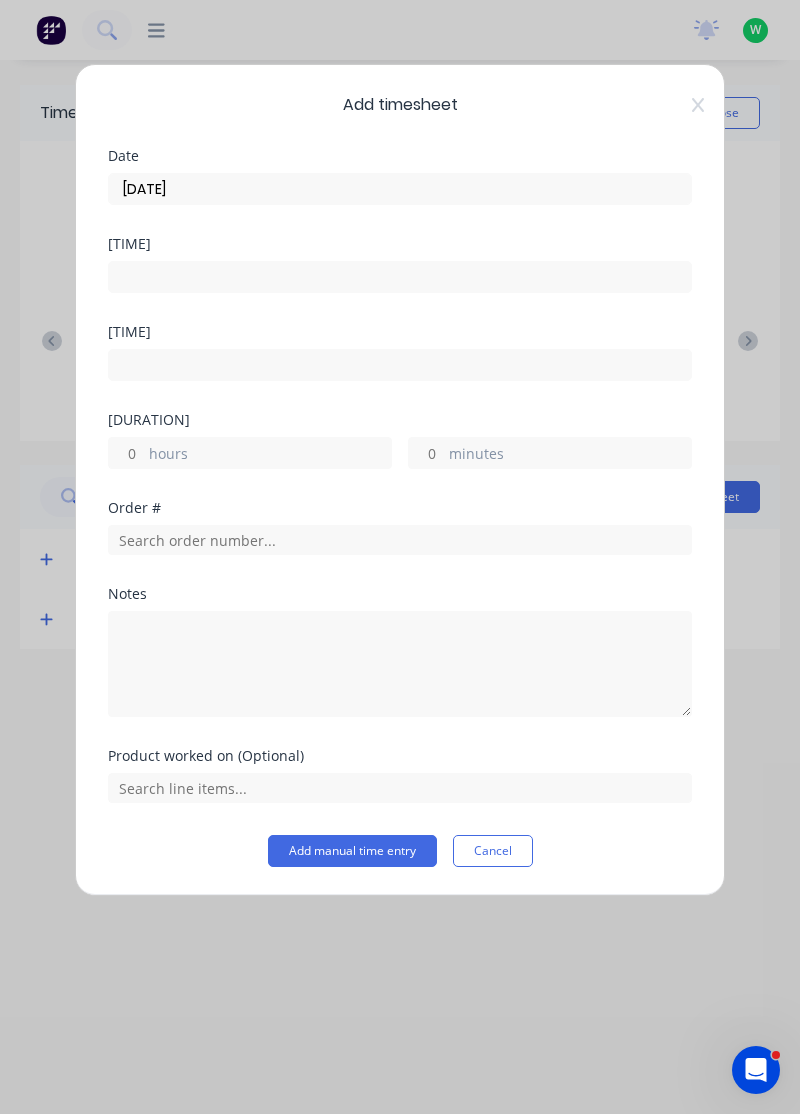 click on "hours" at bounding box center (270, 455) 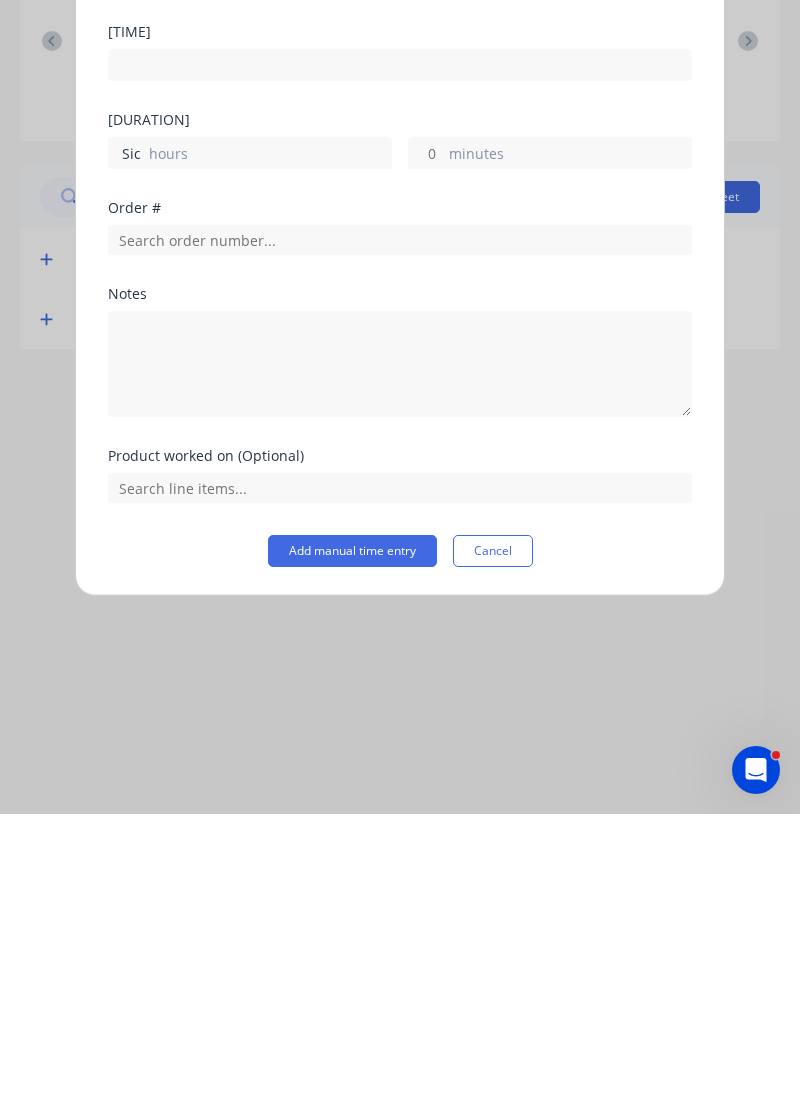 scroll, scrollTop: 0, scrollLeft: 0, axis: both 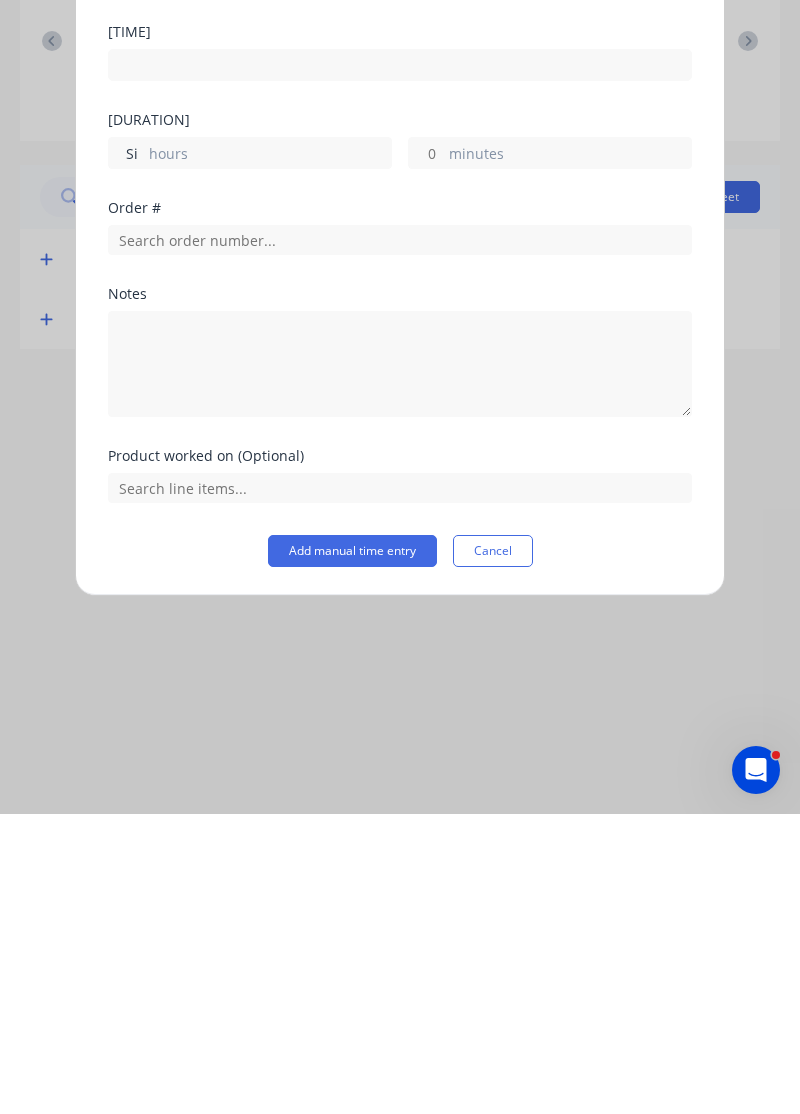 type on "S" 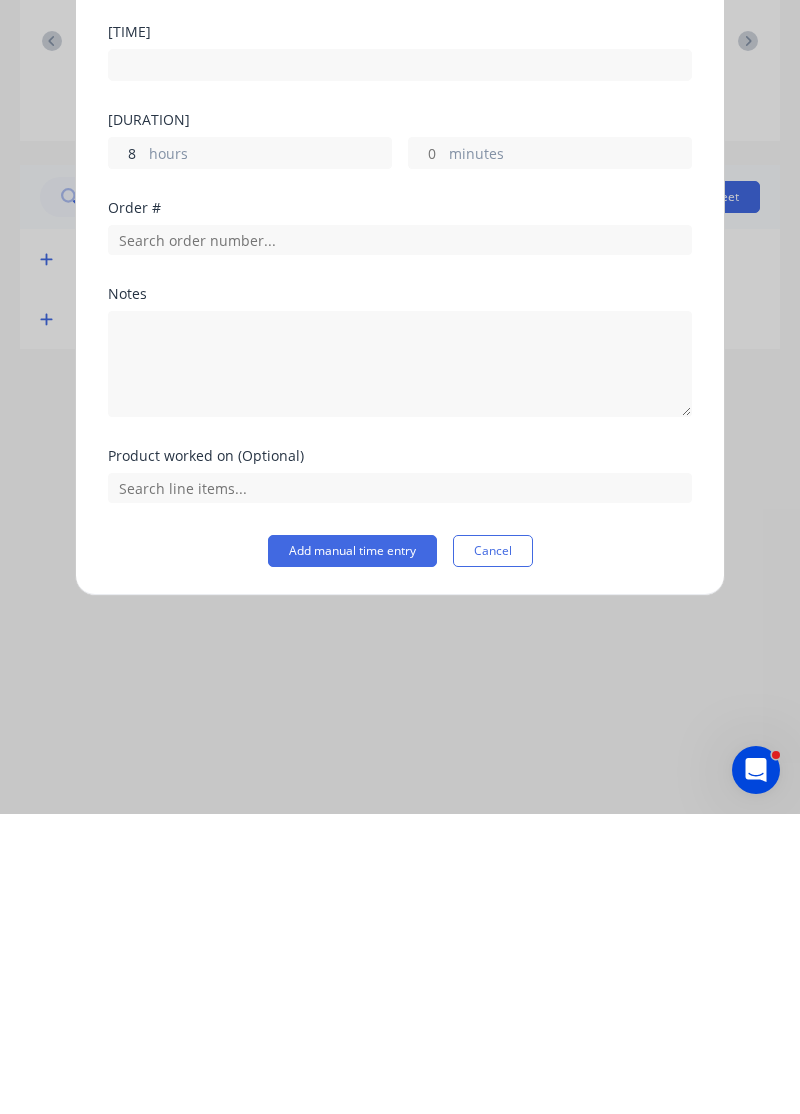 type on "8" 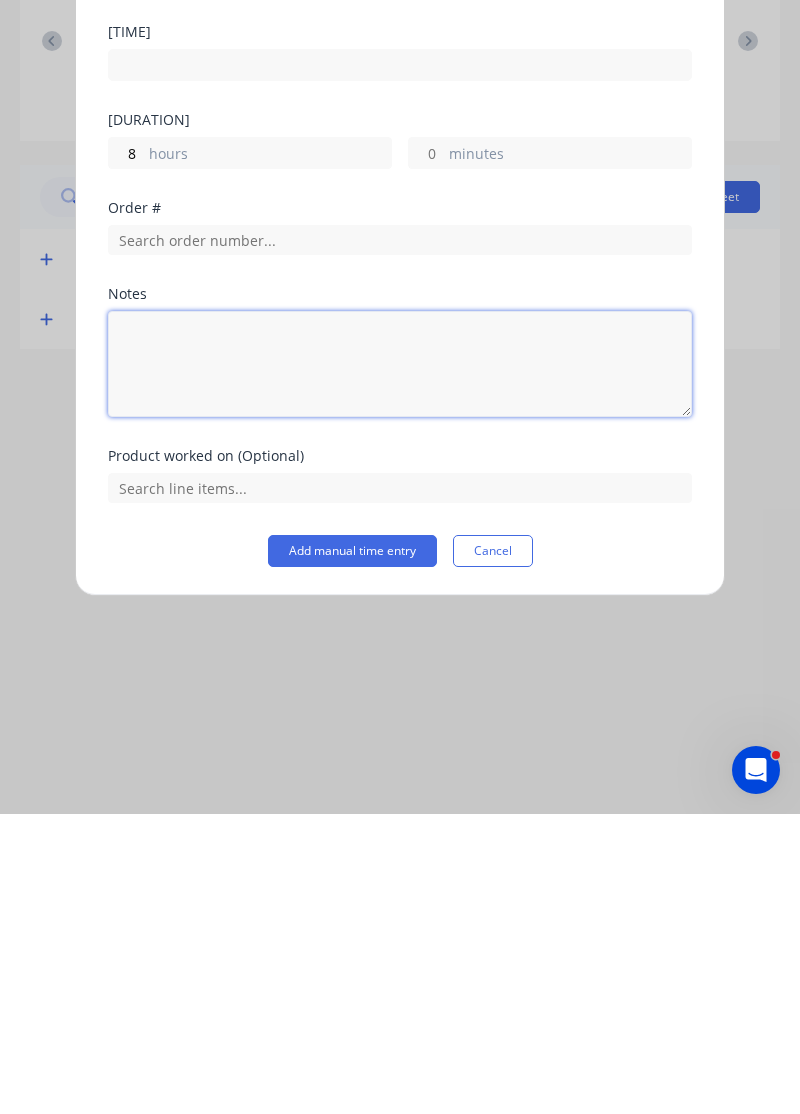 click at bounding box center [400, 664] 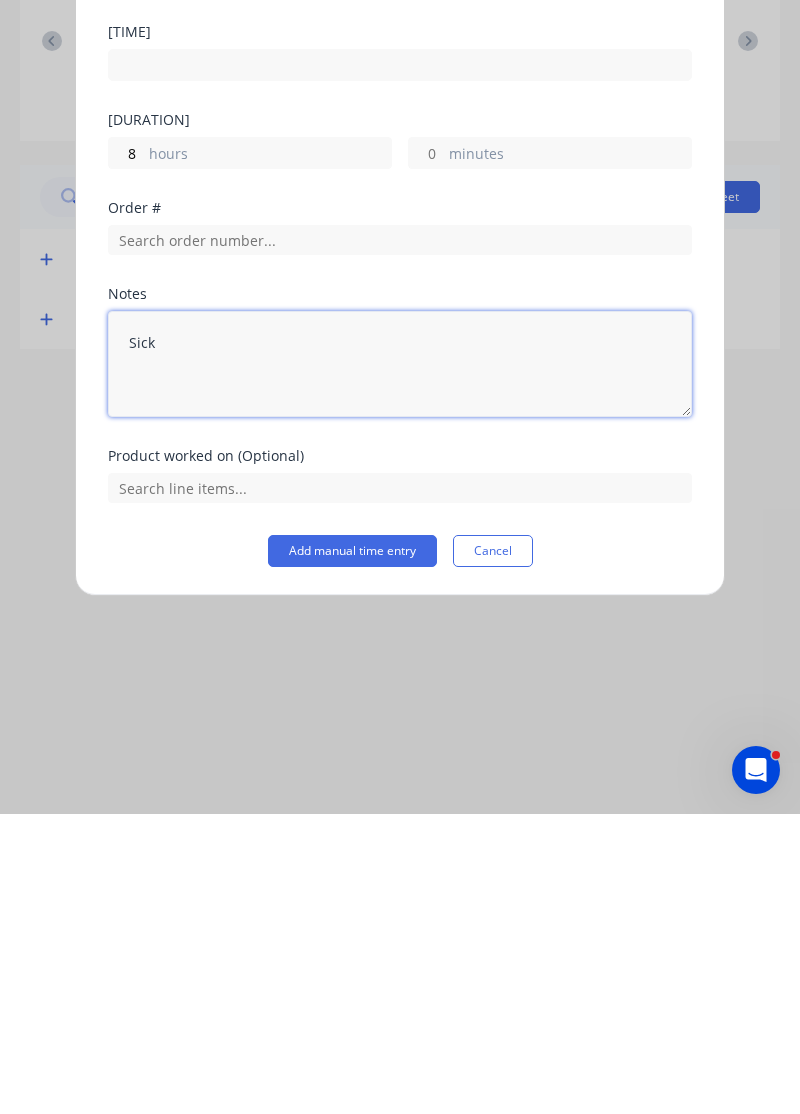 type on "Sick" 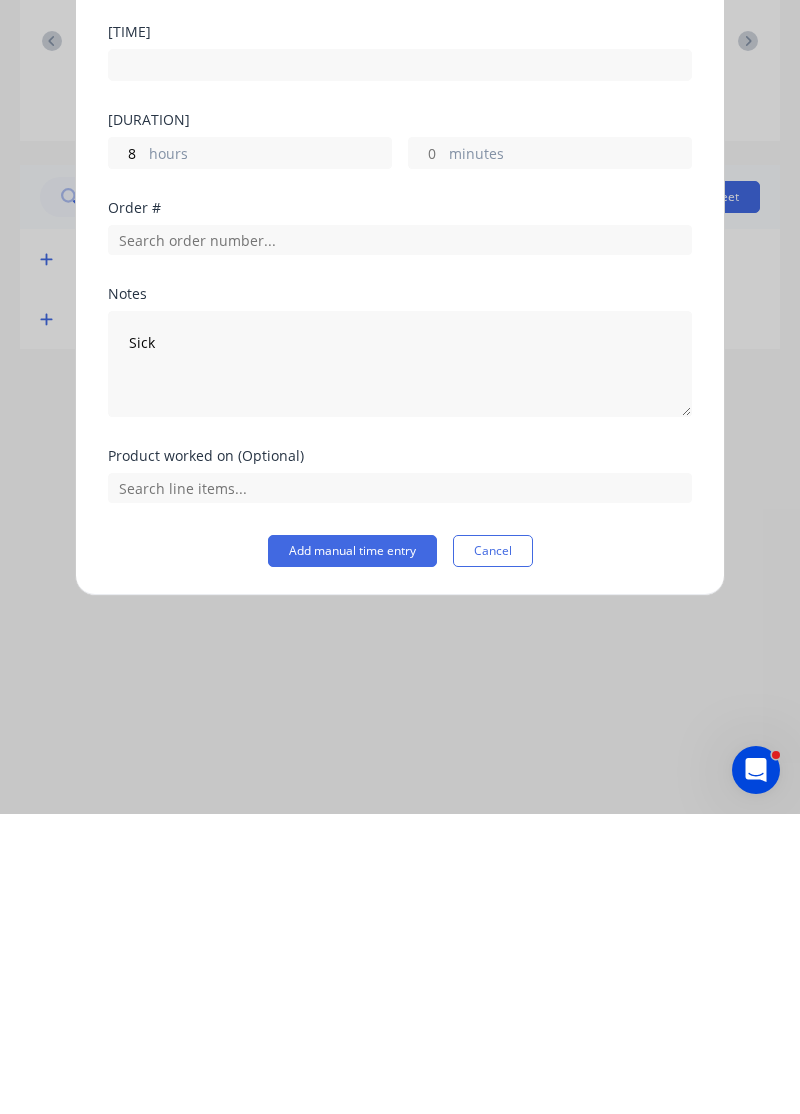 click on "Add manual time entry" at bounding box center (352, 851) 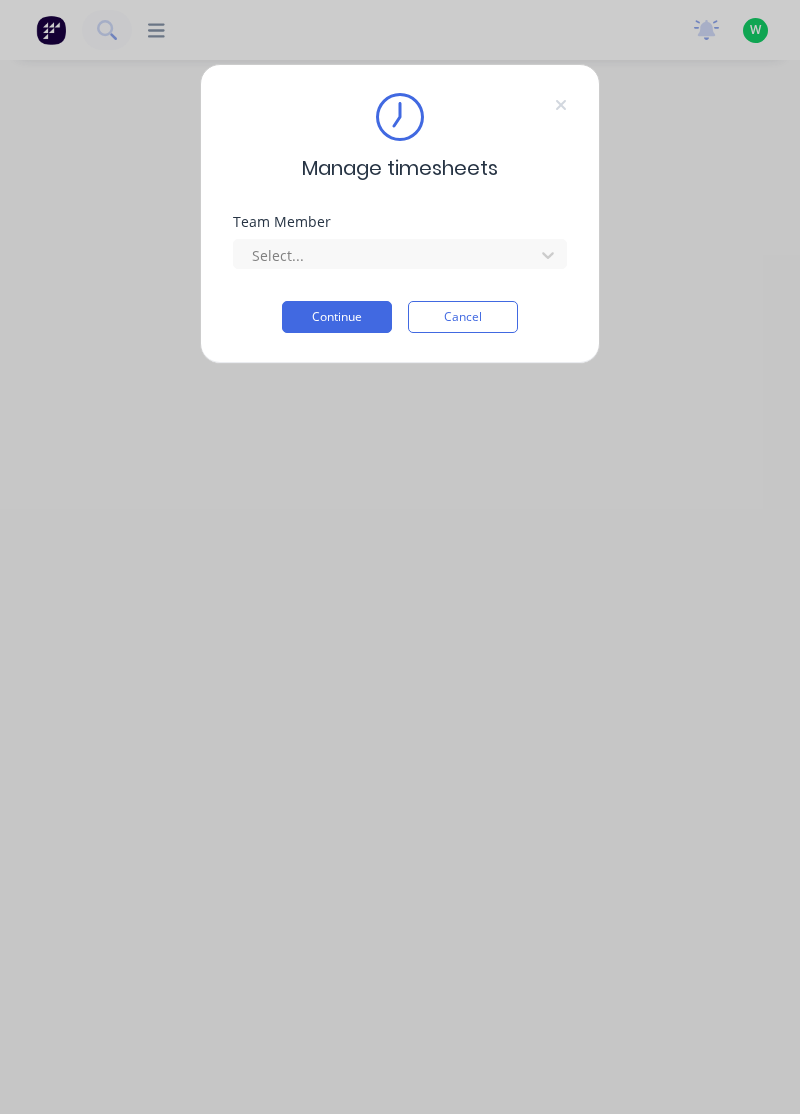 scroll, scrollTop: 0, scrollLeft: 0, axis: both 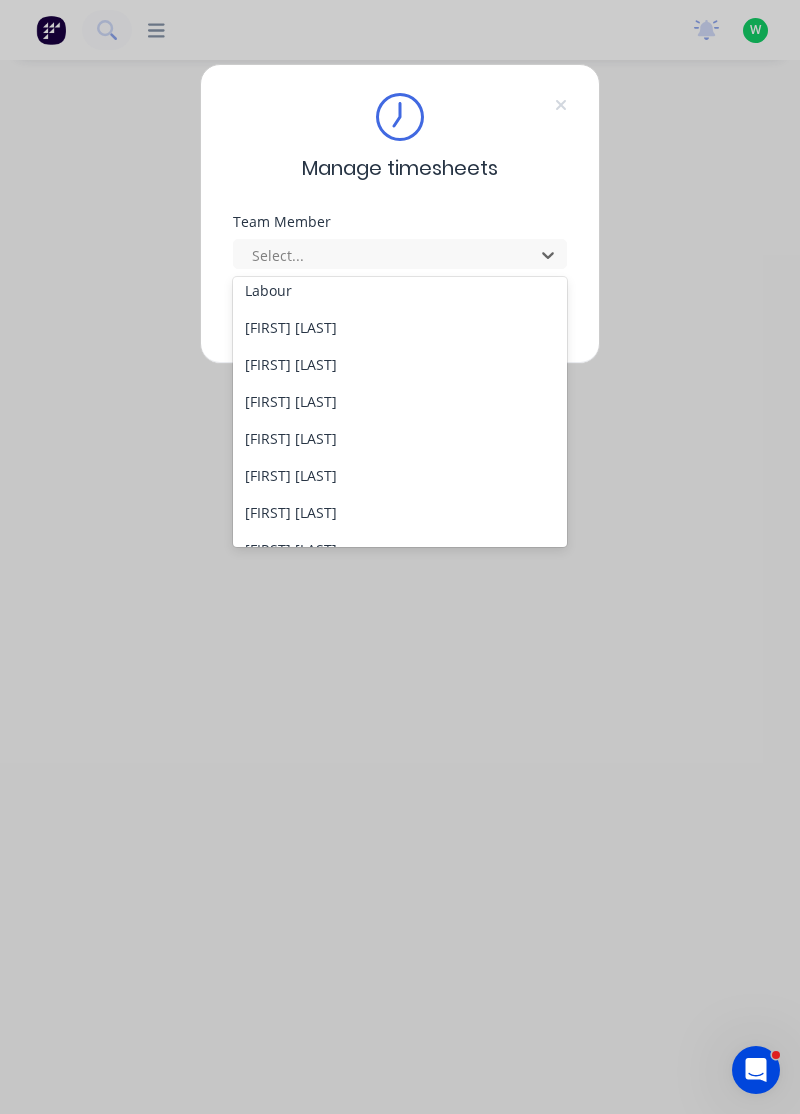 click on "[FIRST] [LAST]" at bounding box center (400, 438) 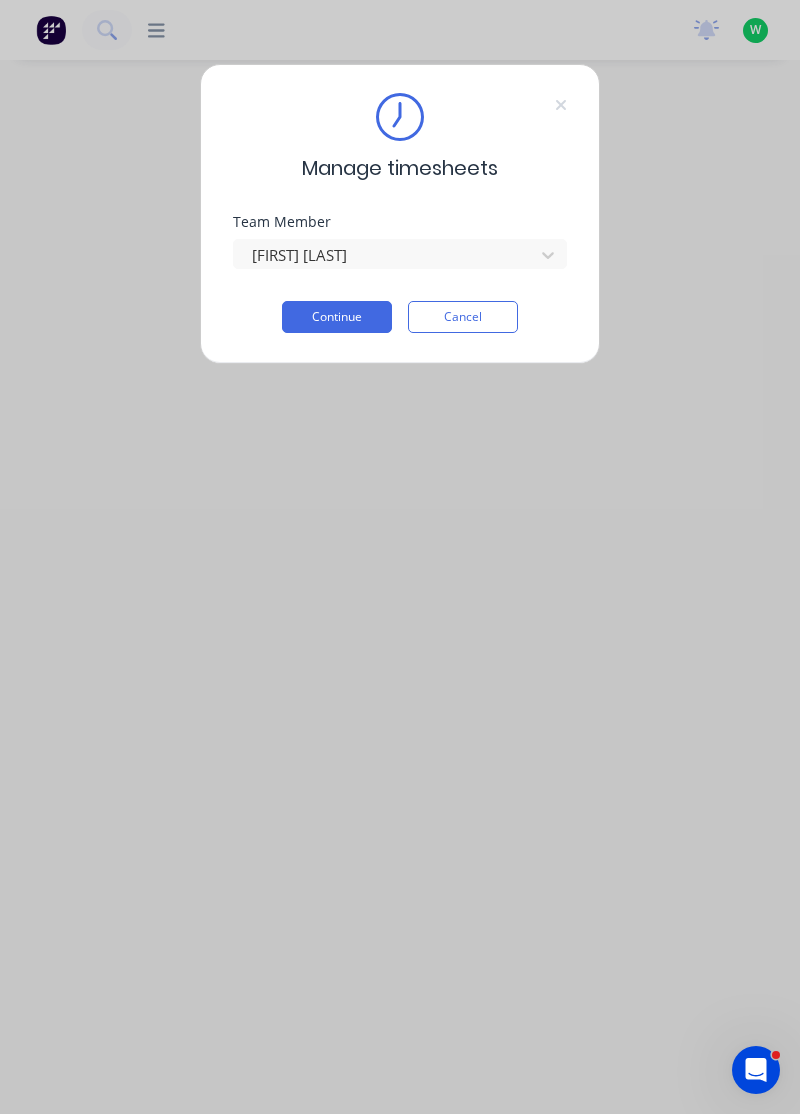 click on "Continue" at bounding box center [337, 317] 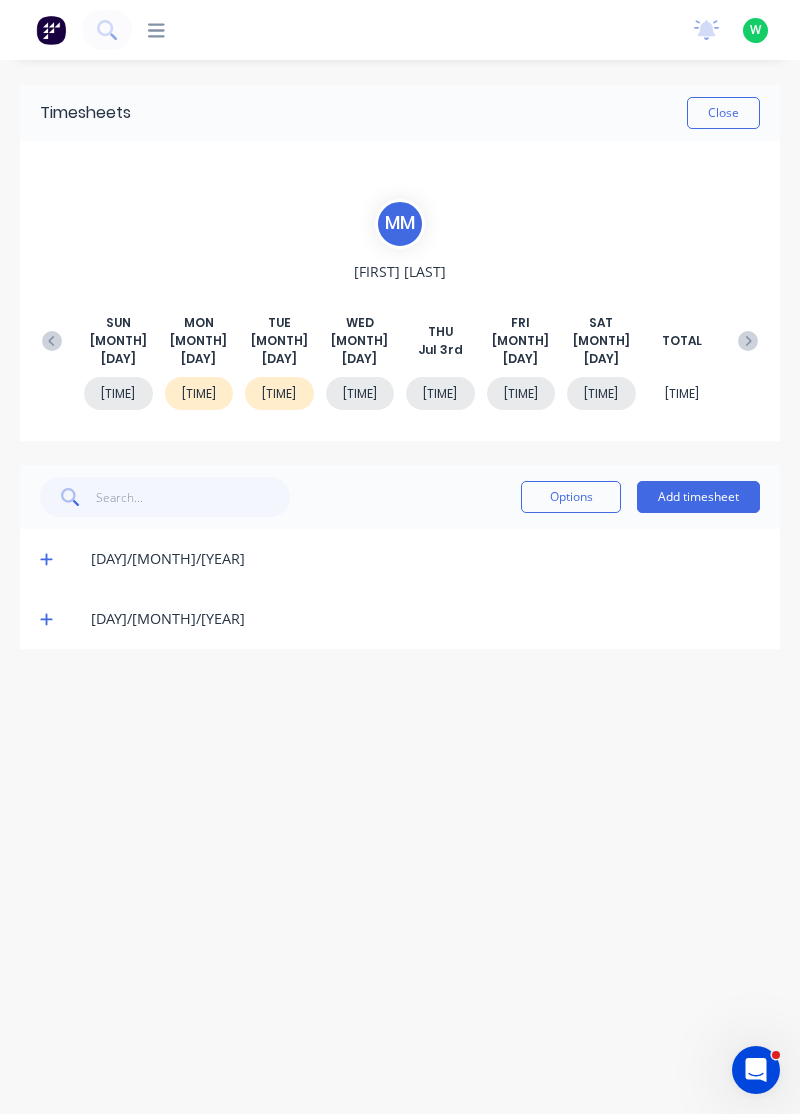 click at bounding box center [46, 560] 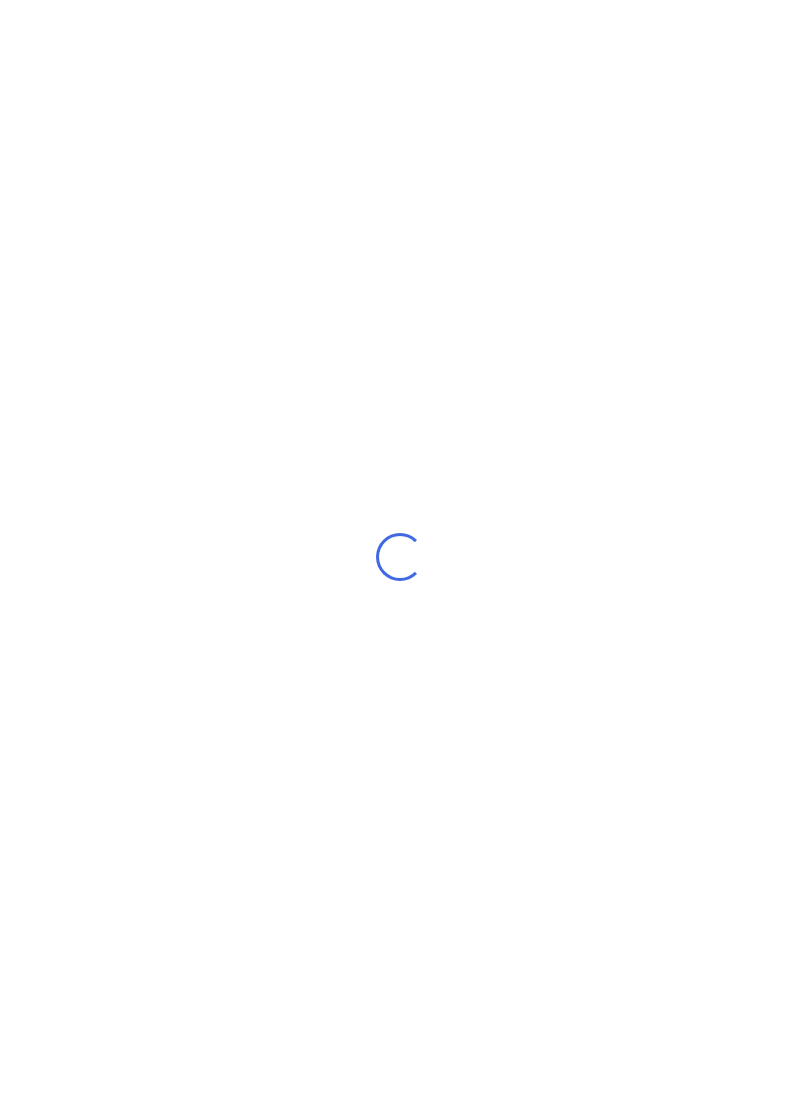 scroll, scrollTop: 0, scrollLeft: 0, axis: both 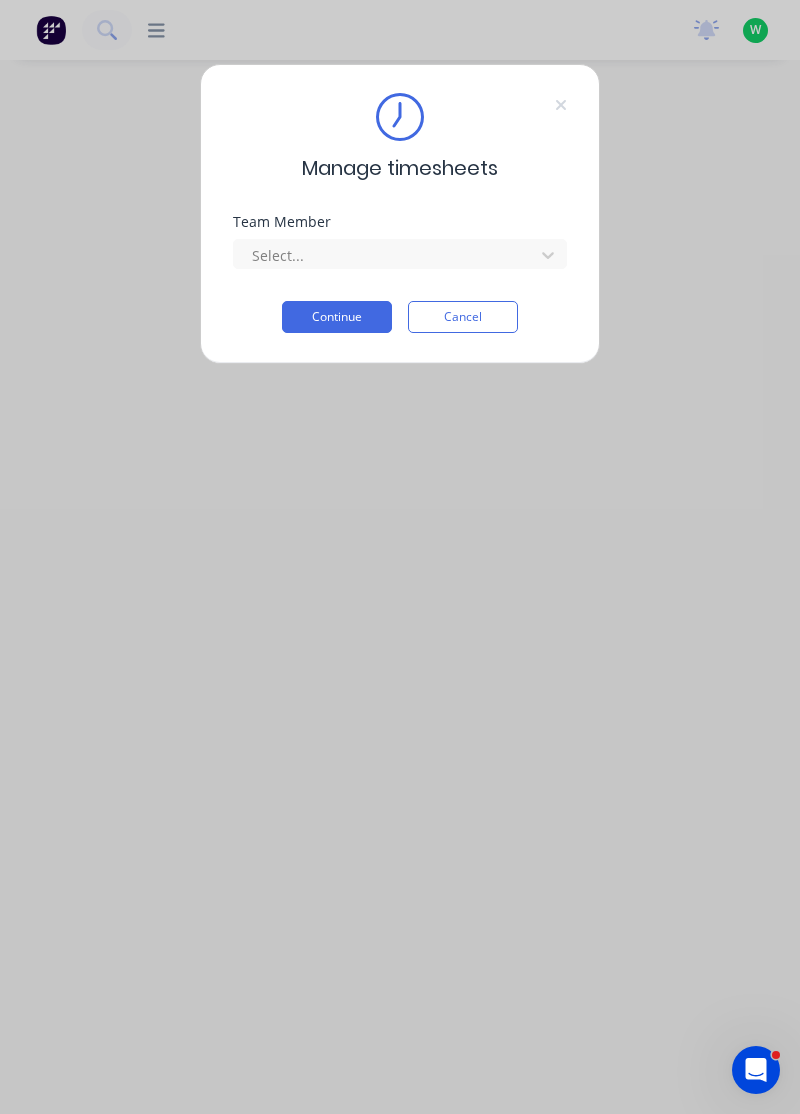 click on "Team Member" at bounding box center (400, 222) 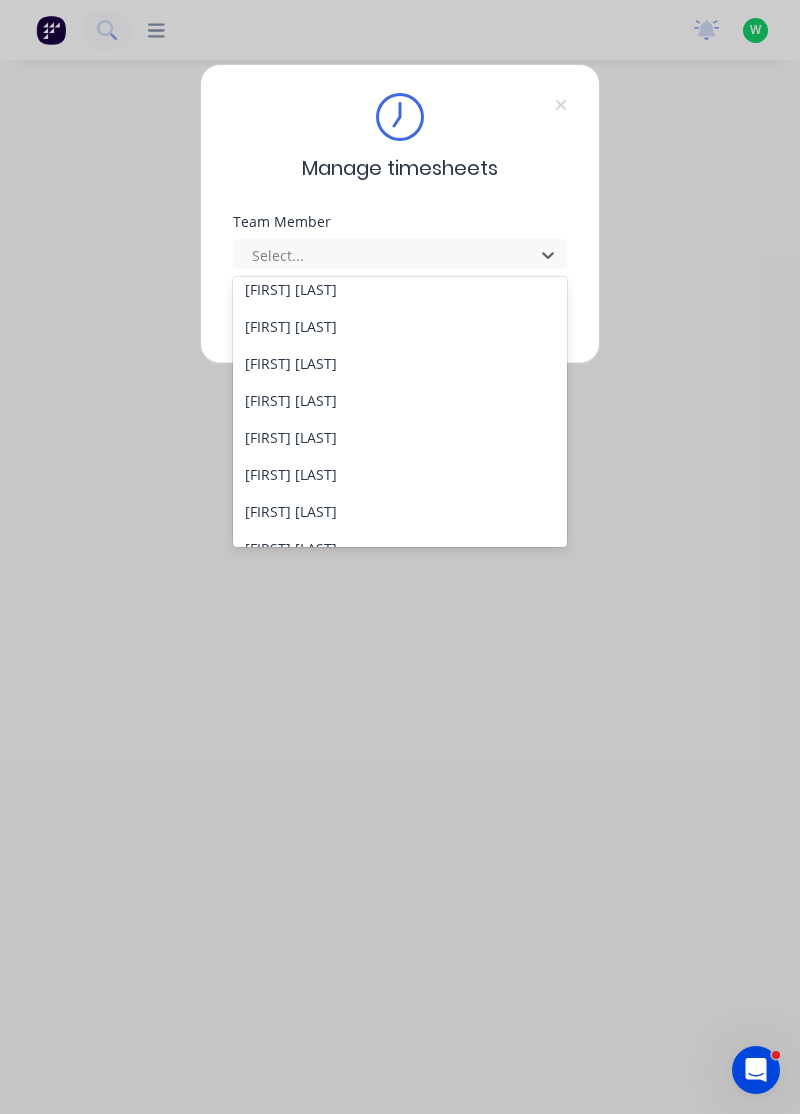 scroll, scrollTop: 601, scrollLeft: 0, axis: vertical 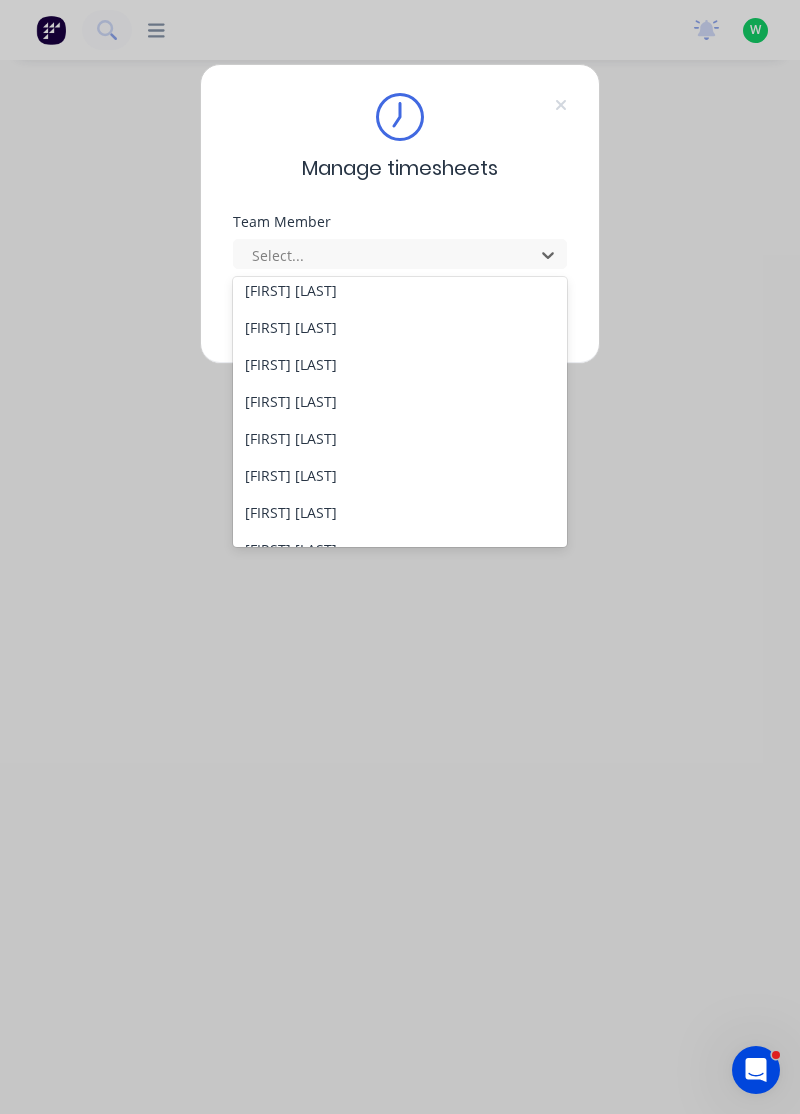 click on "[FIRST] [LAST]" at bounding box center [400, 438] 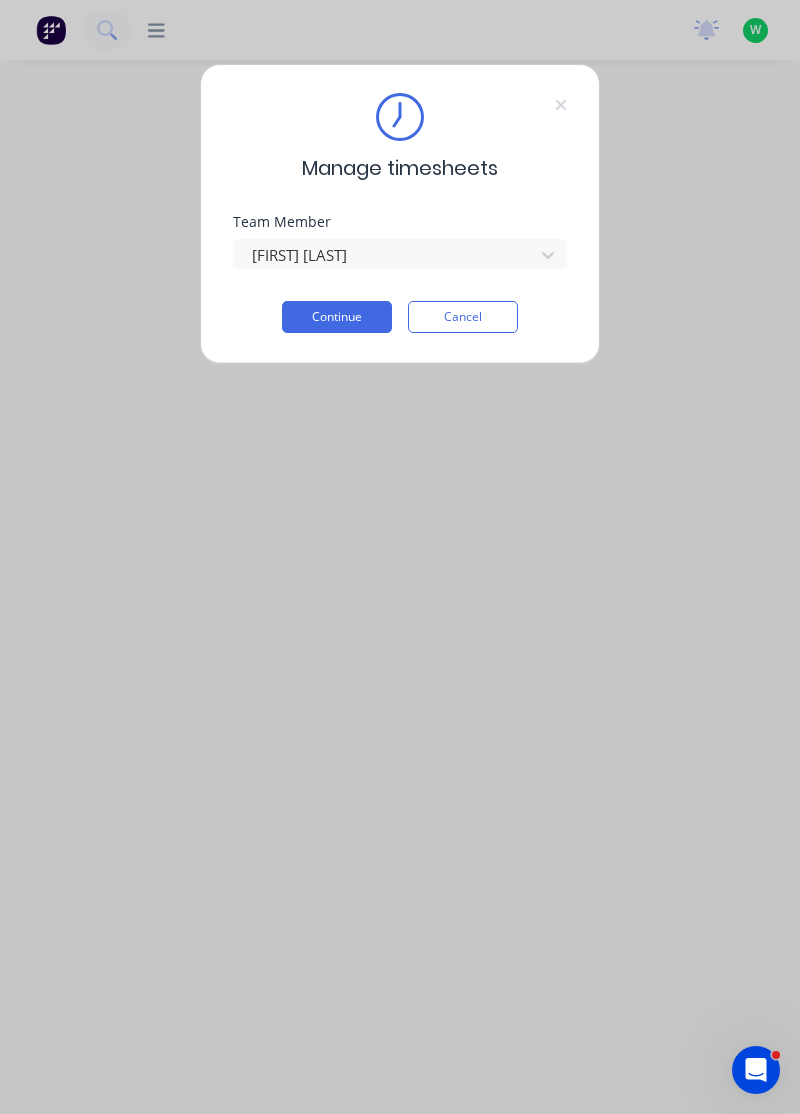 click on "Continue" at bounding box center (337, 317) 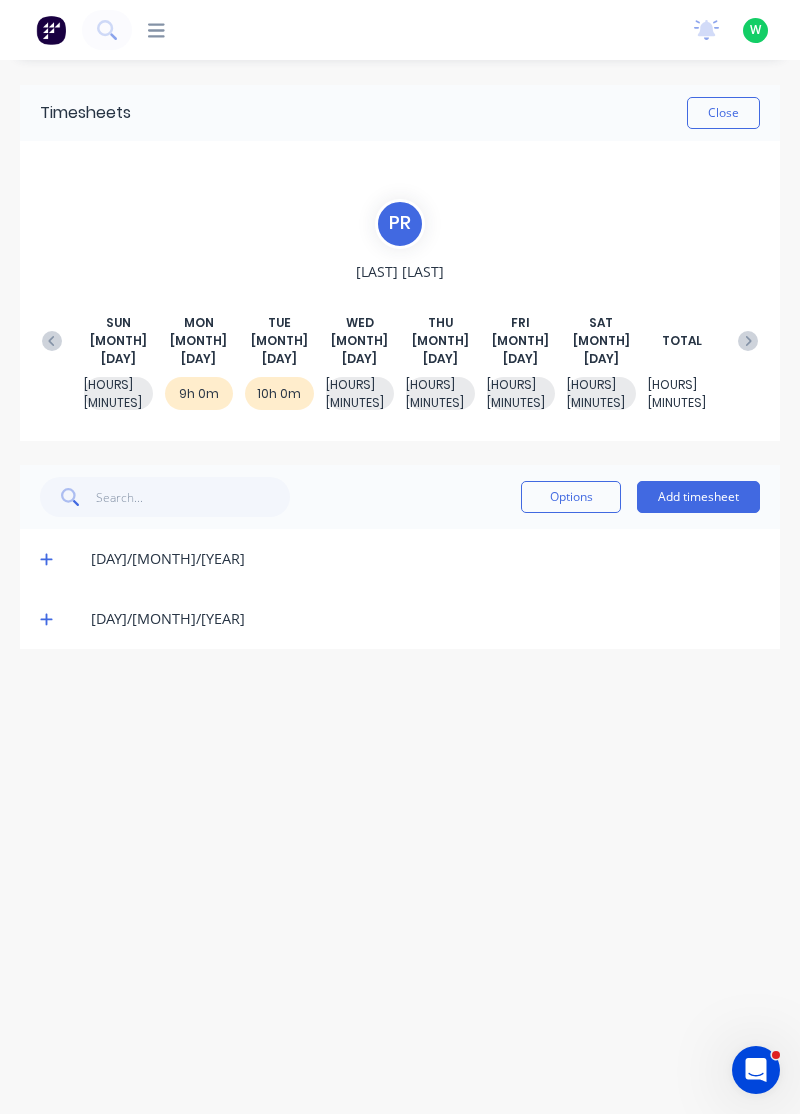 click at bounding box center [46, 560] 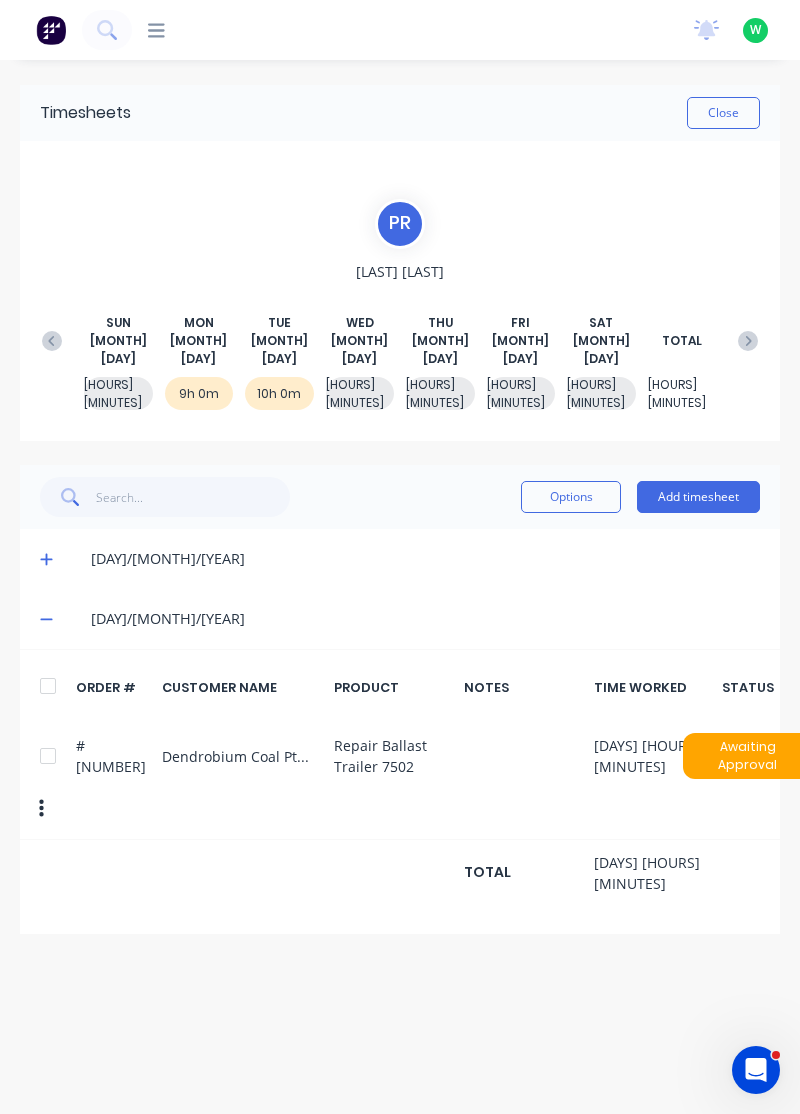 click at bounding box center (46, 560) 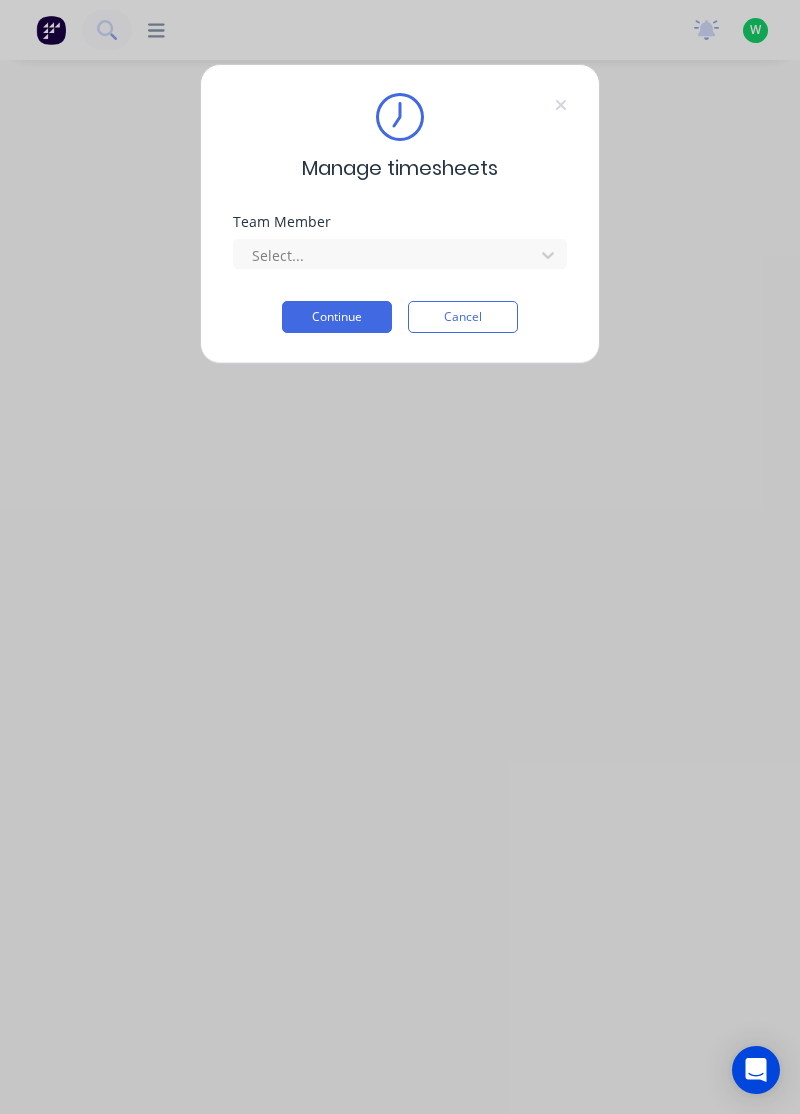 scroll, scrollTop: 0, scrollLeft: 0, axis: both 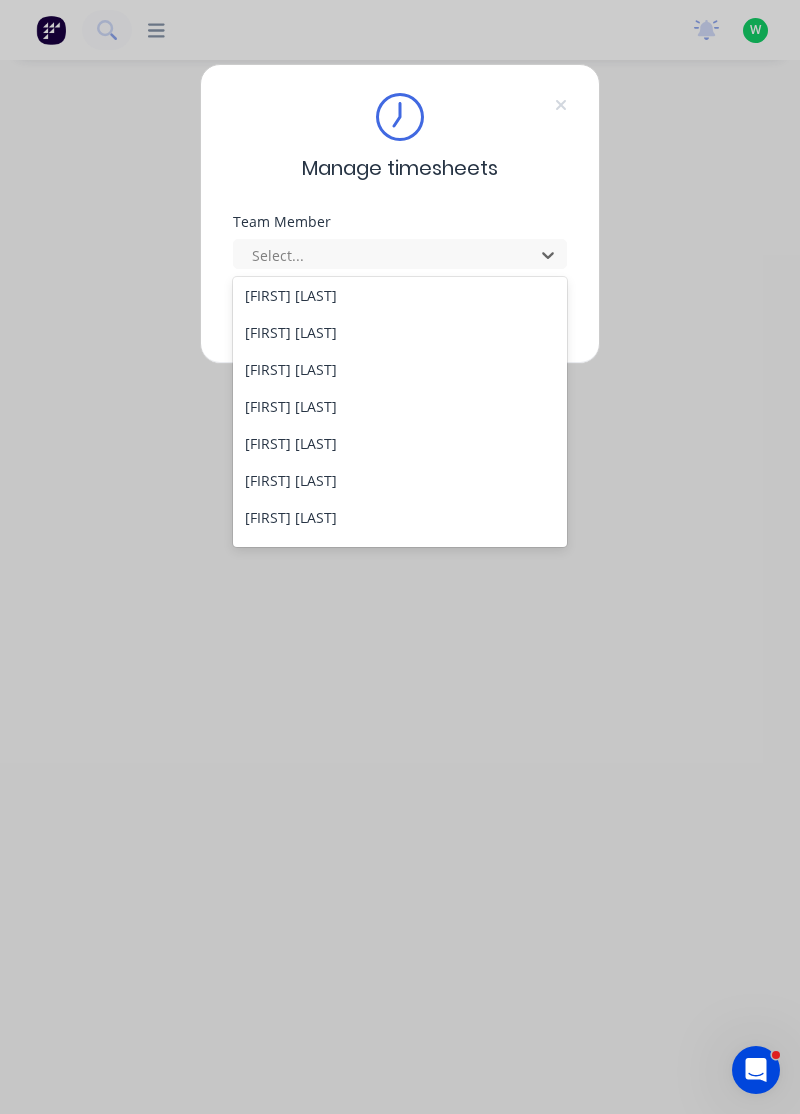 click on "[FIRST] [LAST]" at bounding box center [400, 443] 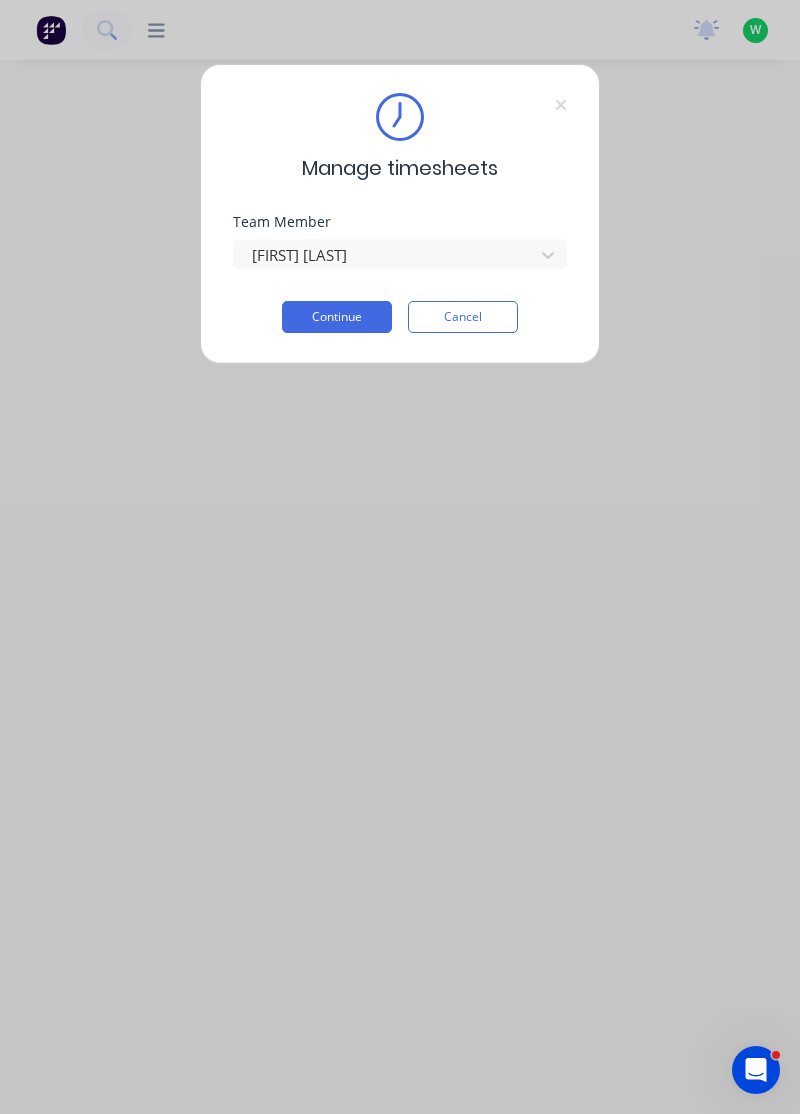click on "Continue" at bounding box center [337, 317] 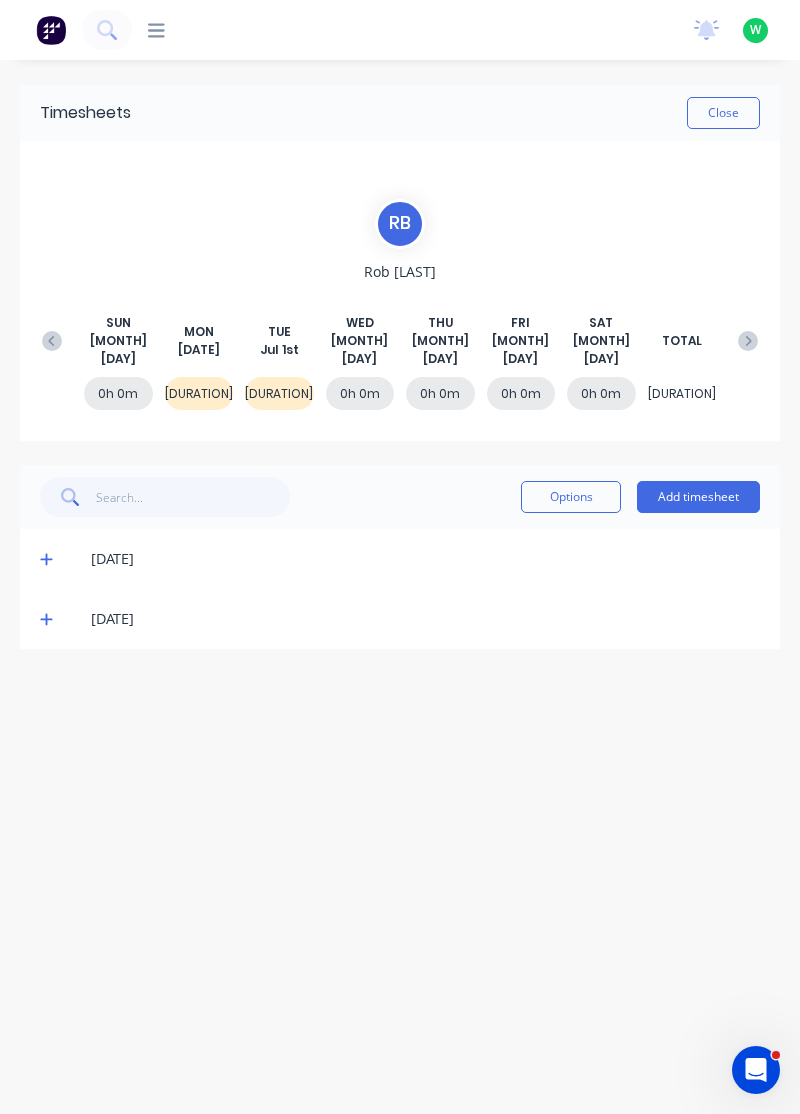 click at bounding box center (46, 559) 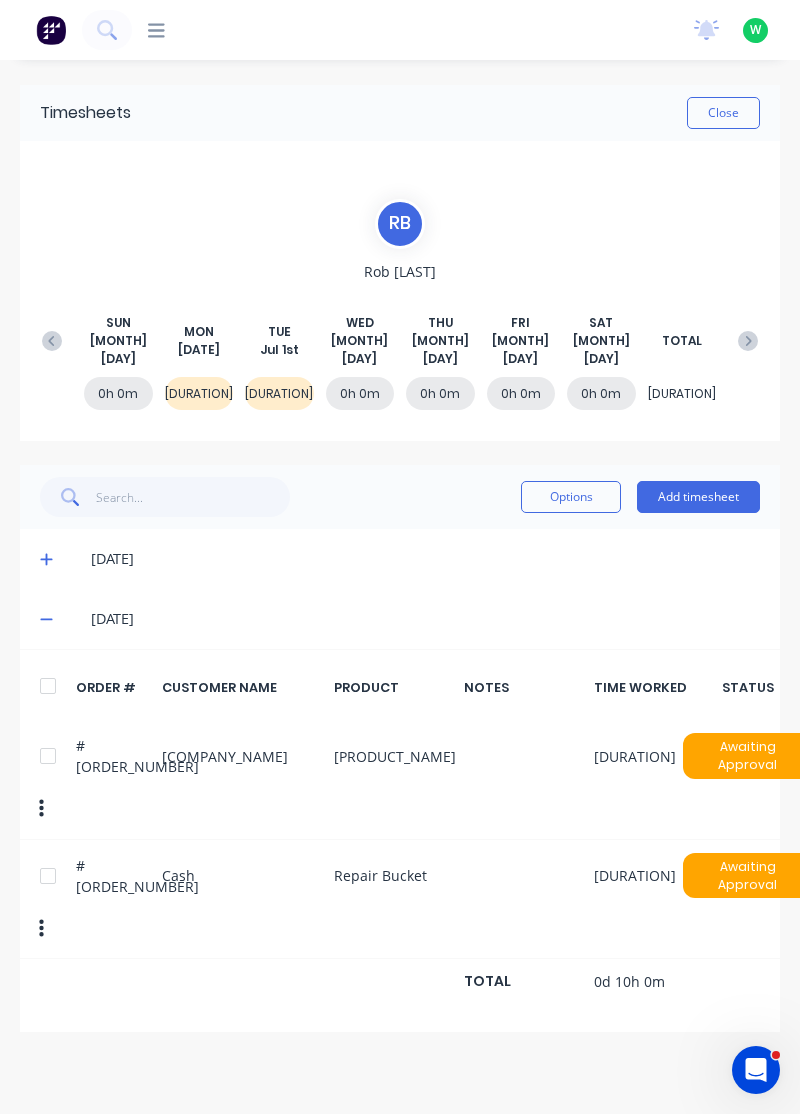 click on "Add timesheet" at bounding box center (698, 497) 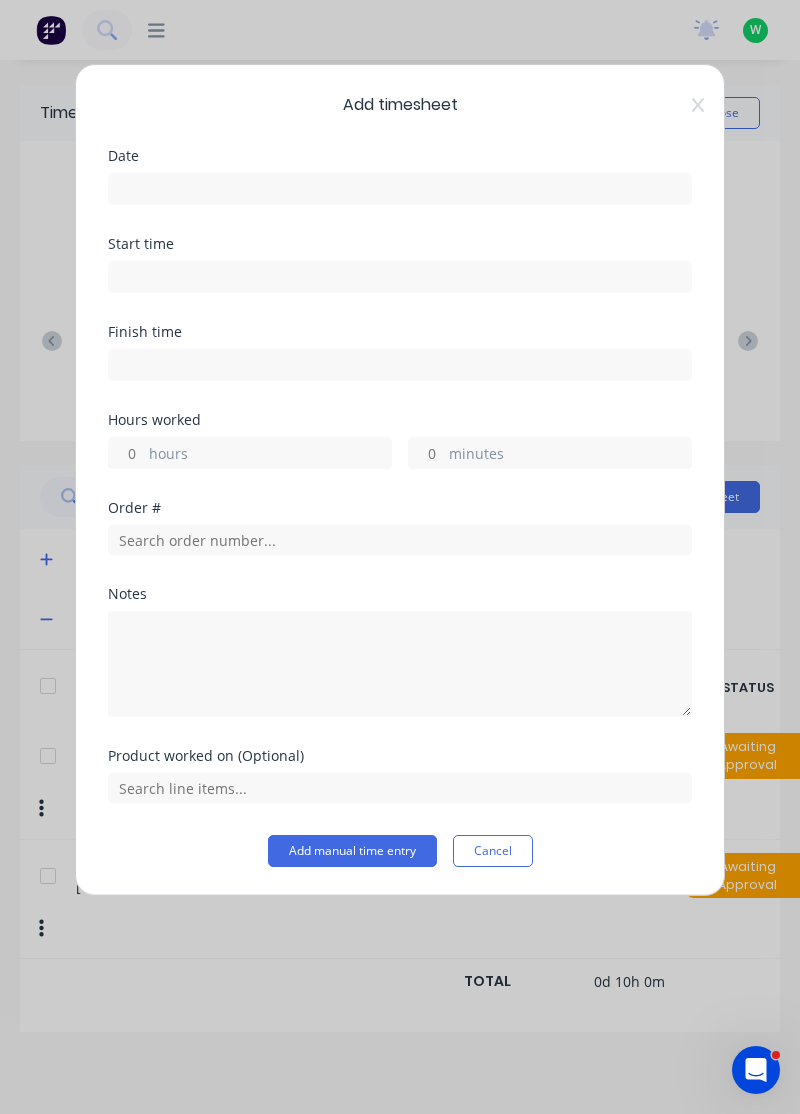 click at bounding box center [698, 105] 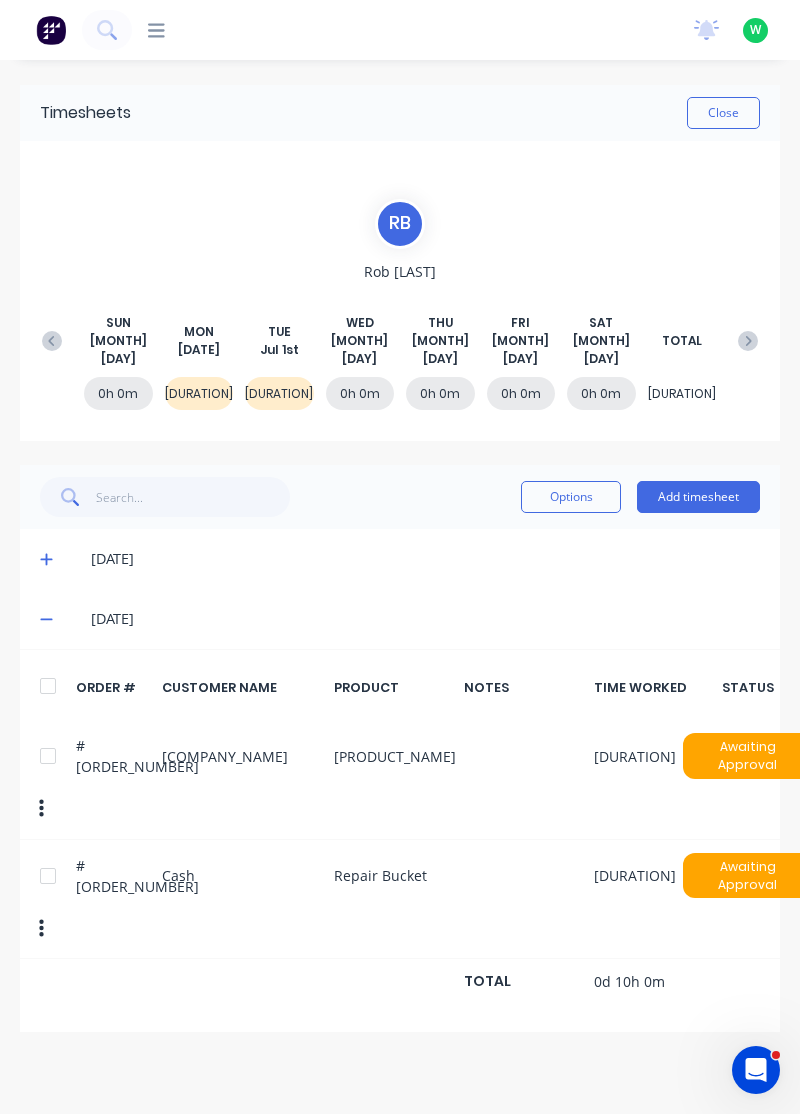 click on "Add timesheet" at bounding box center (698, 497) 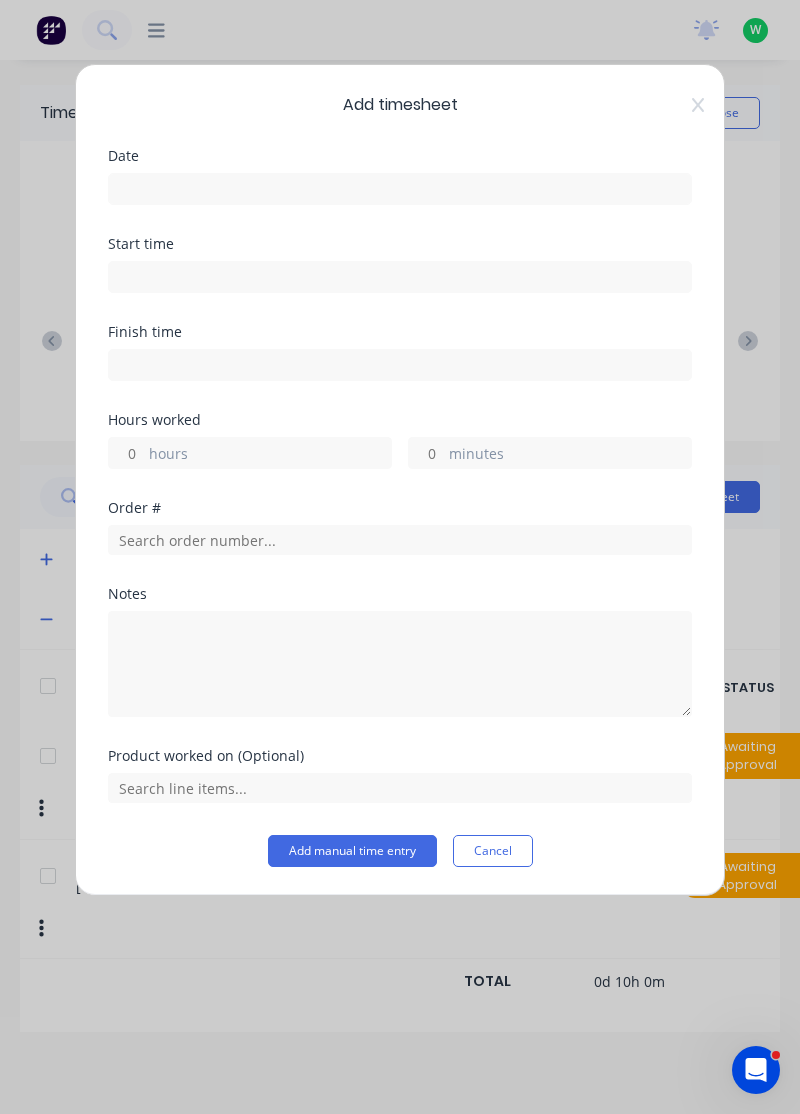 click at bounding box center [400, 189] 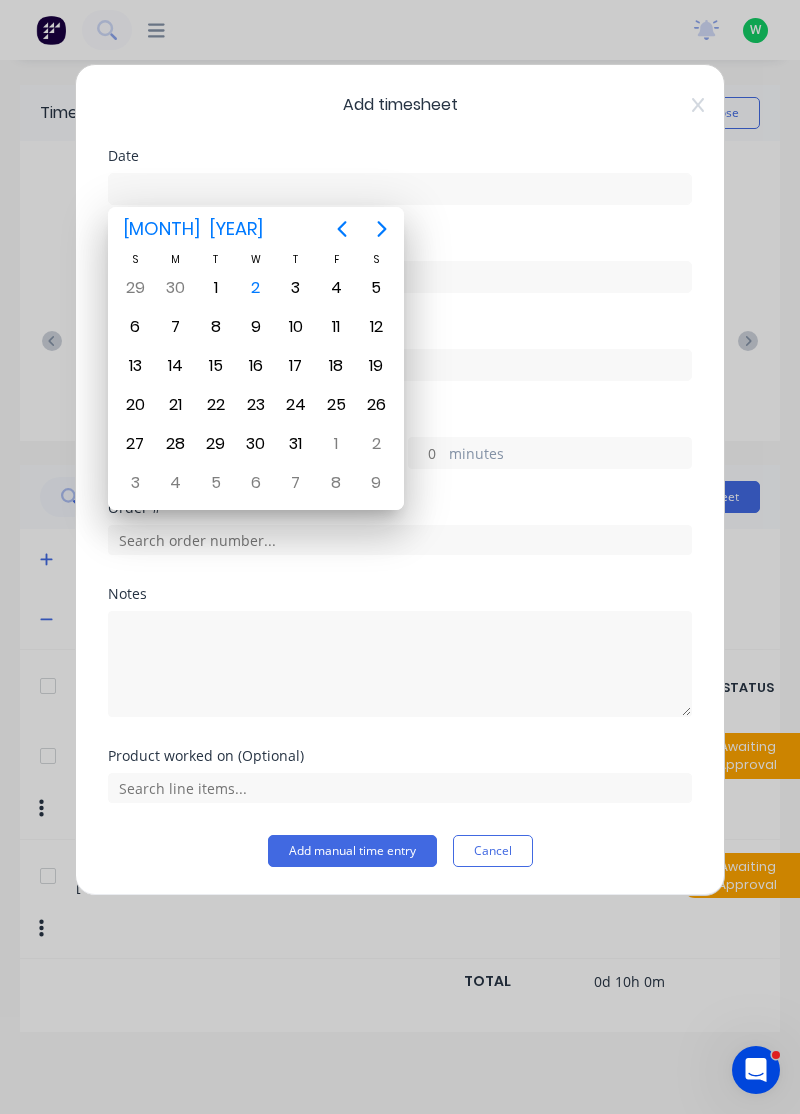 click on "[NUMBER]" at bounding box center (256, 288) 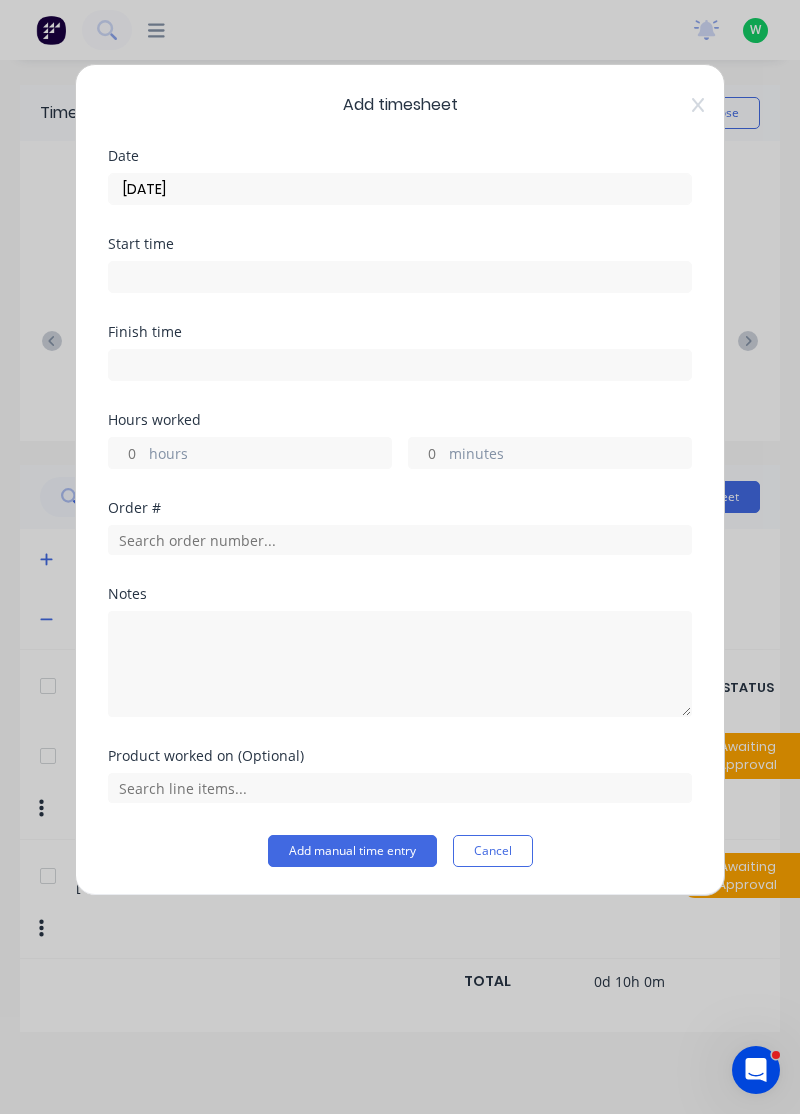 click on "[MONTH]/[DAY]/[YEAR]" at bounding box center (400, 189) 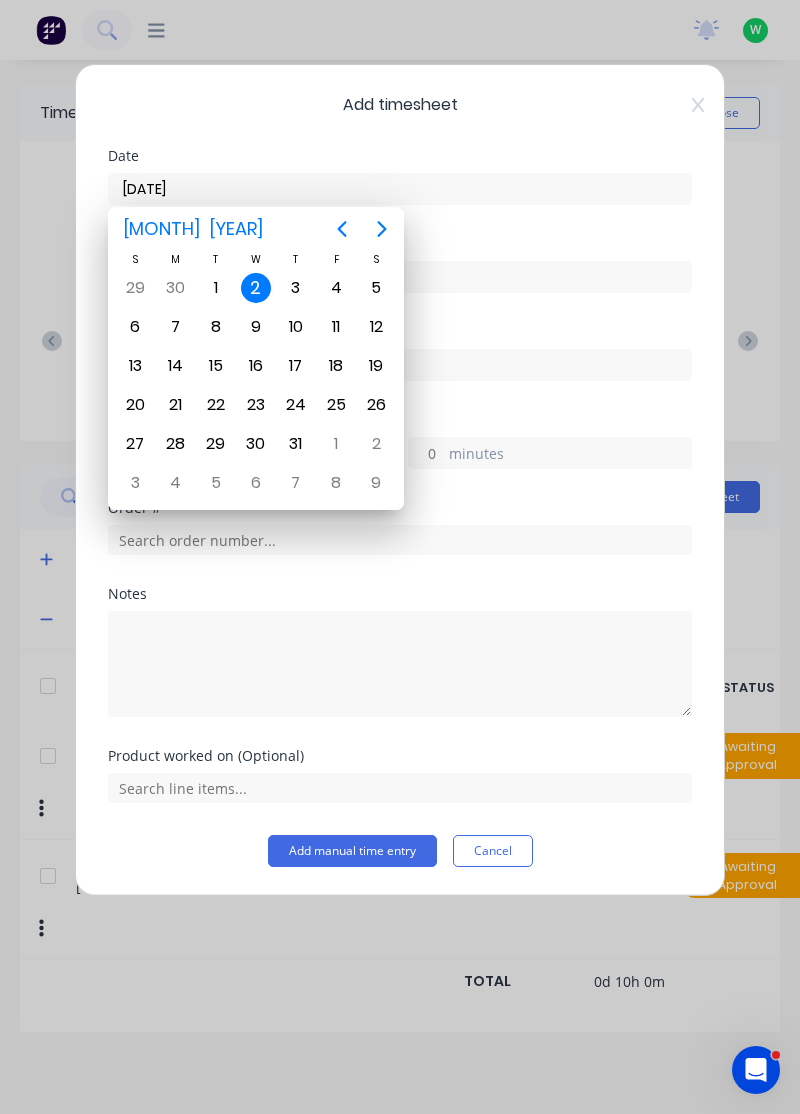 click on "[NUMBER]" at bounding box center (216, 288) 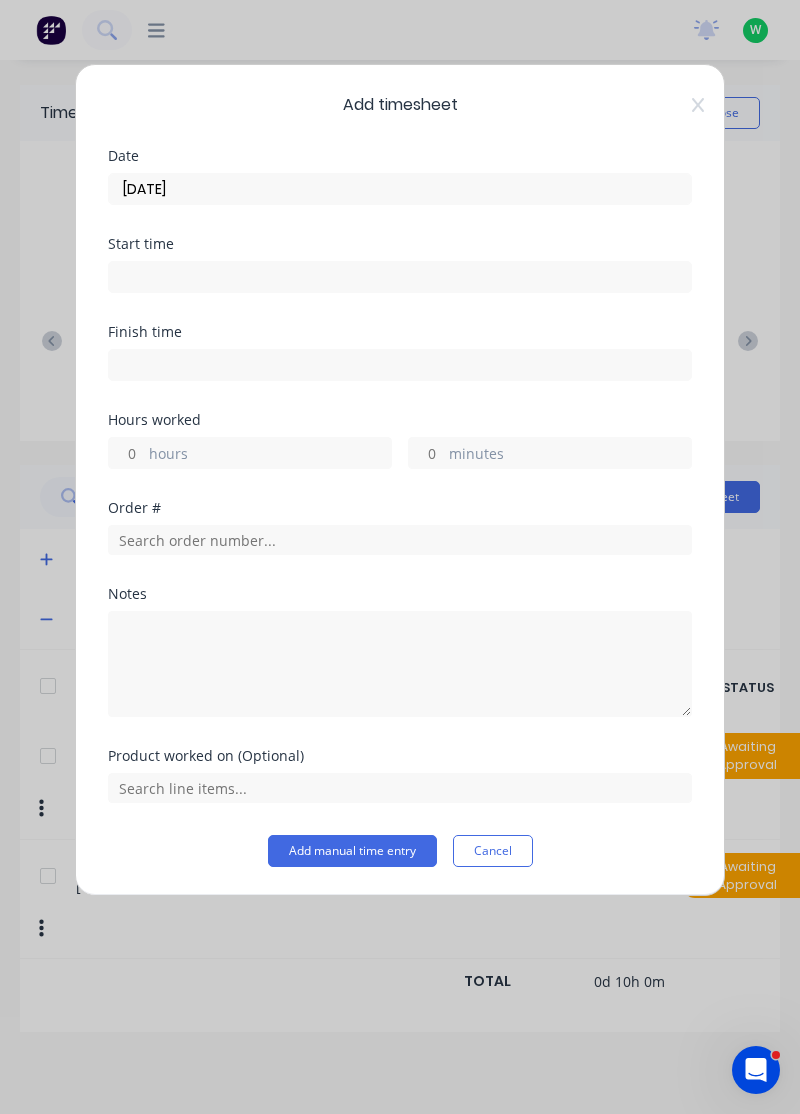 click on "hours" at bounding box center [270, 455] 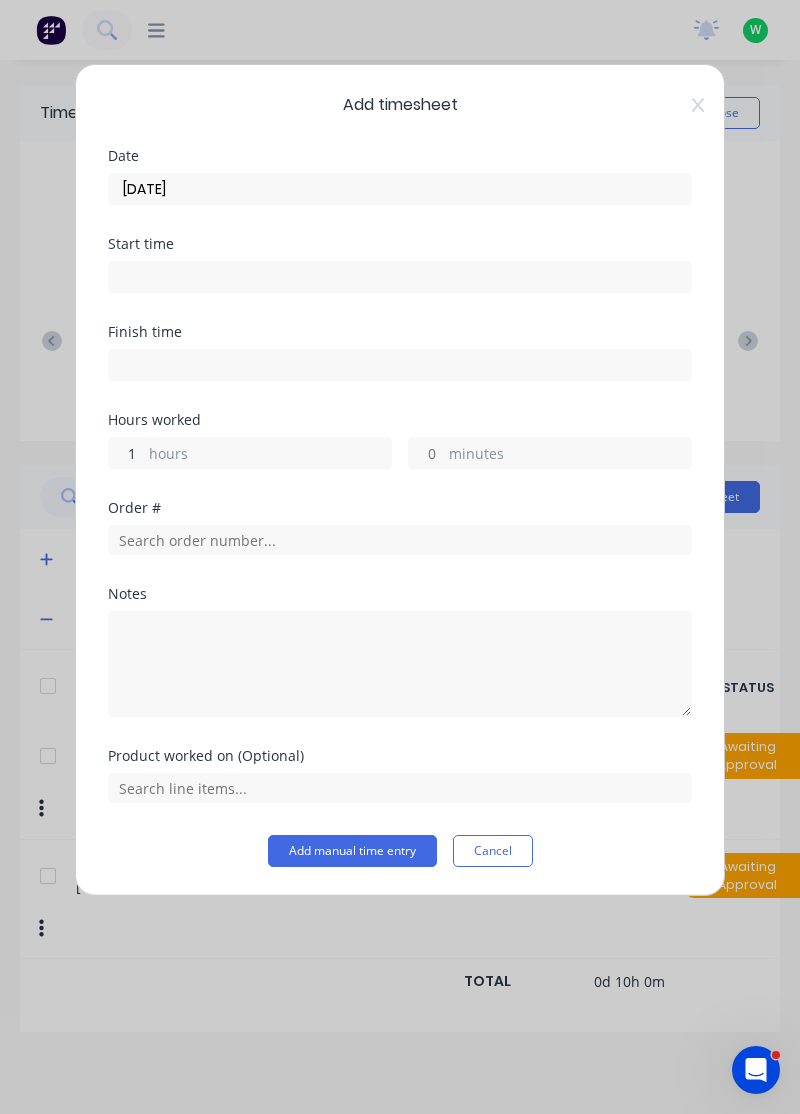 type on "[NUMBER]" 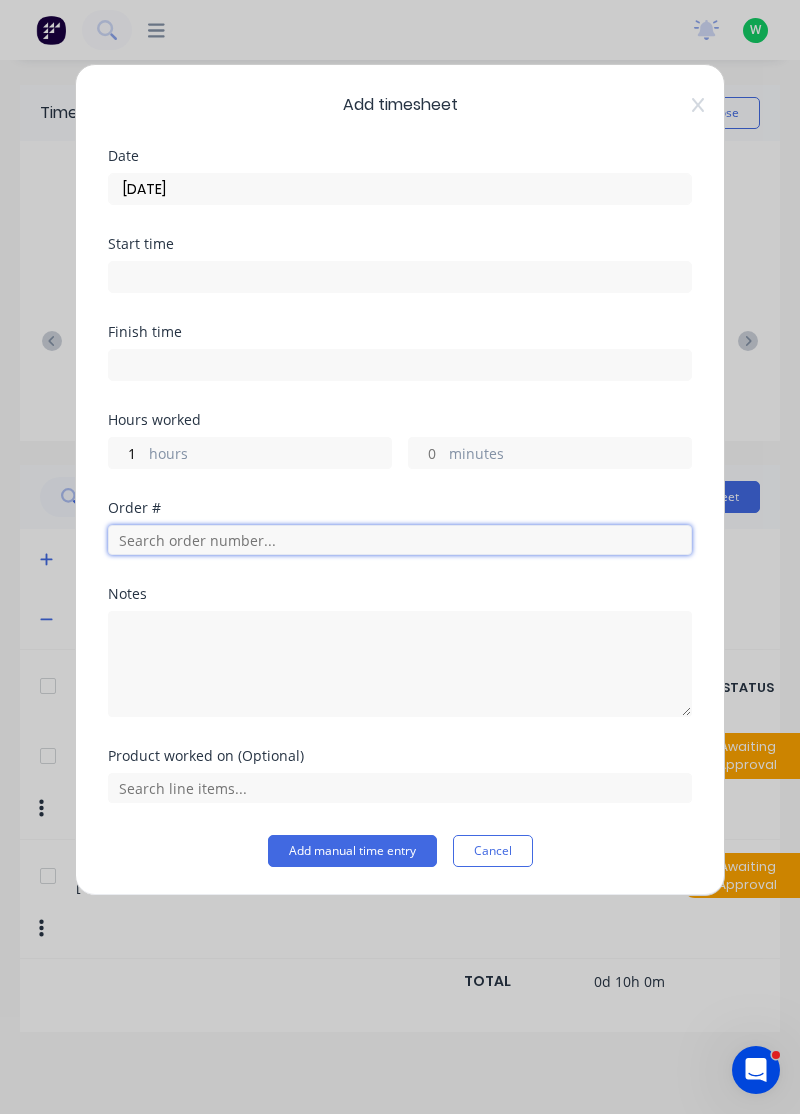 click at bounding box center [400, 540] 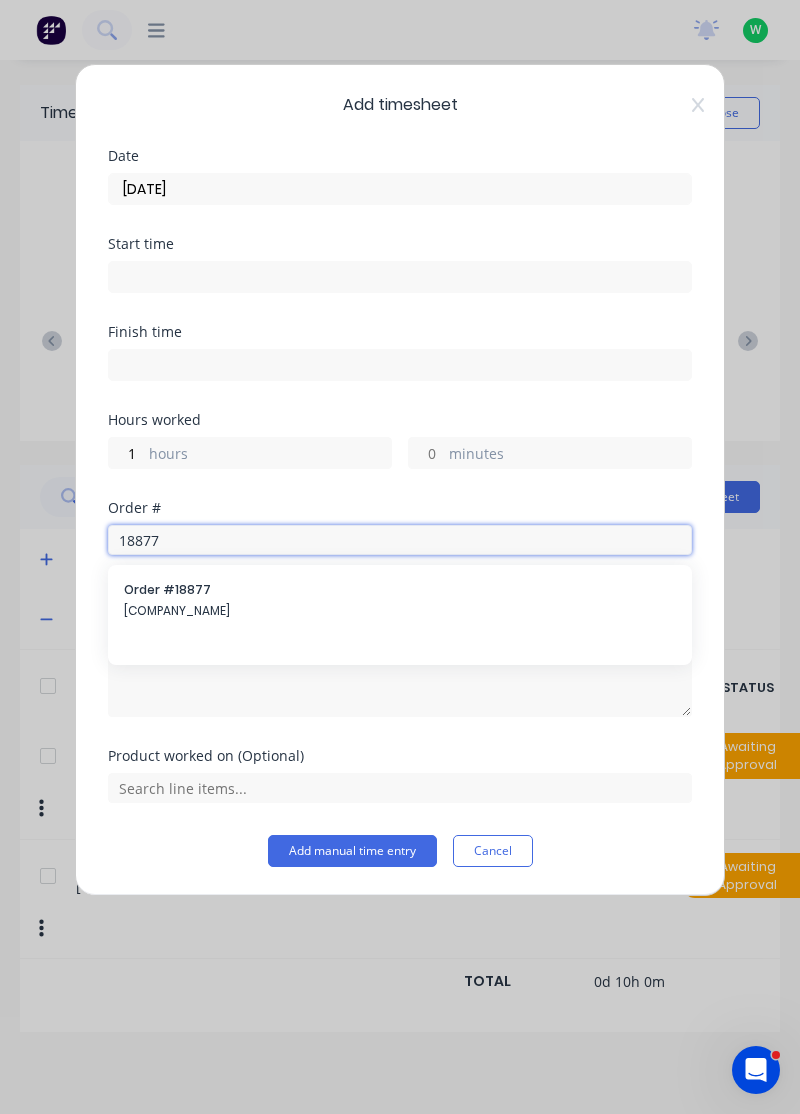 type on "[NUMBER]" 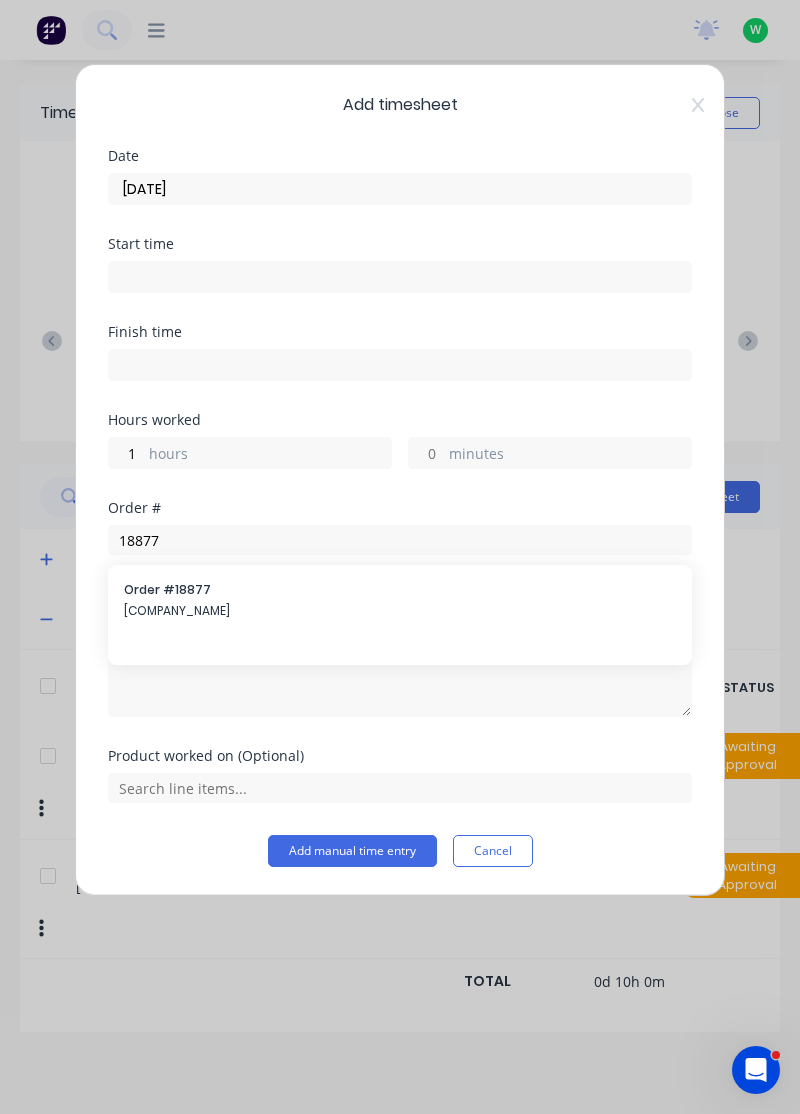 click on "Order # [NUMBER] [COMPANY]" at bounding box center (400, 590) 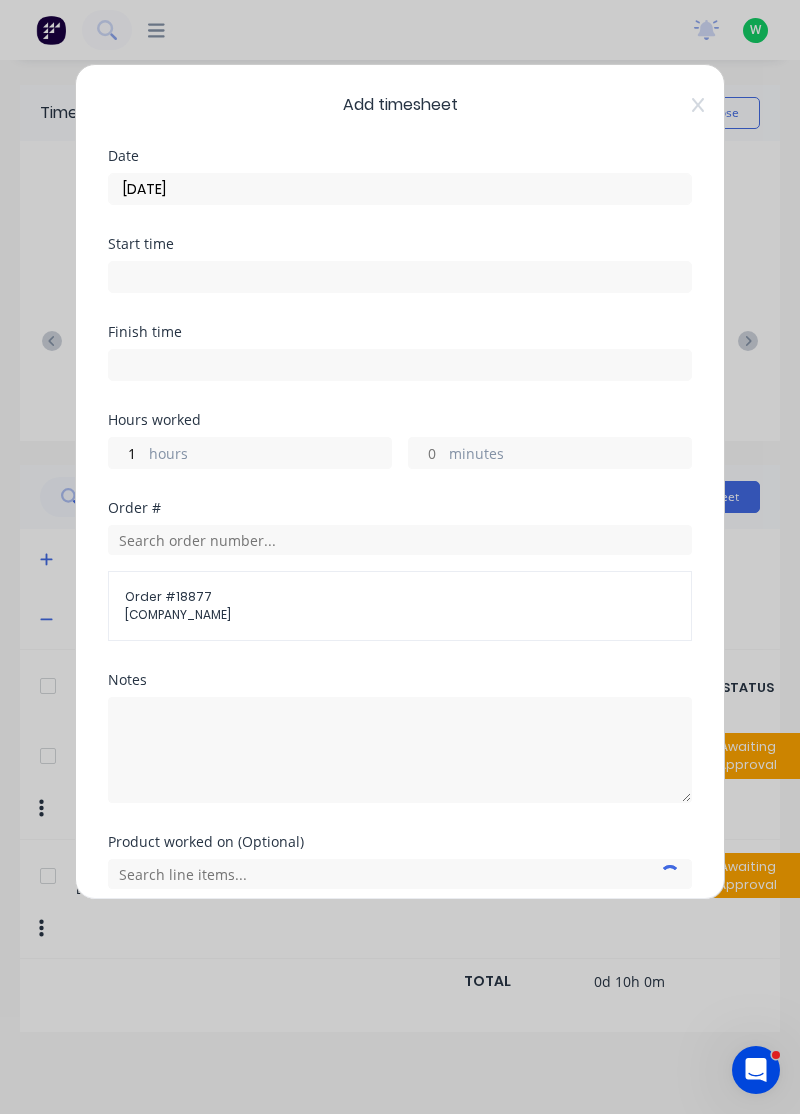 scroll, scrollTop: 78, scrollLeft: 0, axis: vertical 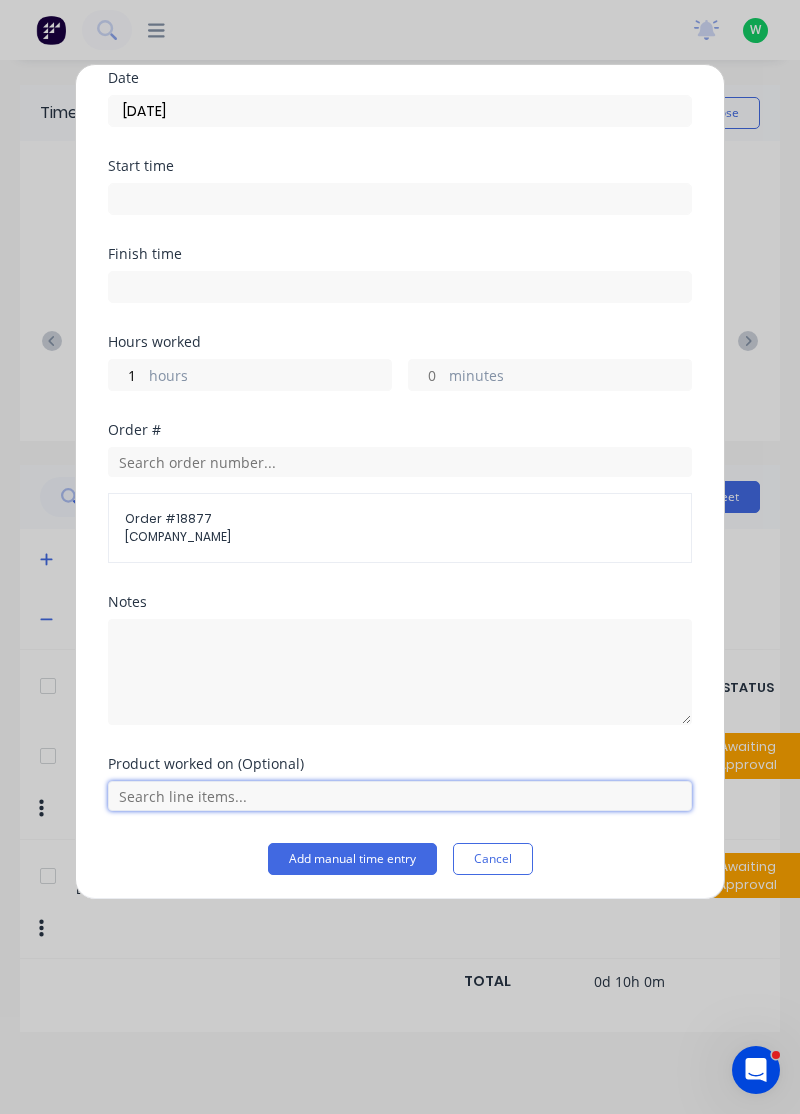 click at bounding box center [400, 796] 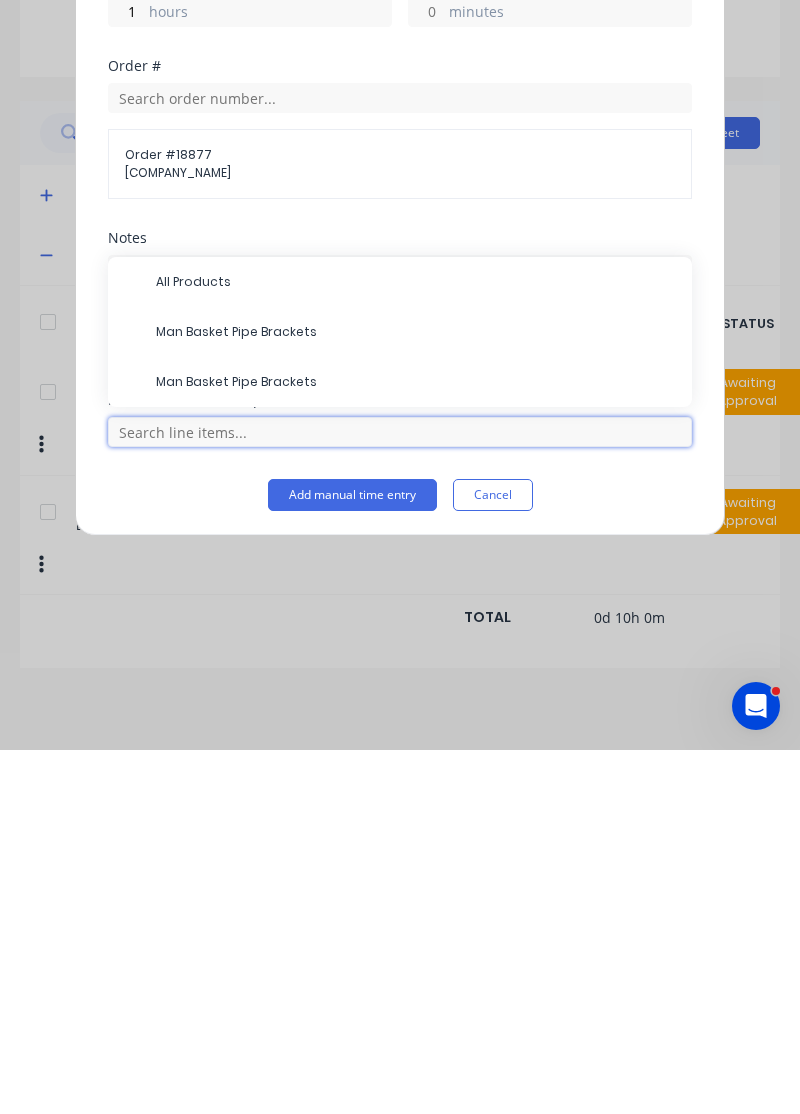 scroll, scrollTop: 53, scrollLeft: 0, axis: vertical 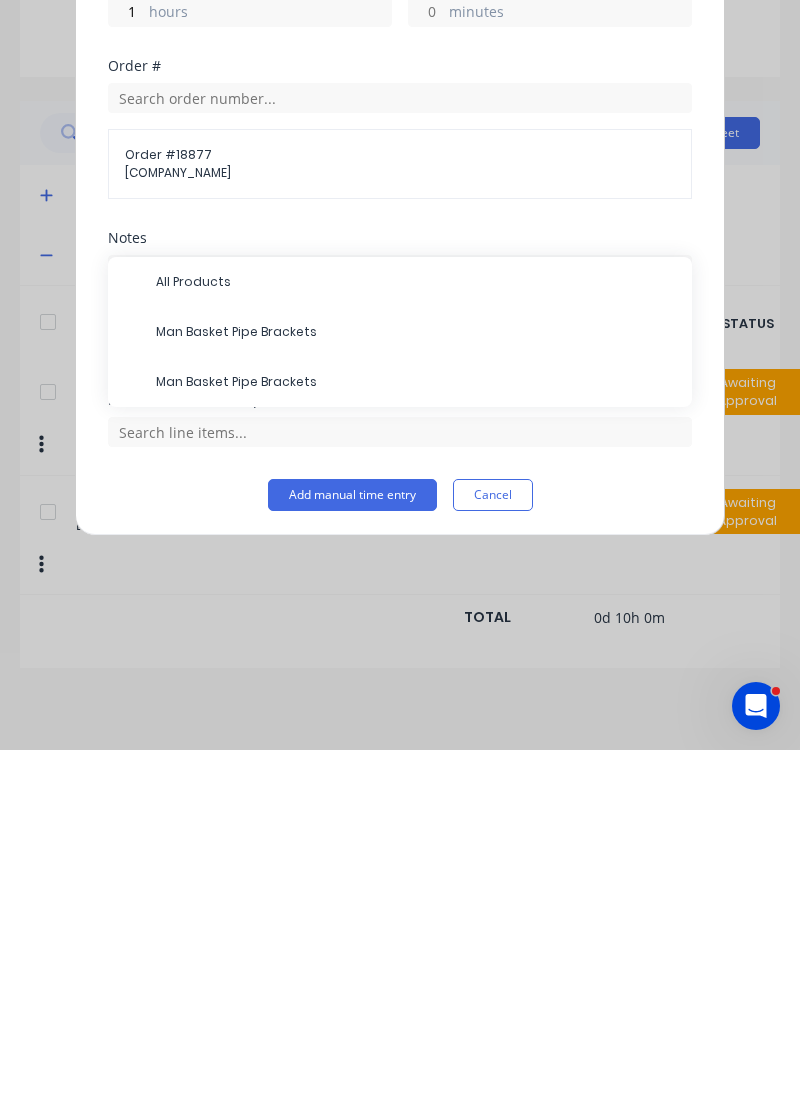 click on "[PRODUCT]" at bounding box center [416, 646] 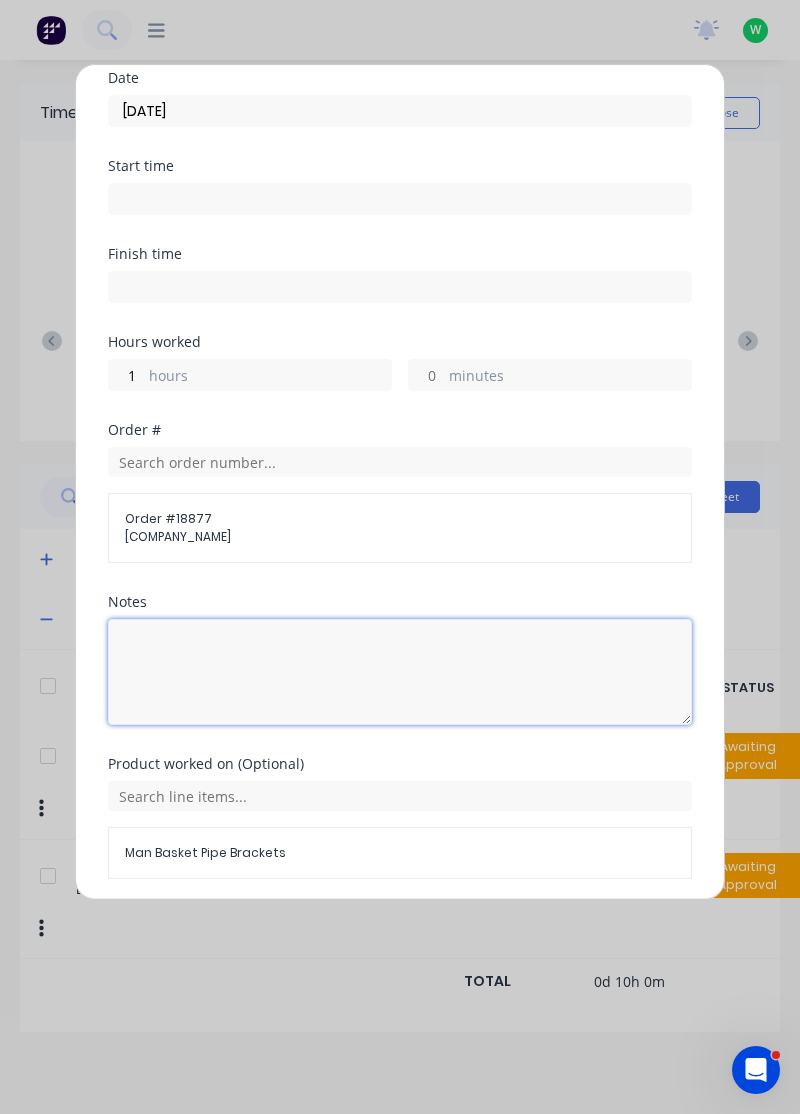 click at bounding box center (400, 672) 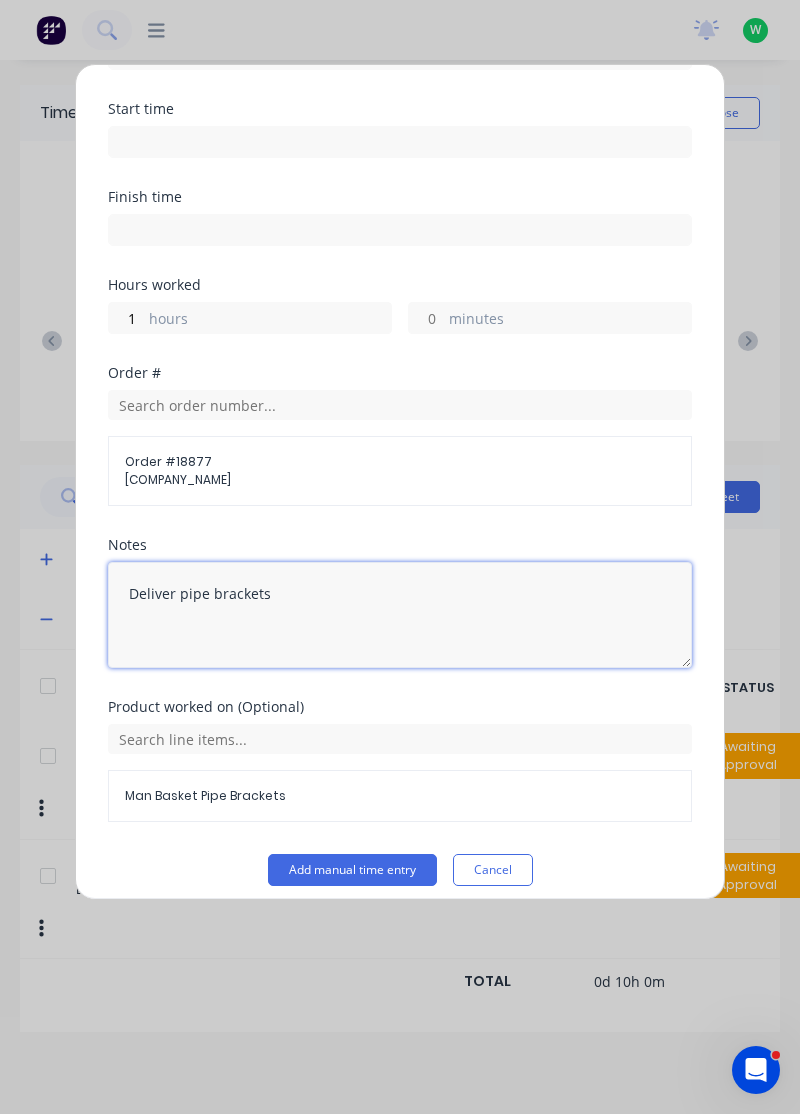 scroll, scrollTop: 134, scrollLeft: 0, axis: vertical 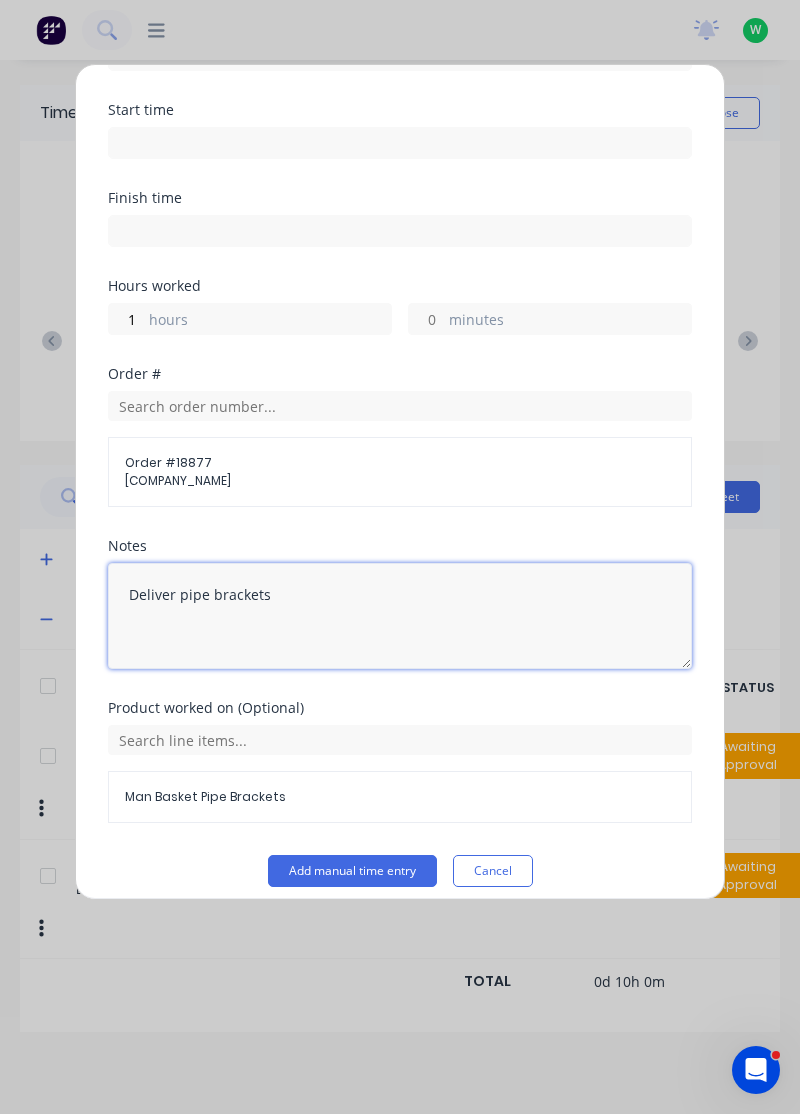 type on "Deliver pipe brackets" 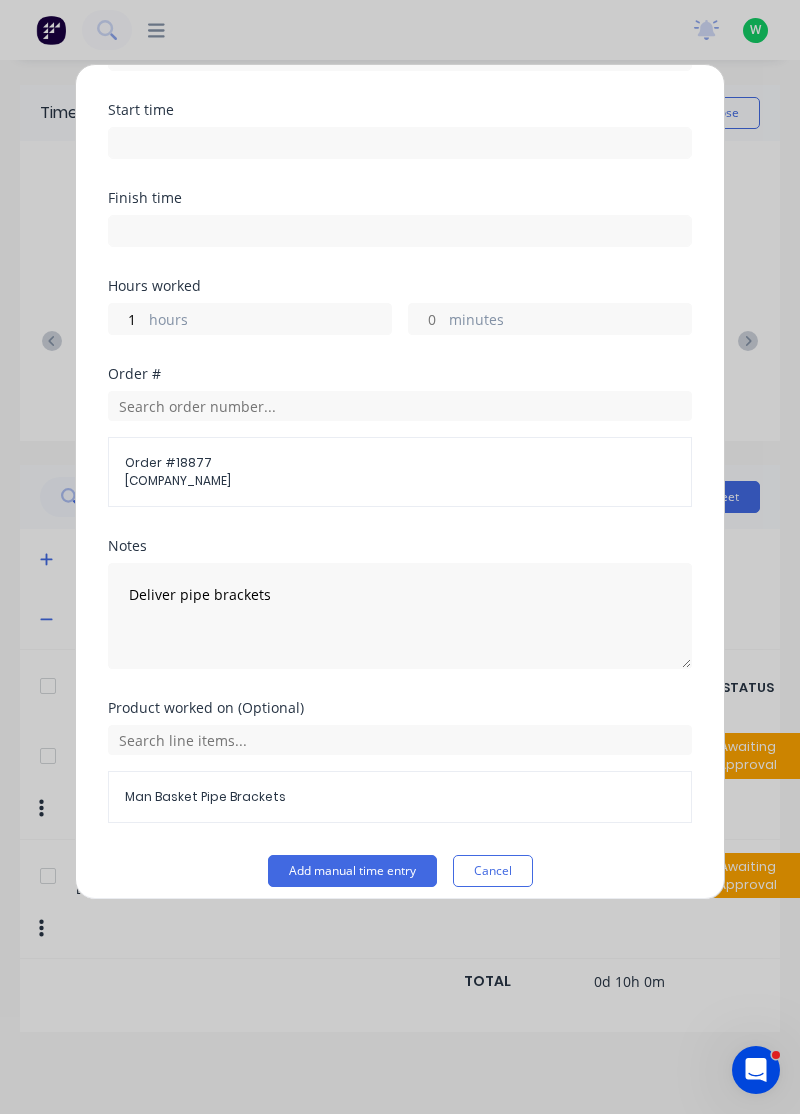 click on "Add timesheet Date 01/07/2025 Start time Finish time Hours worked 1 hours minutes Order # Order # 18877 Dendrobium Coal Pty Ltd Notes Deliver pipe brackets Product worked on (Optional) Man Basket Pipe Brackets Add manual time entry   Cancel" at bounding box center (400, 482) 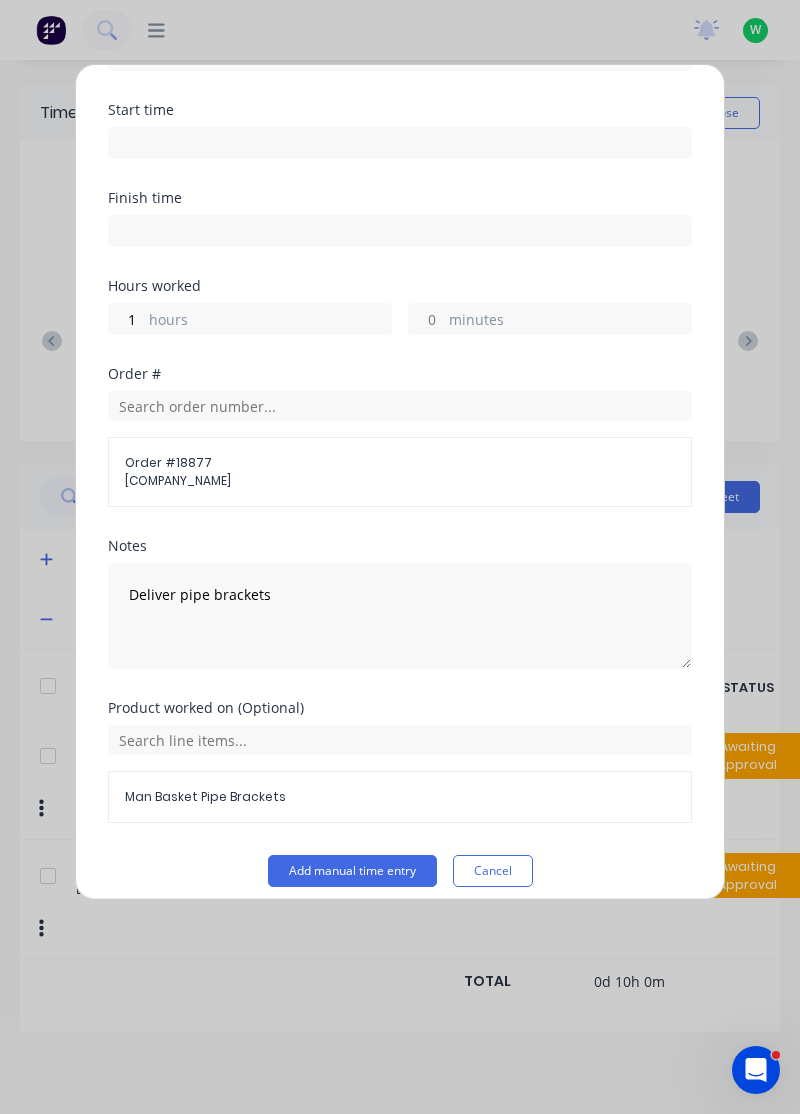 click on "Add manual time entry" at bounding box center (352, 871) 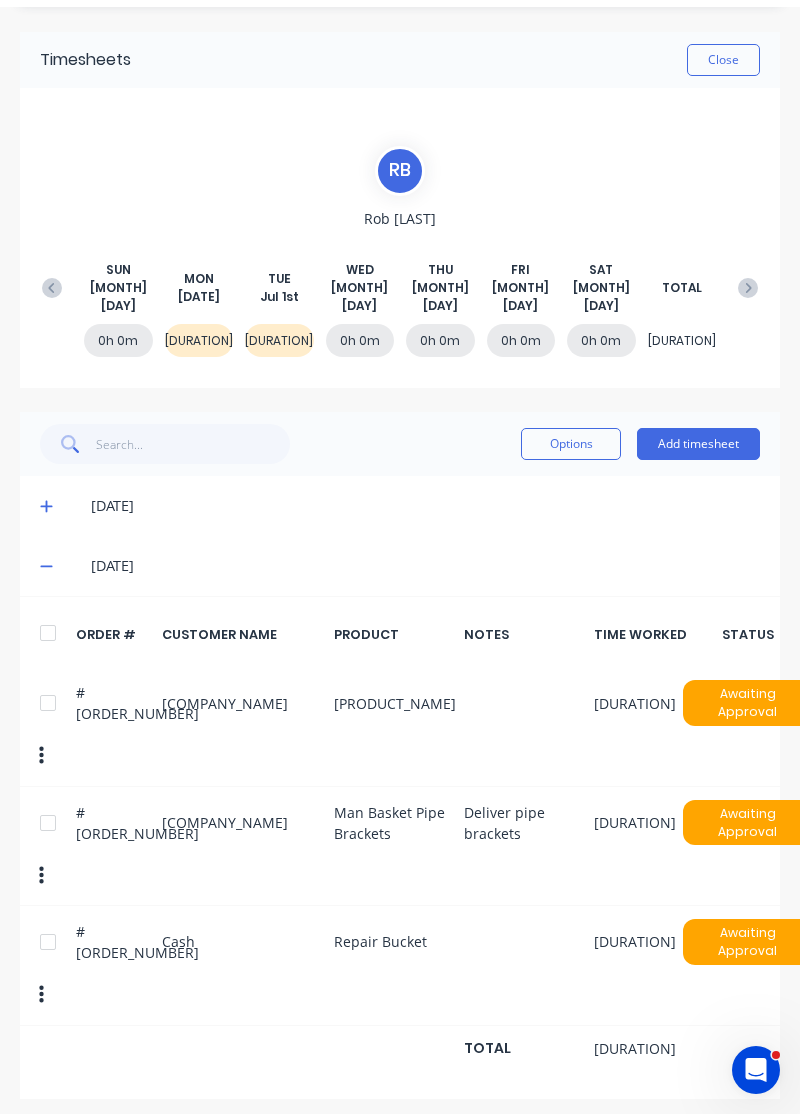 scroll, scrollTop: 0, scrollLeft: 0, axis: both 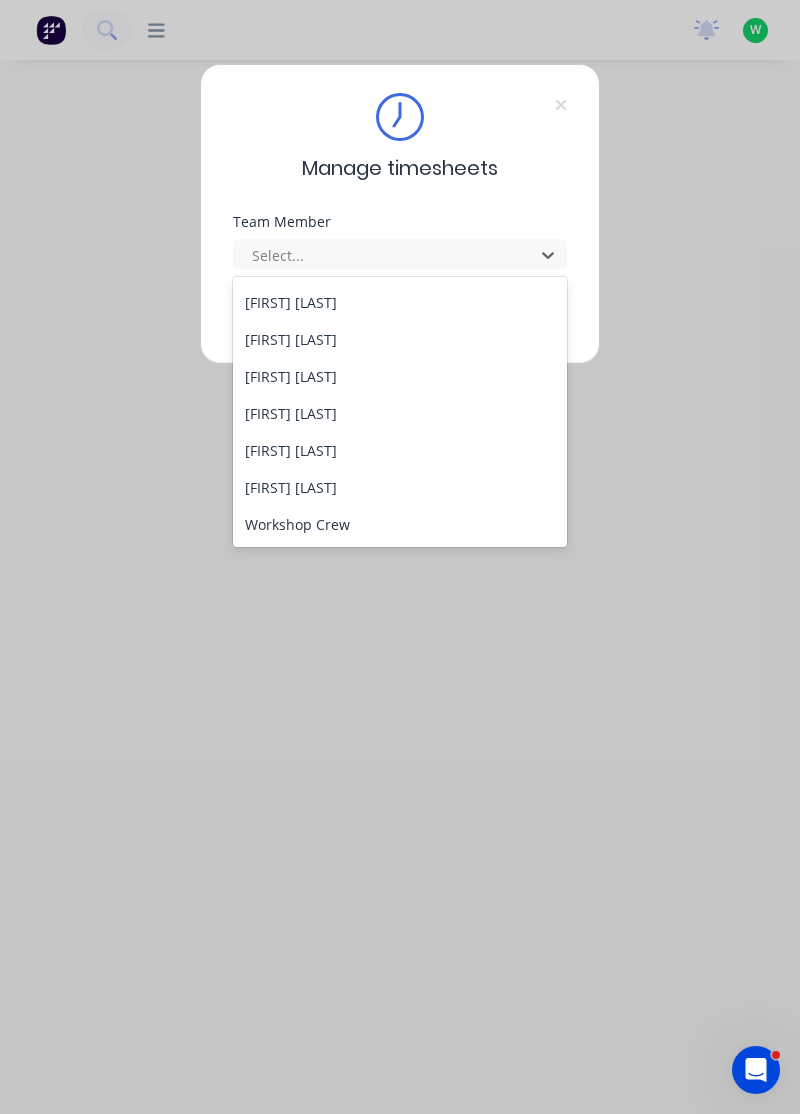 click on "[FIRST] [LAST]" at bounding box center [400, 376] 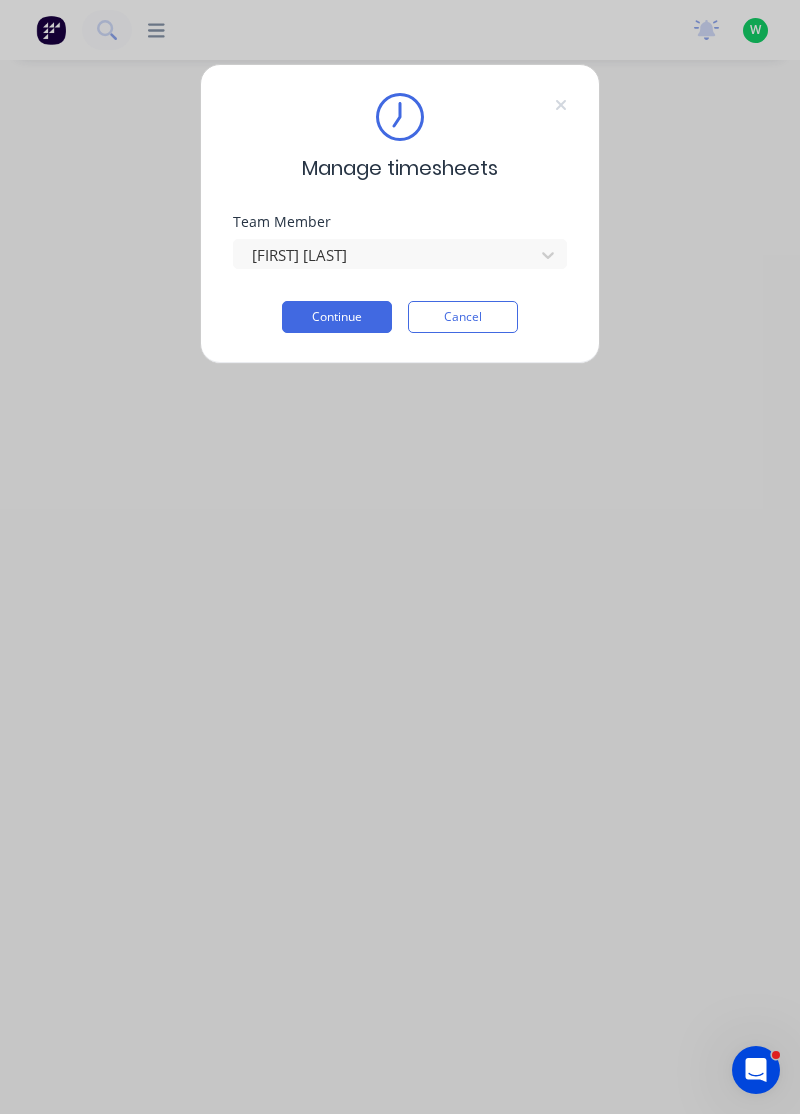 click on "Continue" at bounding box center [337, 317] 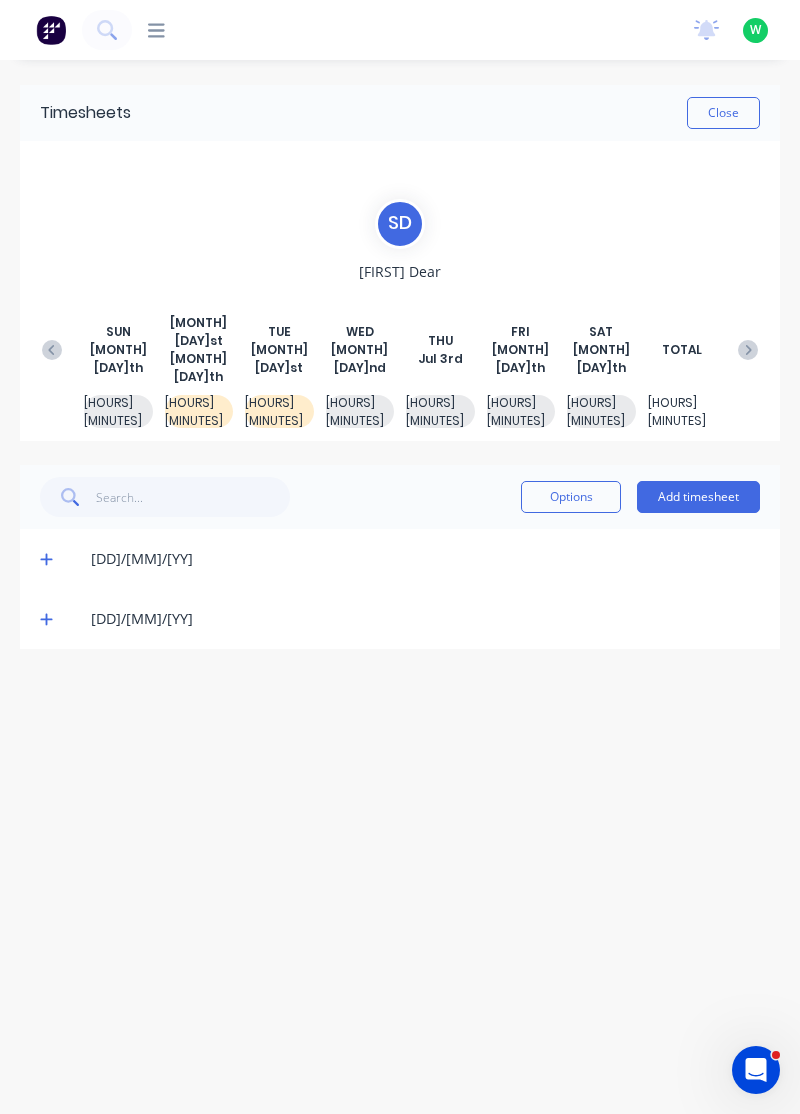 click on "[MM]/[DD]/[YY]" at bounding box center (400, 559) 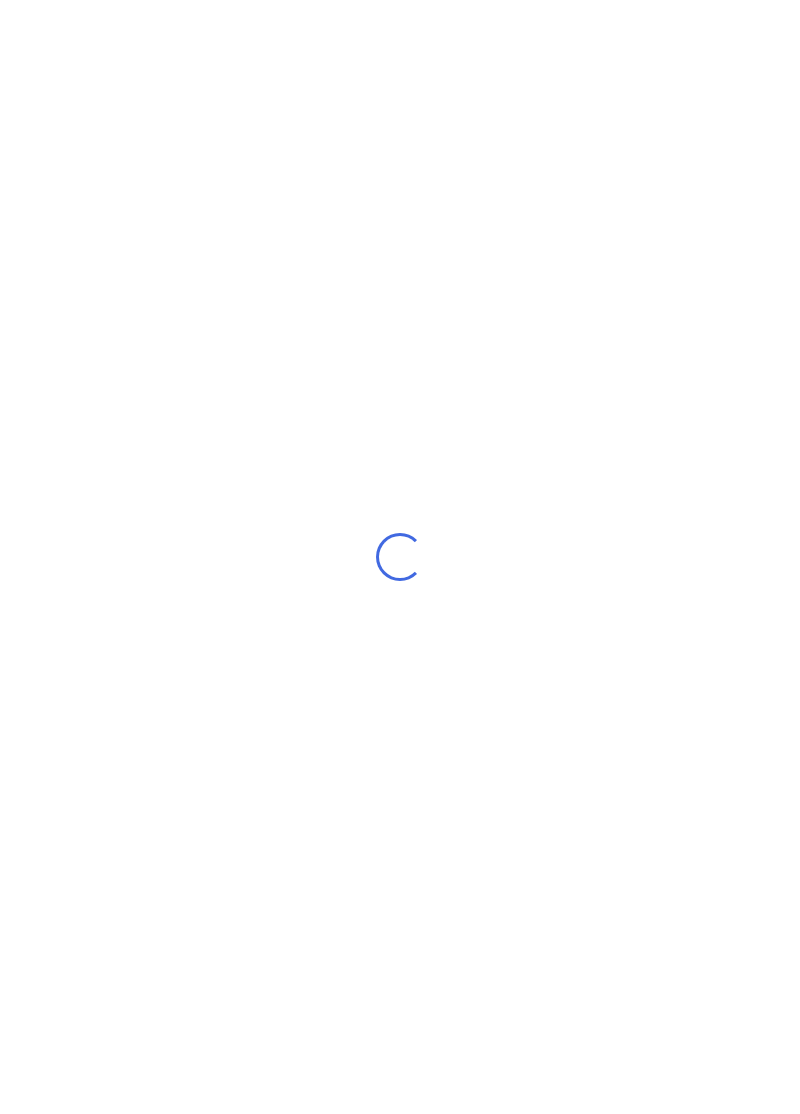 scroll, scrollTop: 0, scrollLeft: 0, axis: both 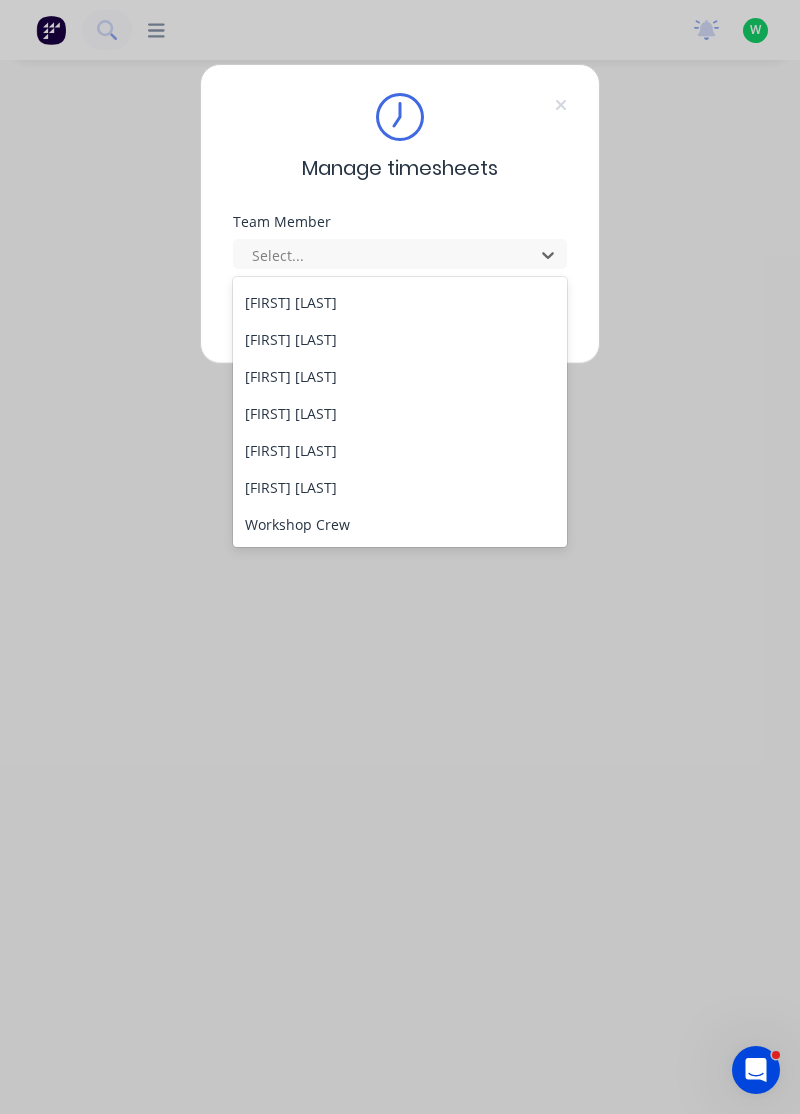 click on "[FIRST] [LAST]" at bounding box center [400, 413] 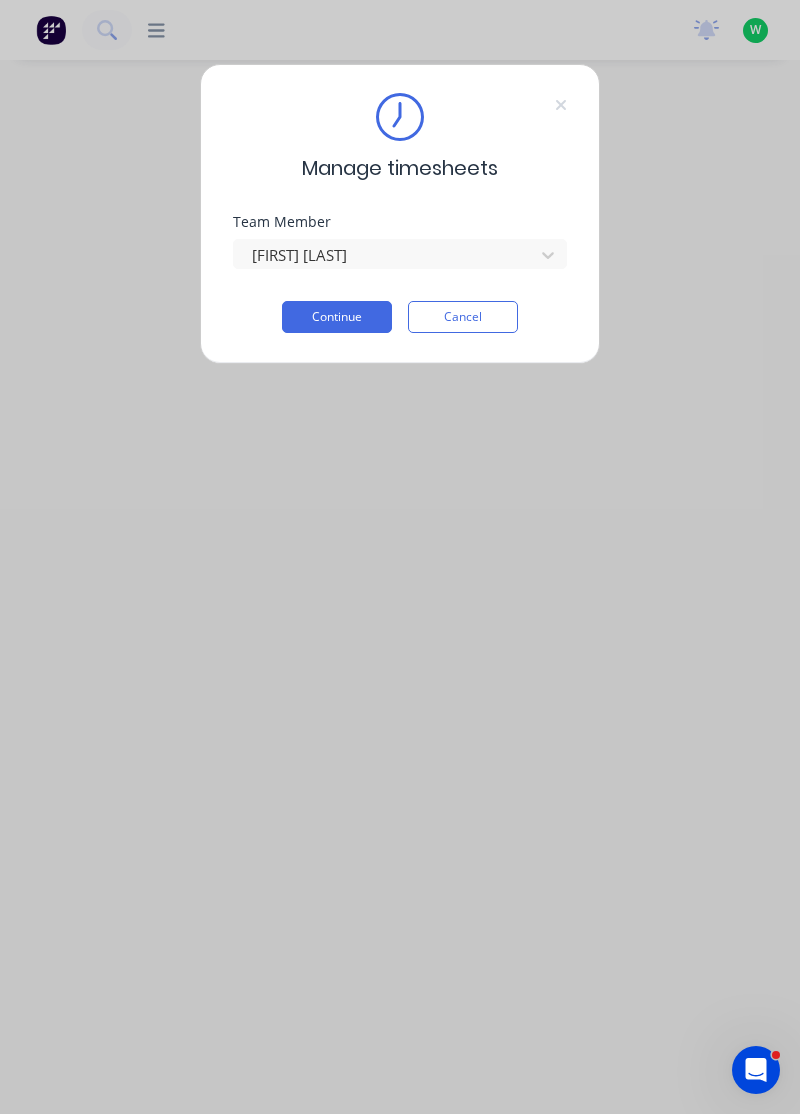click on "Continue" at bounding box center (337, 317) 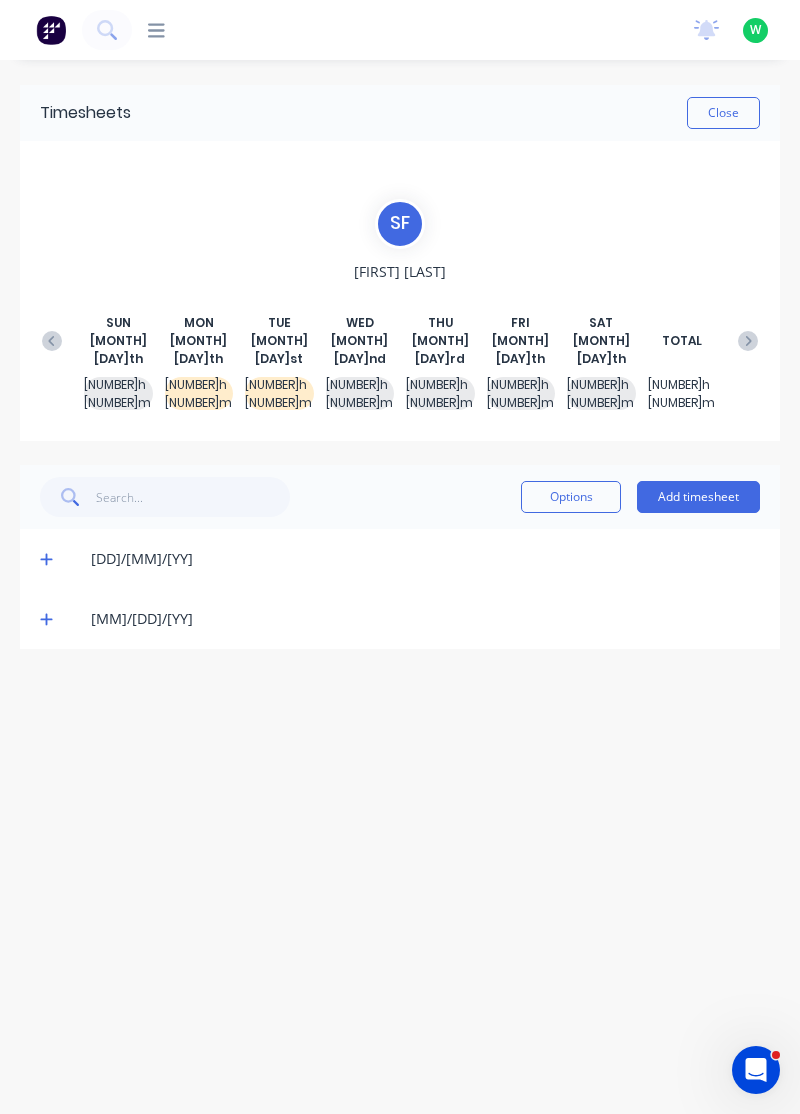 click at bounding box center [49, 559] 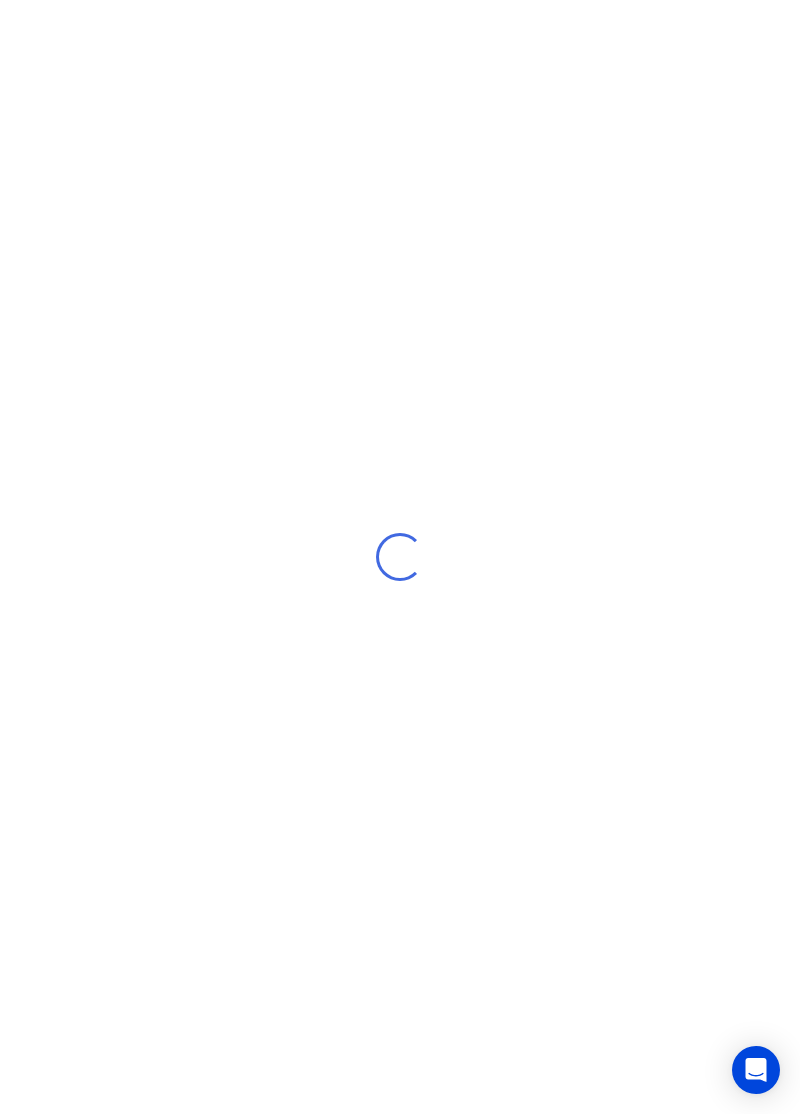 scroll, scrollTop: 0, scrollLeft: 0, axis: both 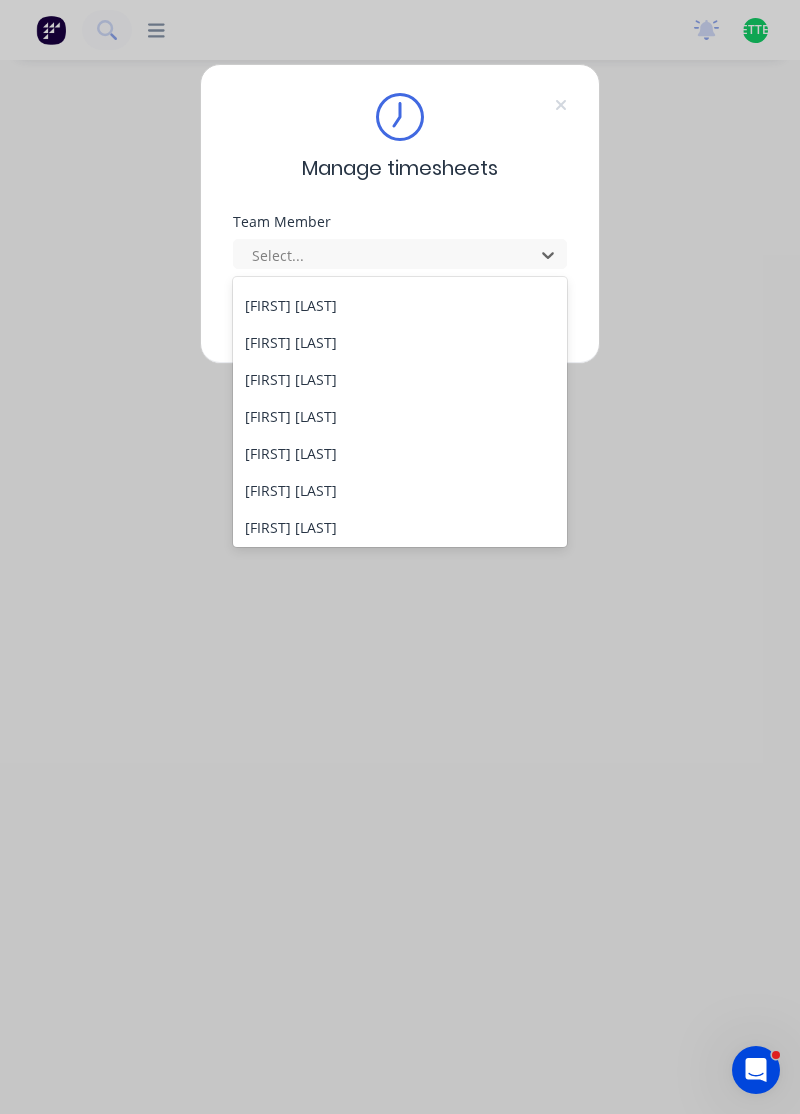 click on "[FIRST] [LAST]" at bounding box center (400, 490) 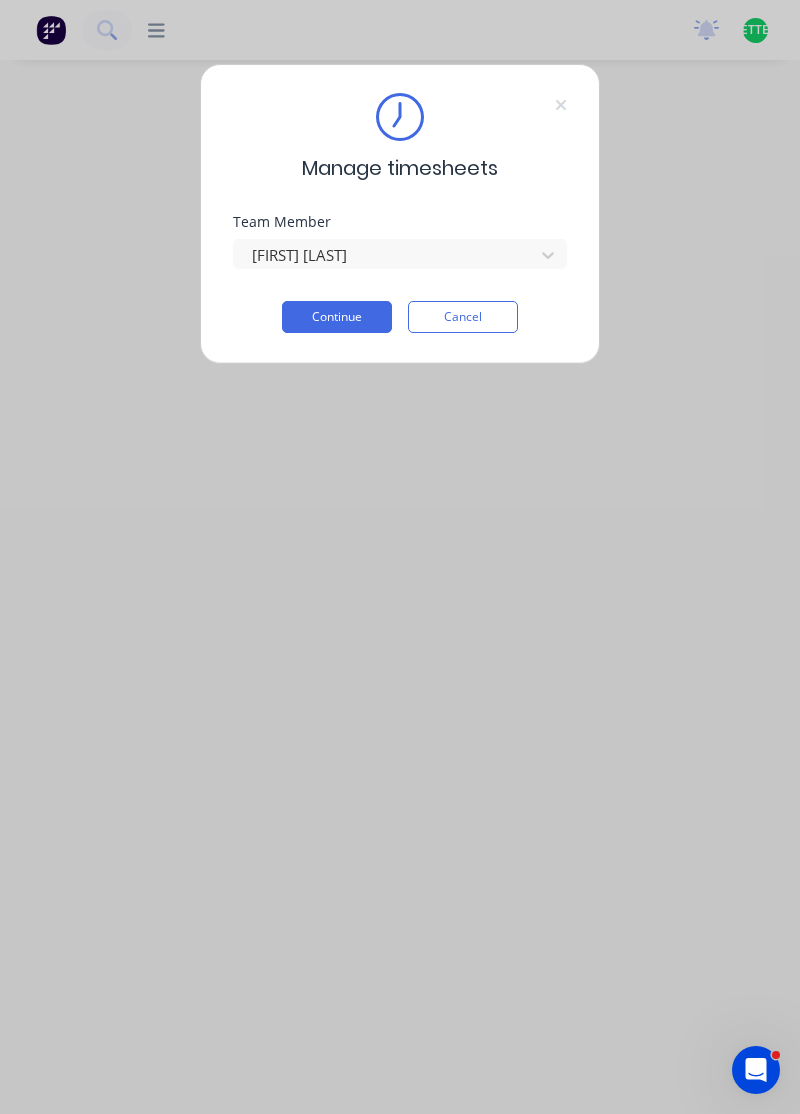 click on "Continue" at bounding box center [337, 317] 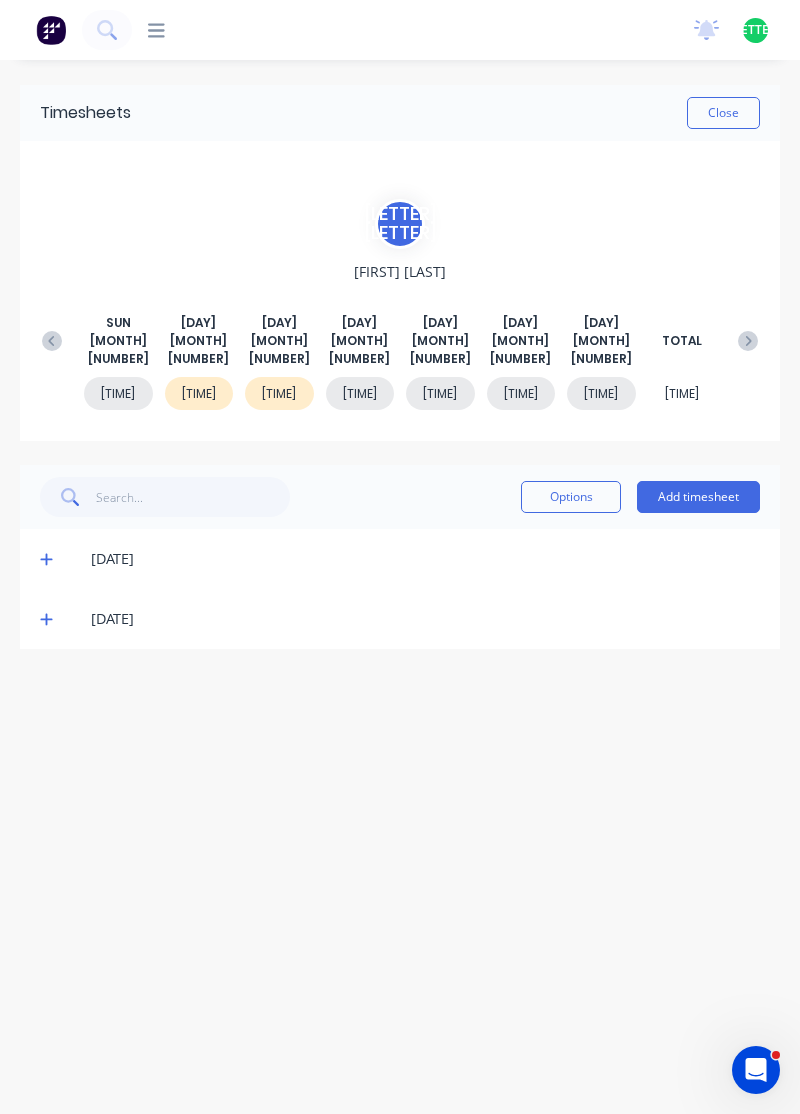 click at bounding box center [46, 560] 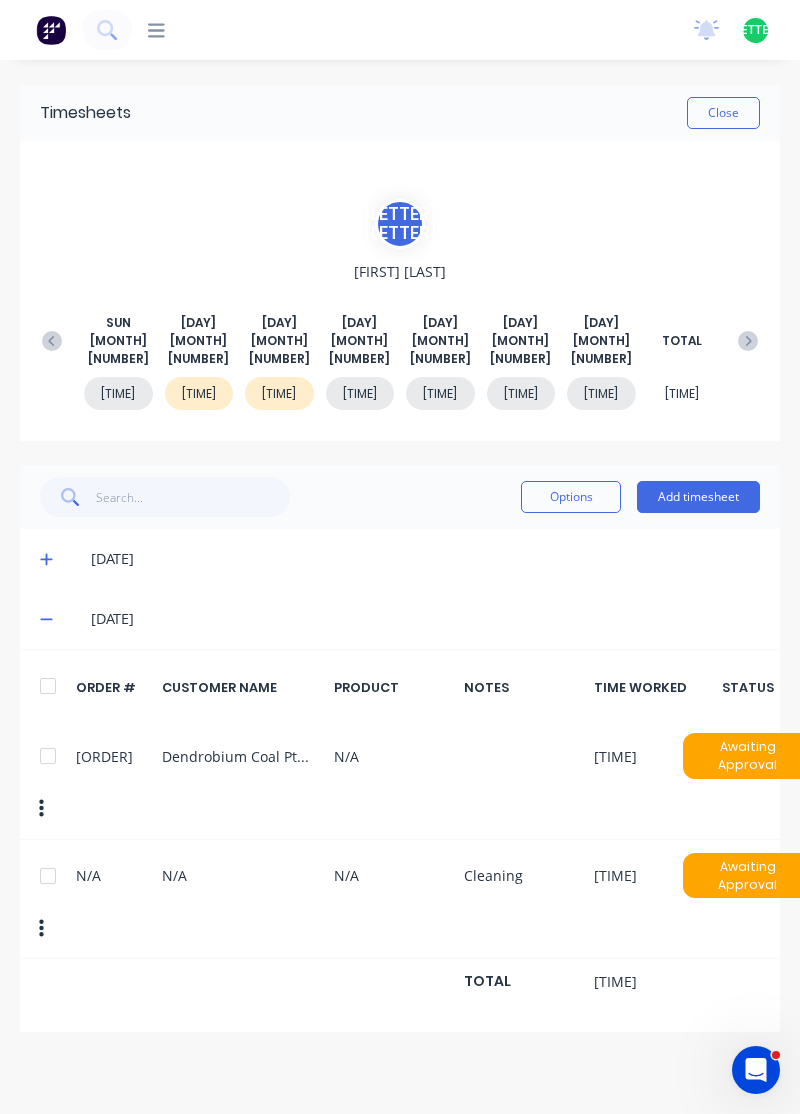click on "Add timesheet" at bounding box center [698, 497] 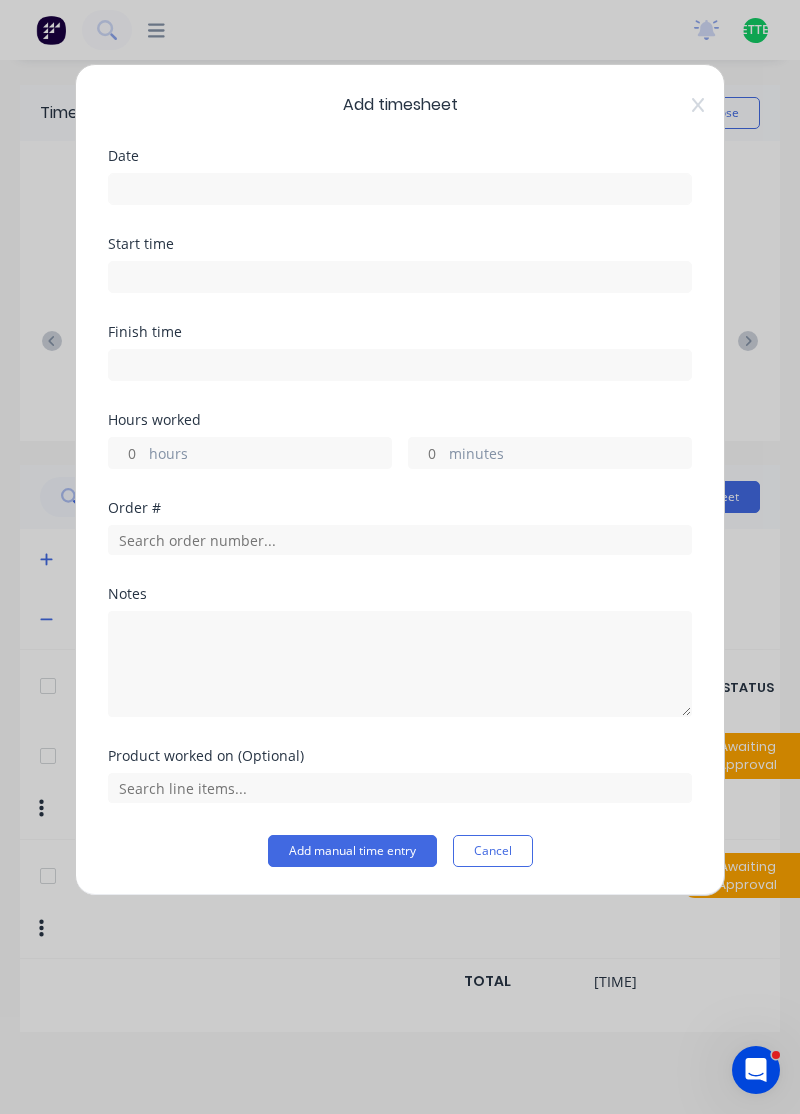 click at bounding box center (400, 189) 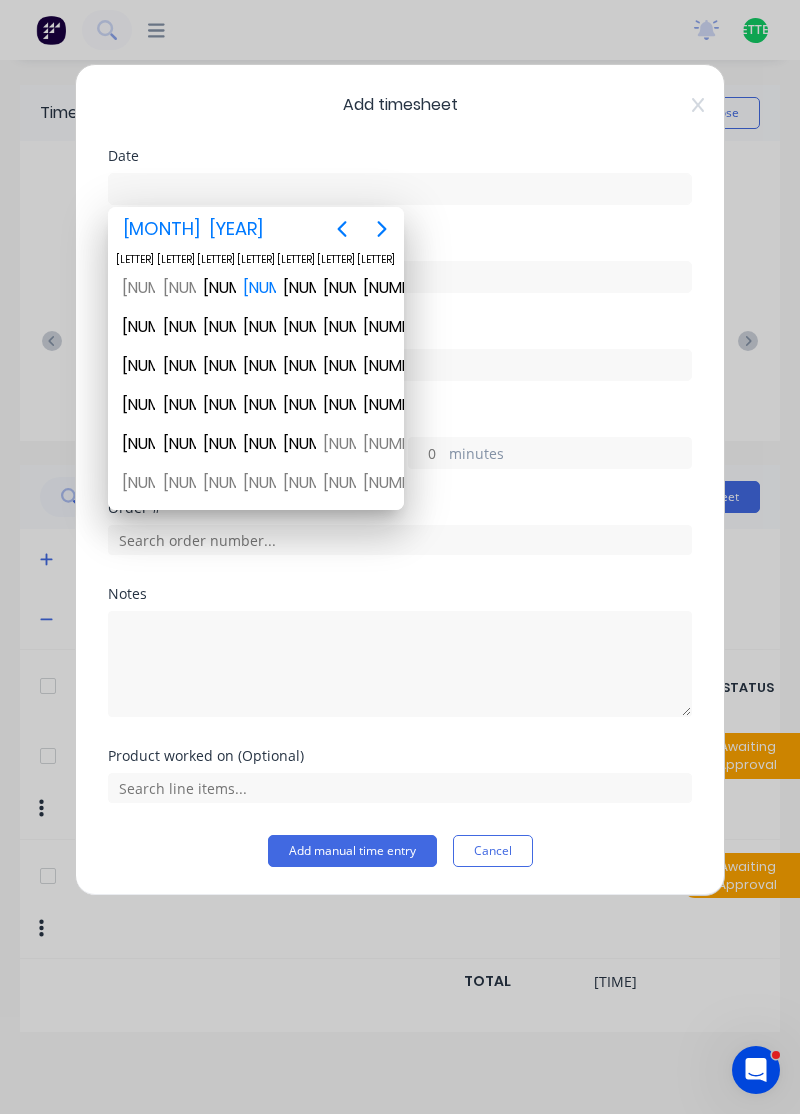 click on "[NUMBER]" at bounding box center [256, 288] 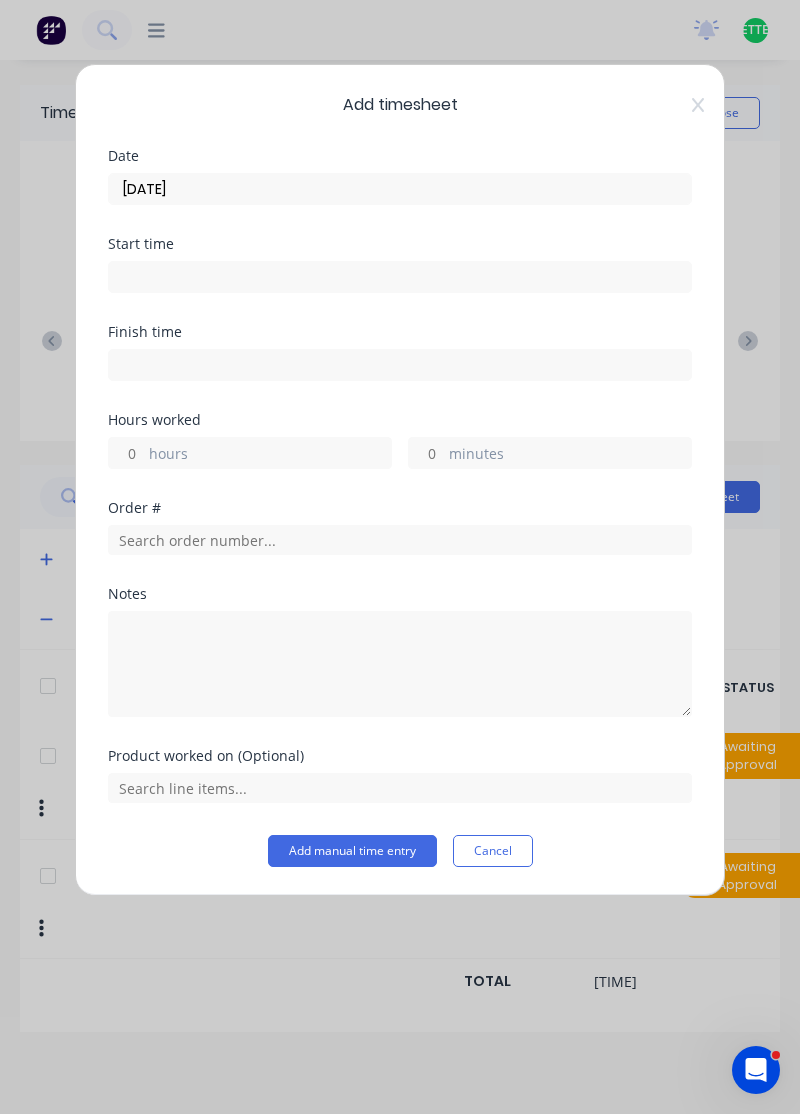 click on "hours" at bounding box center [270, 455] 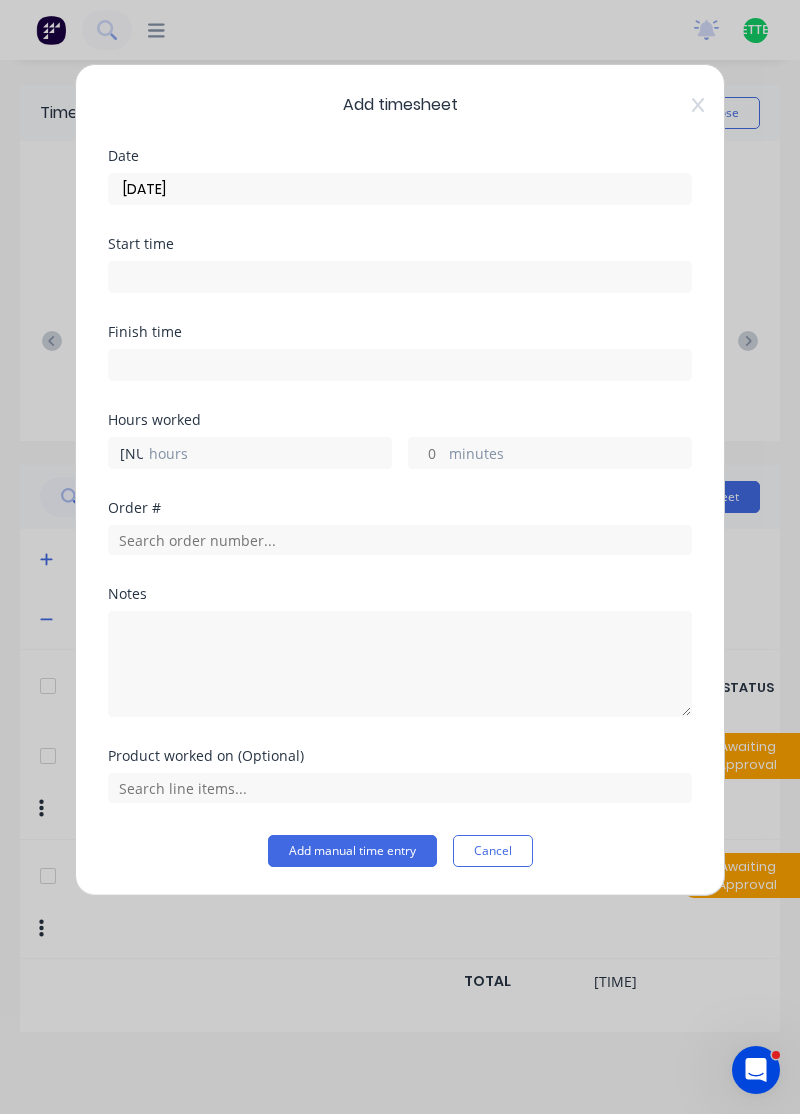 type on "[NUMBER]" 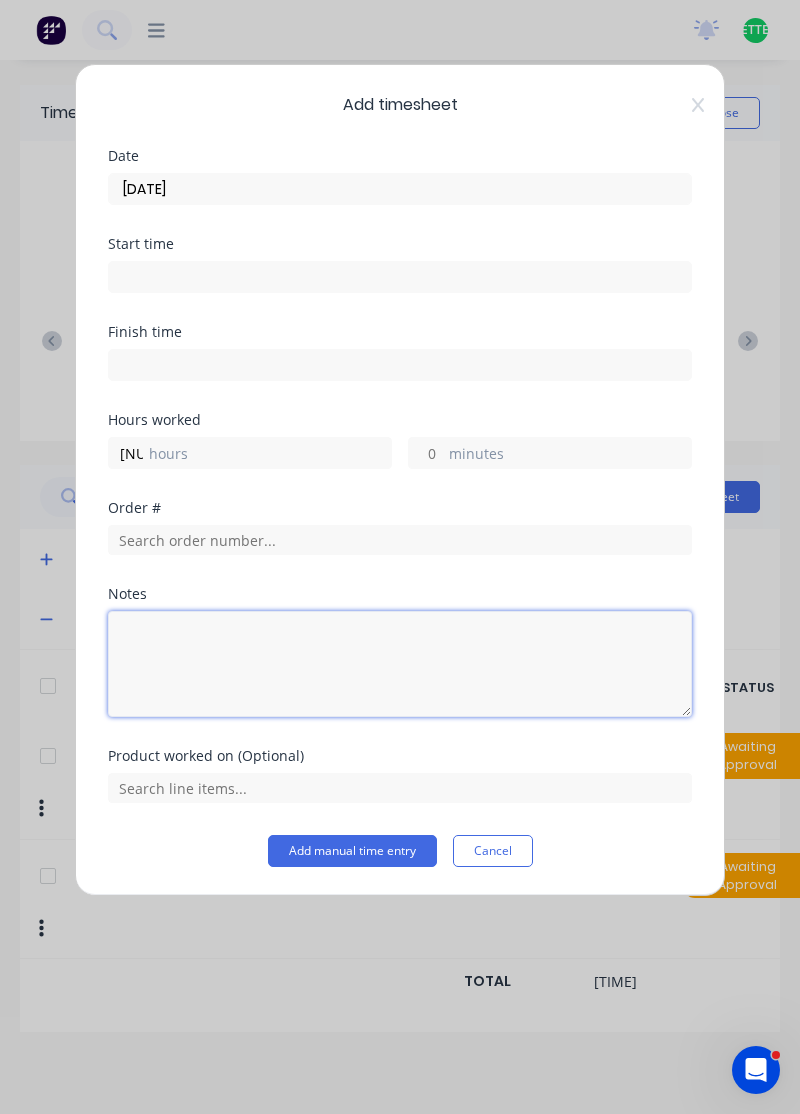click at bounding box center [400, 664] 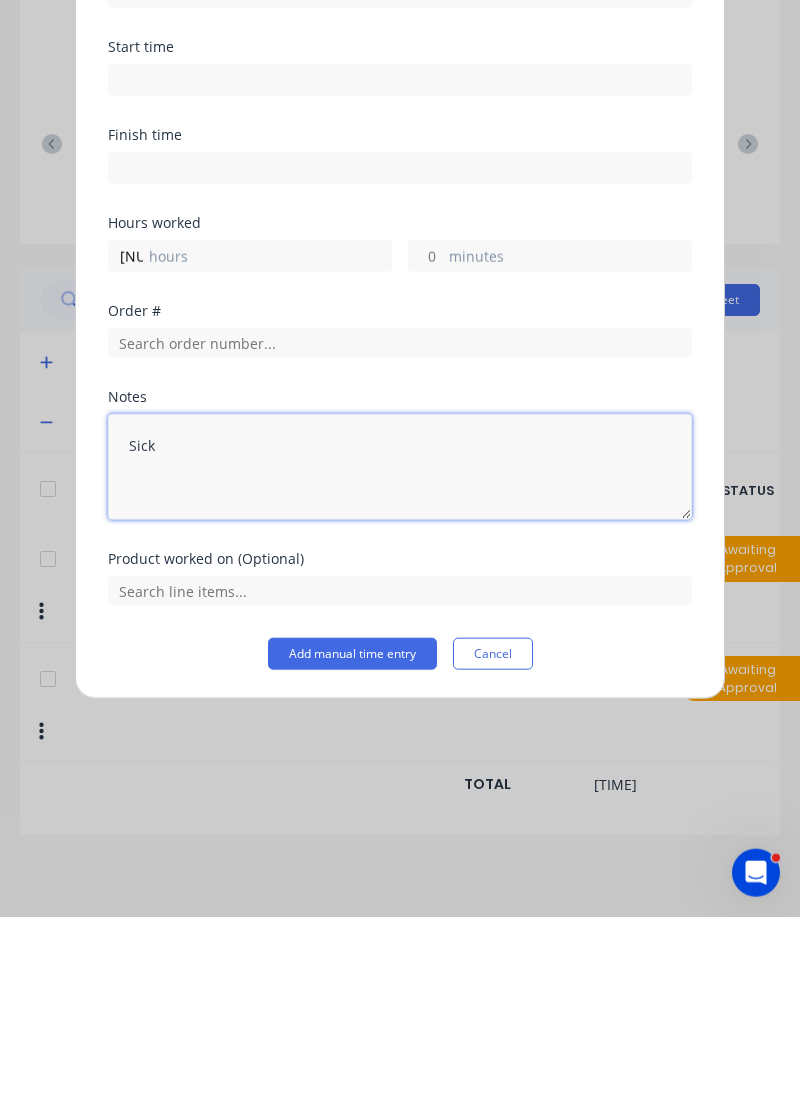 type on "Sick" 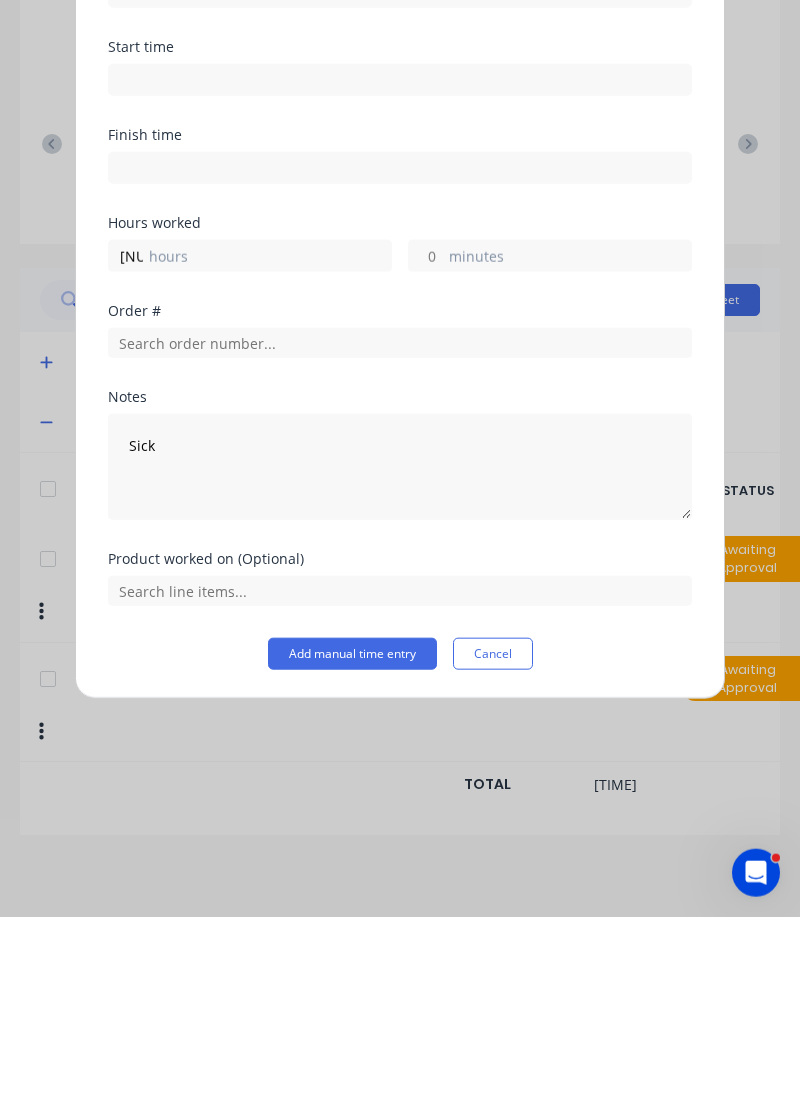 click on "Add manual time entry" at bounding box center (352, 851) 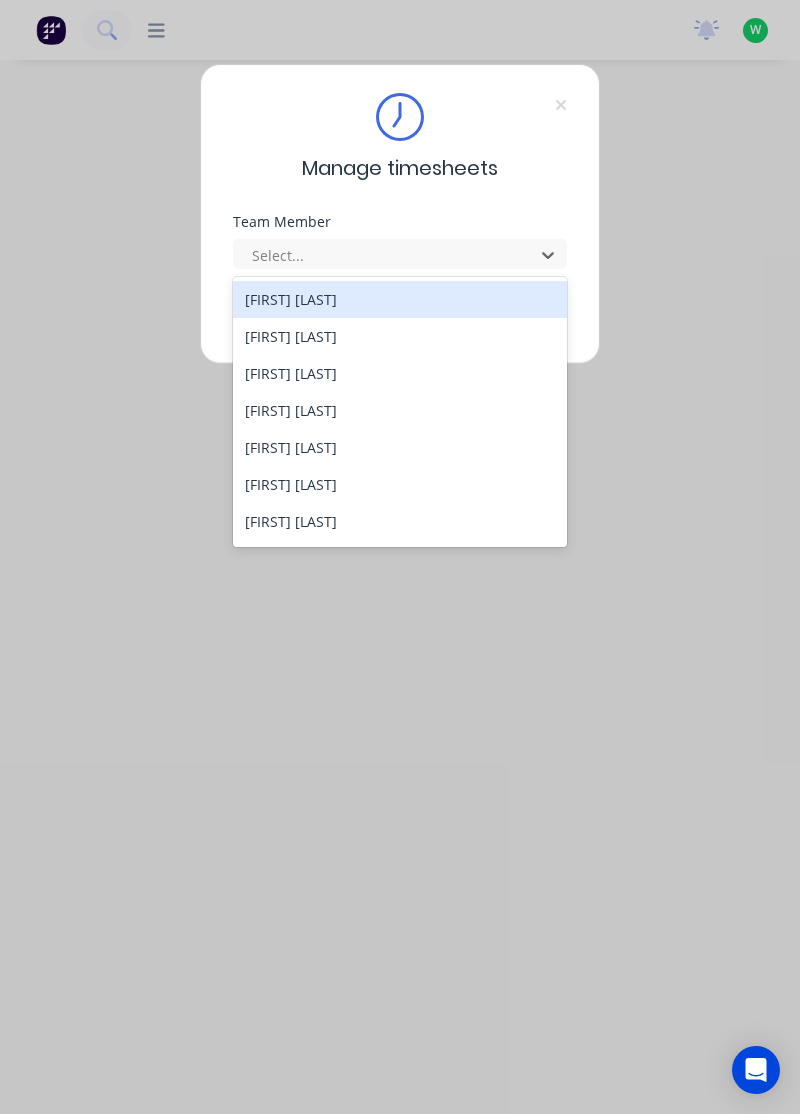 scroll, scrollTop: 0, scrollLeft: 0, axis: both 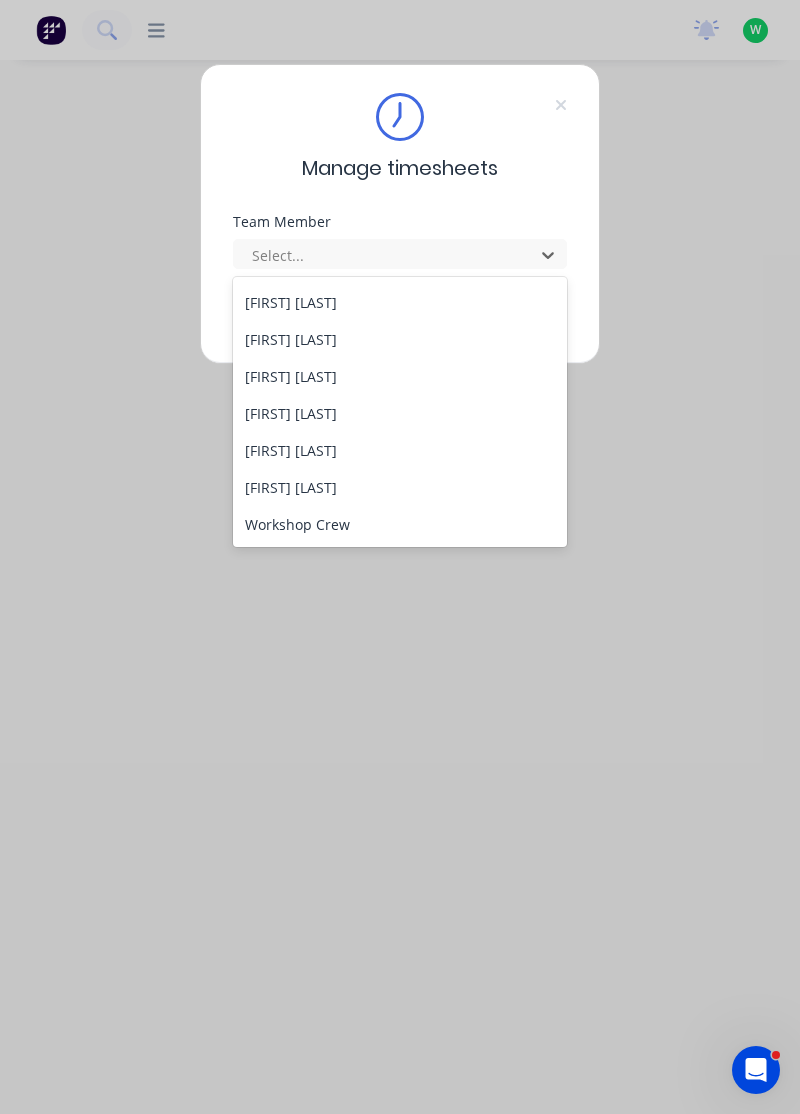 click on "[FIRST] [LAST]" at bounding box center (400, 487) 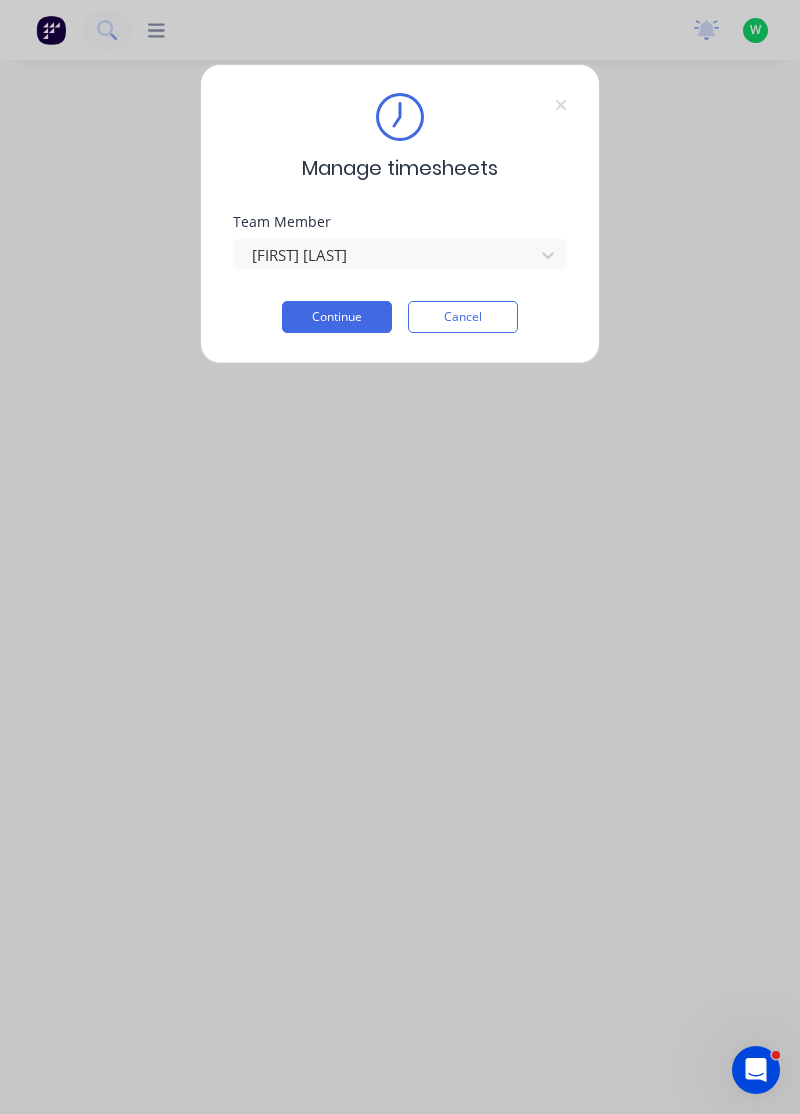 click on "Continue" at bounding box center [337, 317] 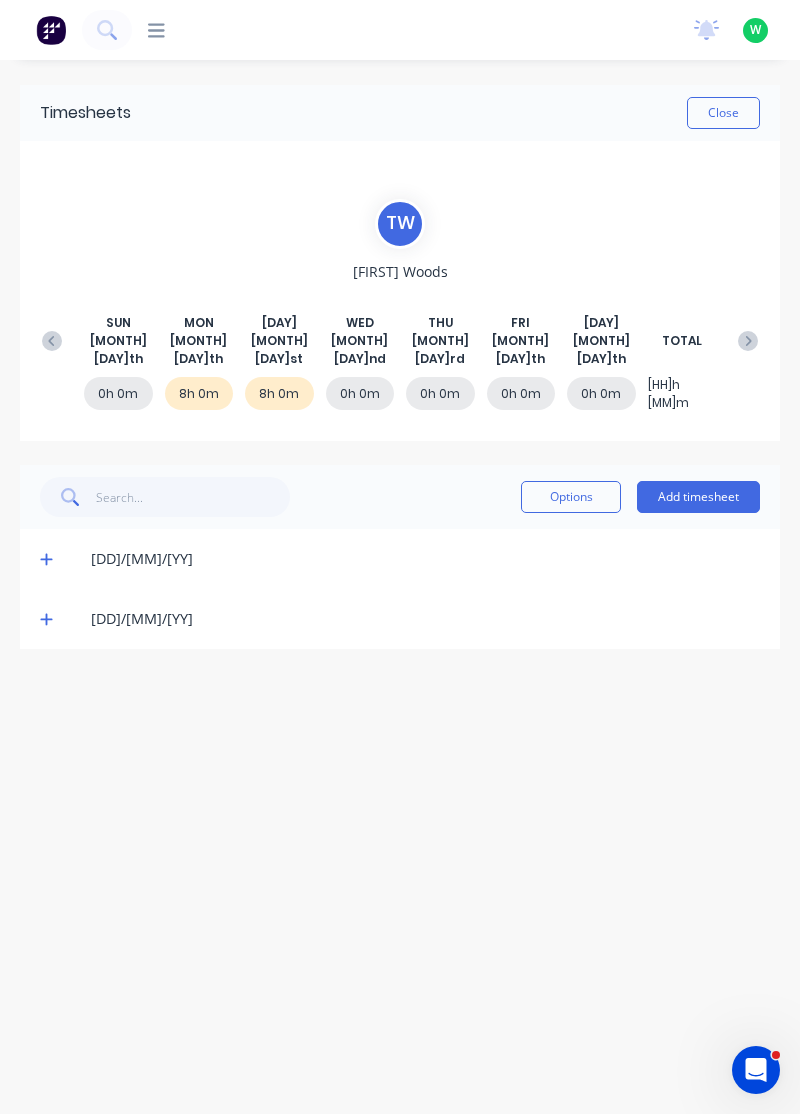 click at bounding box center [46, 559] 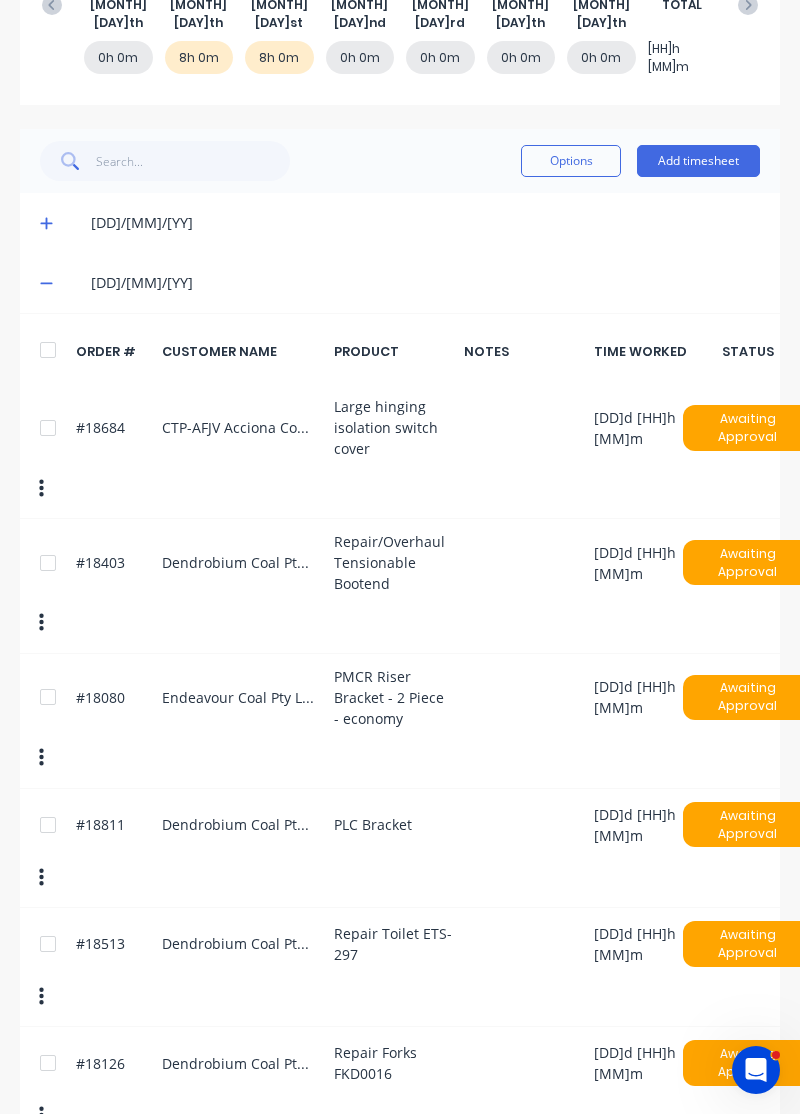 scroll, scrollTop: 0, scrollLeft: 0, axis: both 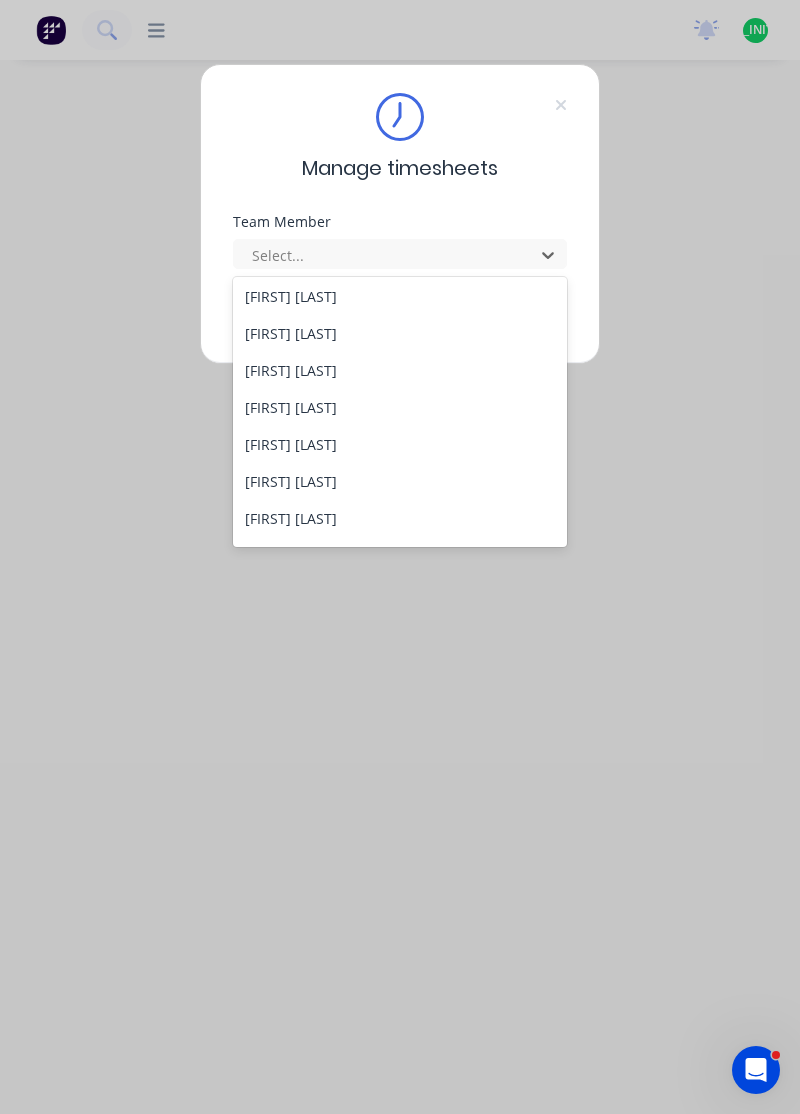 click on "[FIRST] [LAST]" at bounding box center (400, 407) 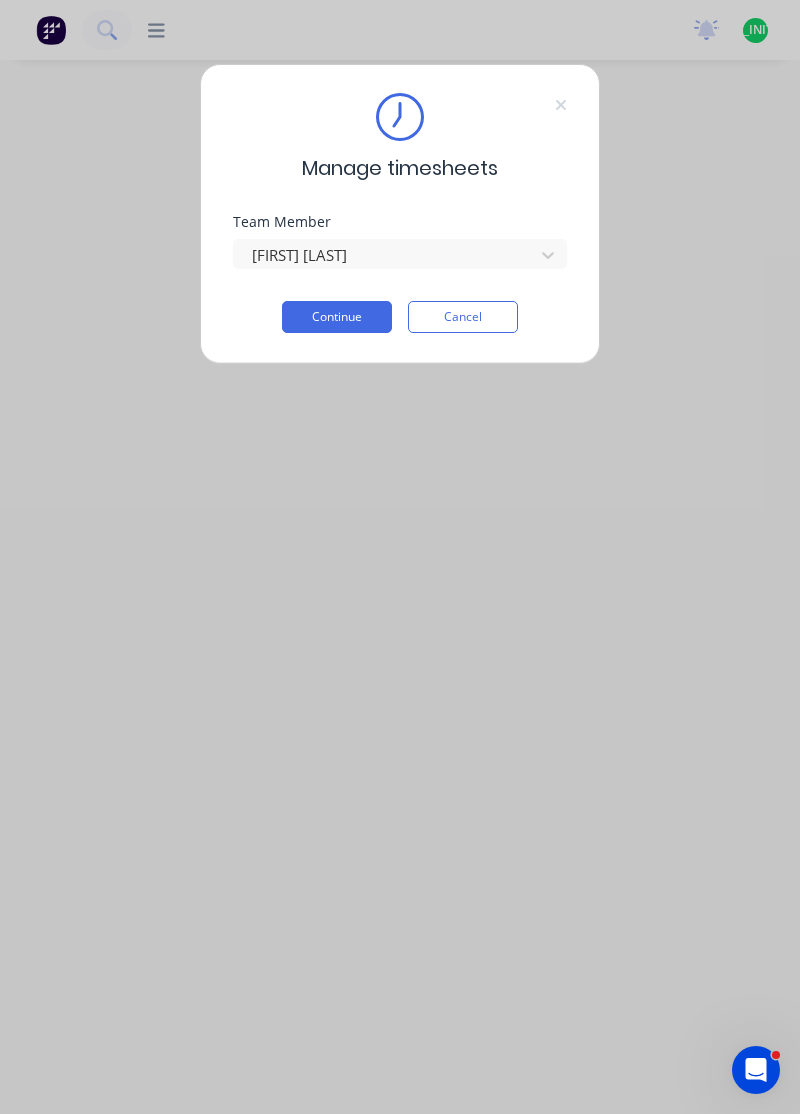 click on "Continue" at bounding box center (337, 317) 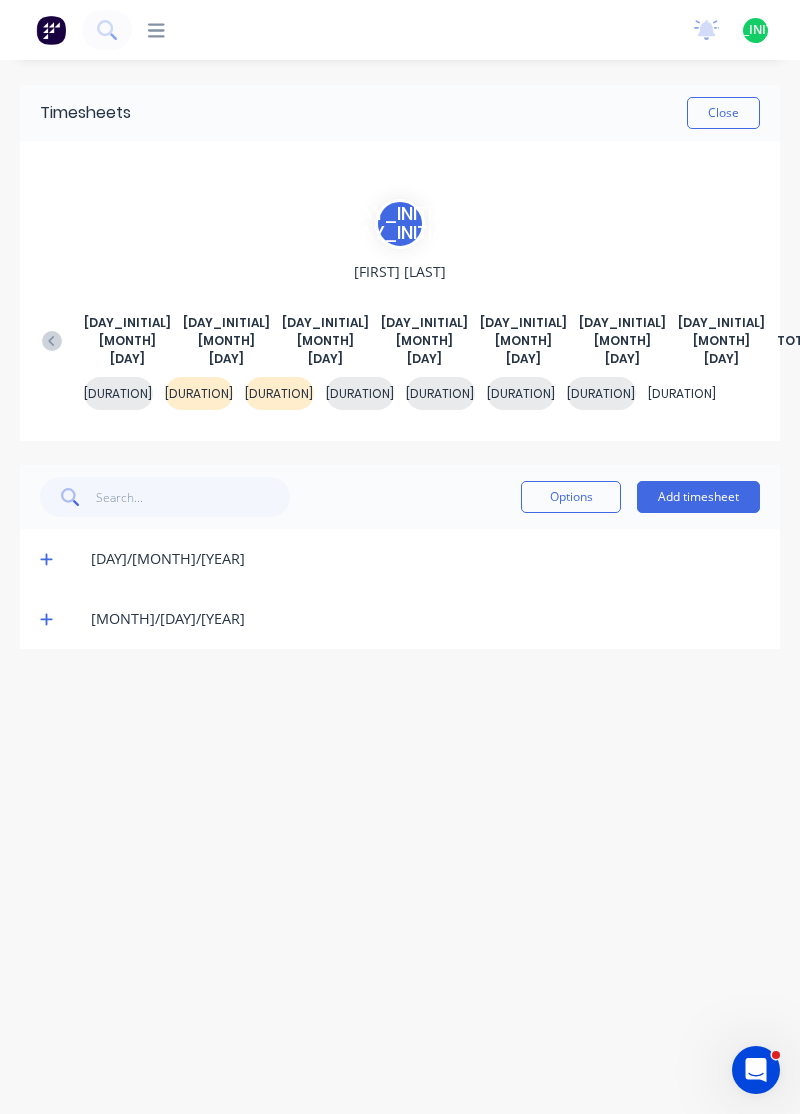 click on "[MONTH]/[DAY]/[YEAR]" at bounding box center (400, 559) 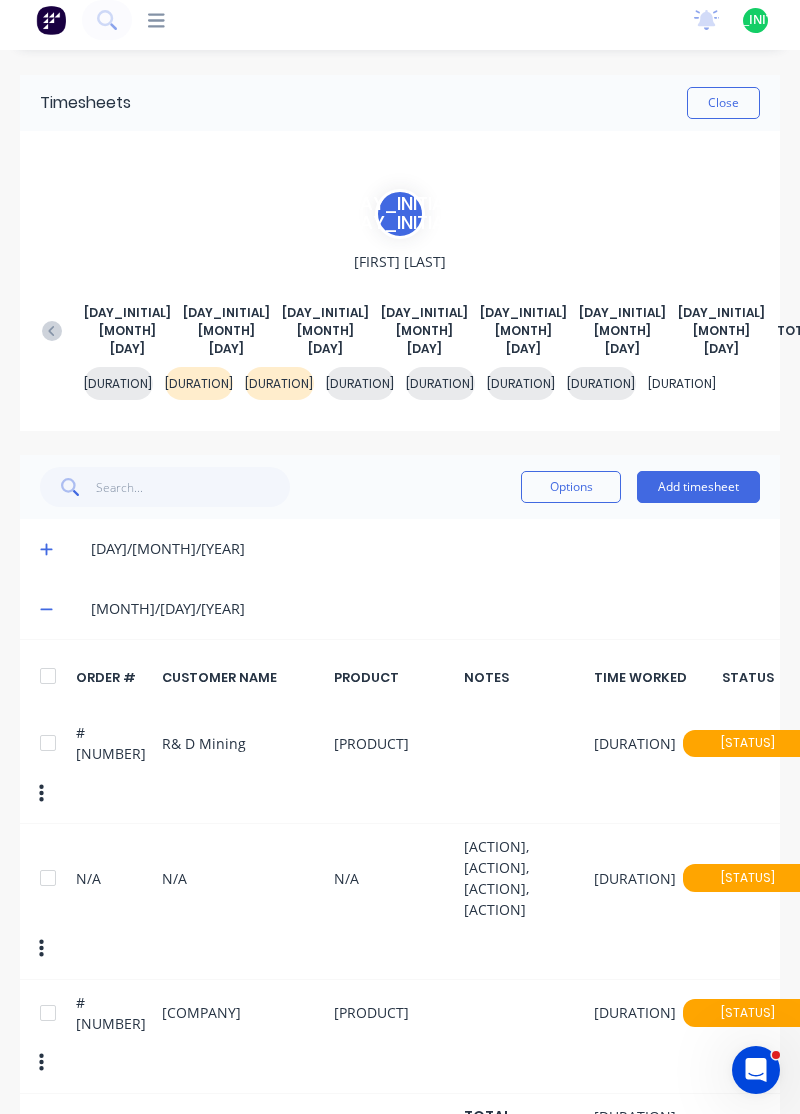 scroll, scrollTop: 10, scrollLeft: 0, axis: vertical 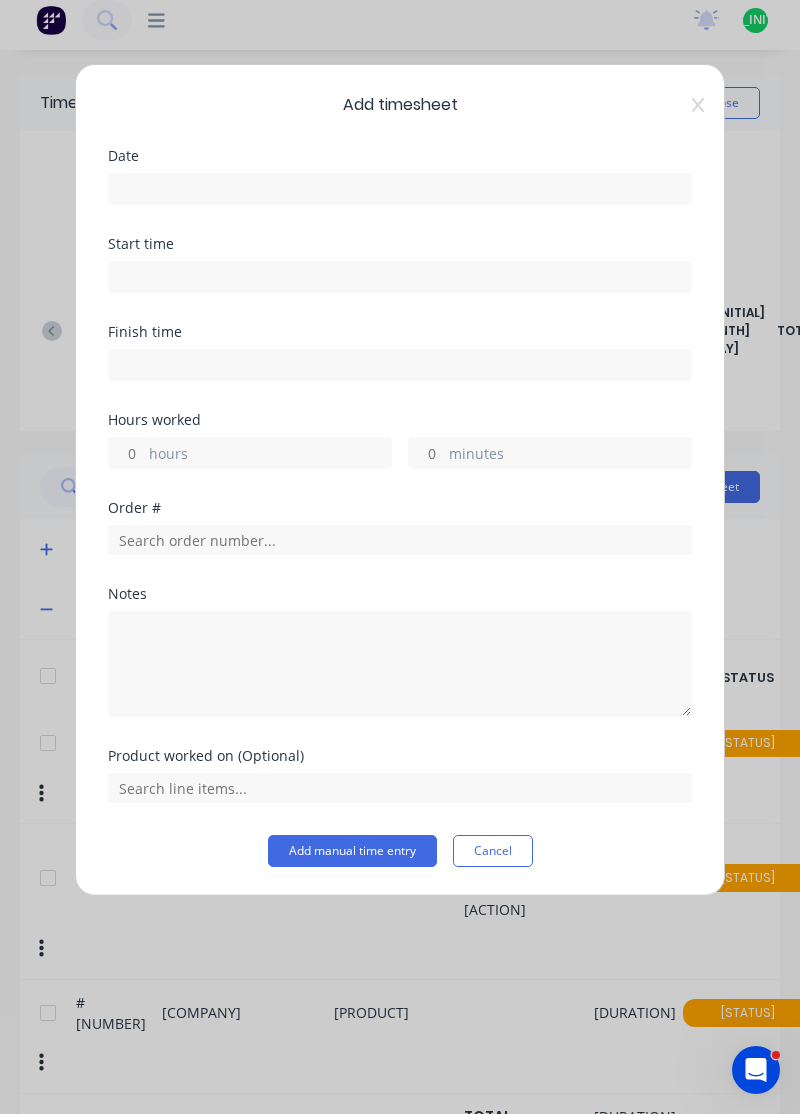 click at bounding box center [400, 189] 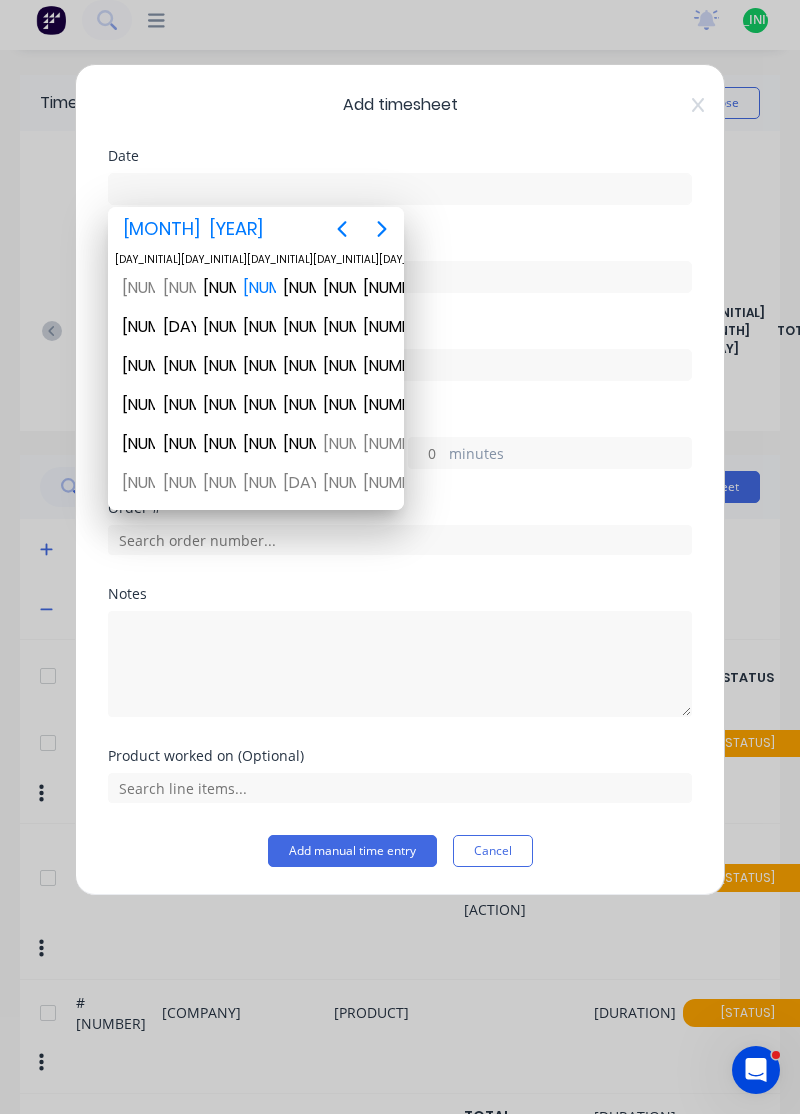 click on "[NUMBER]" at bounding box center (216, 288) 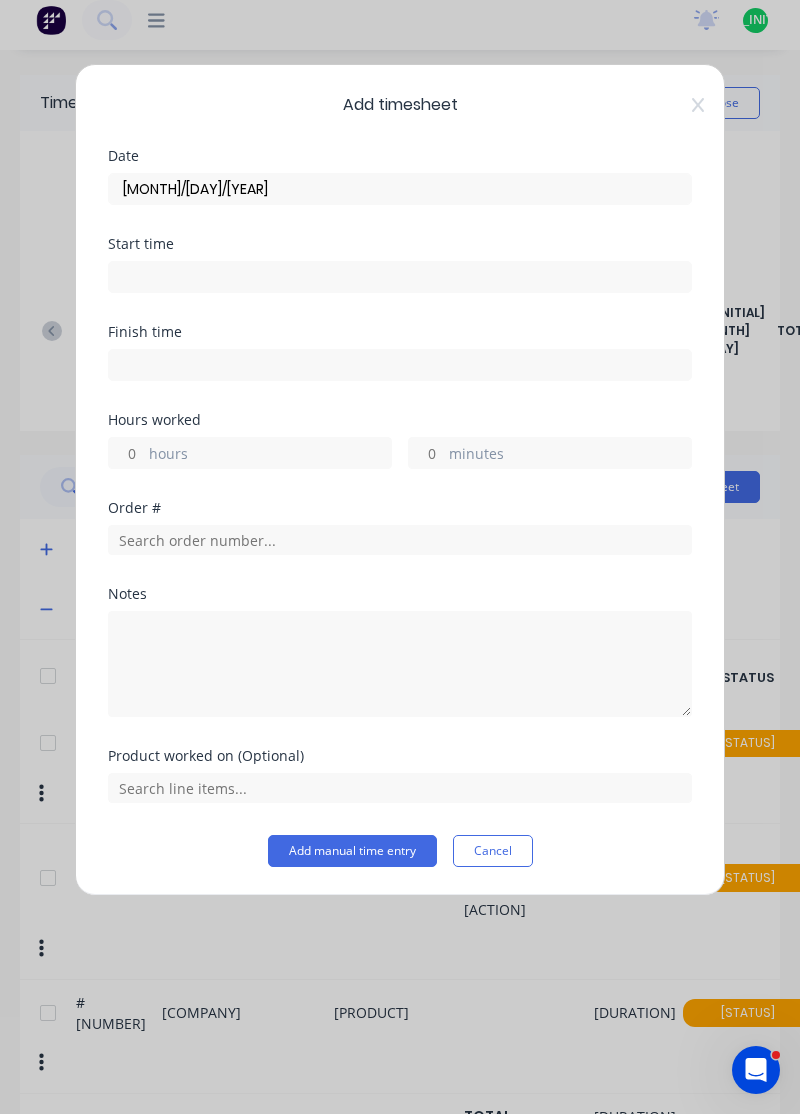 click on "hours" at bounding box center (270, 455) 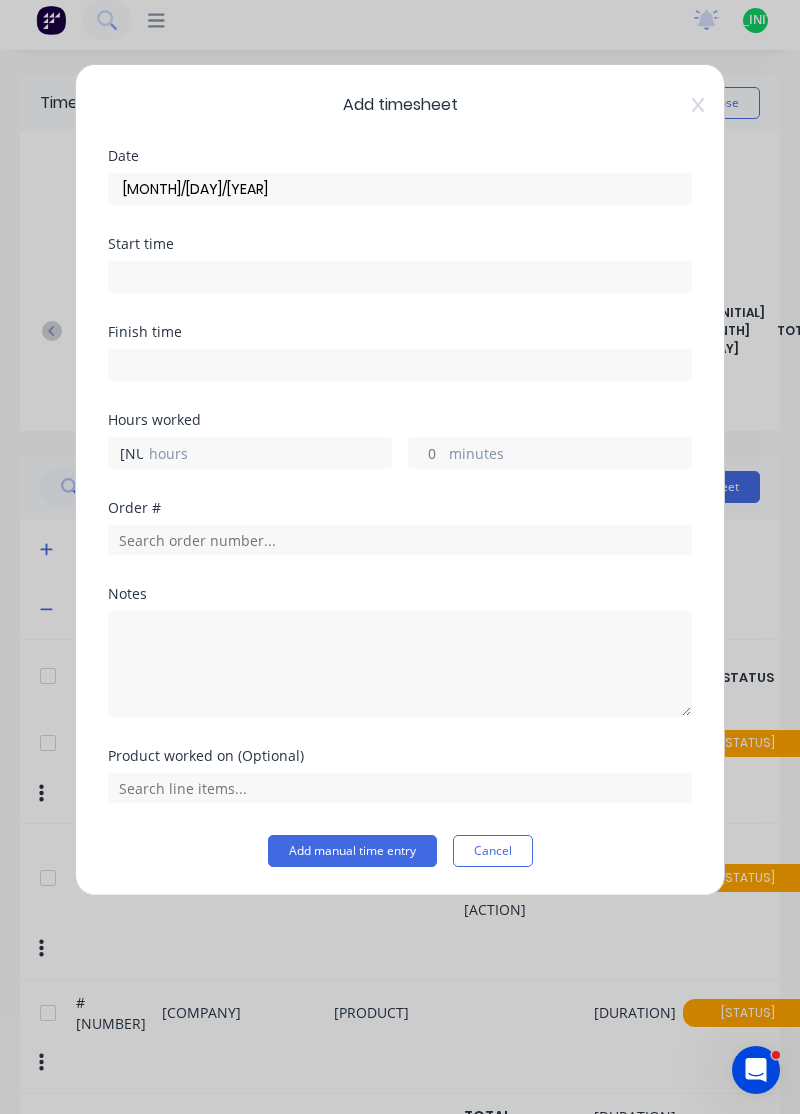 type on "[NUMBER]" 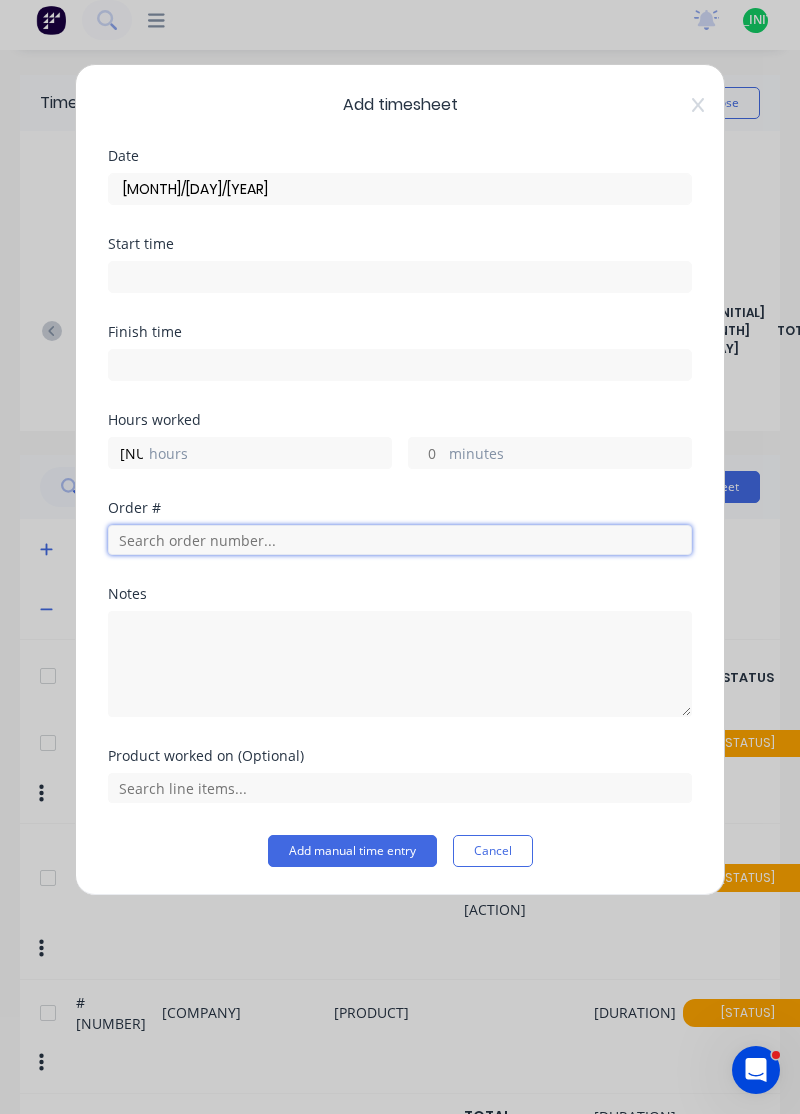 click at bounding box center [400, 540] 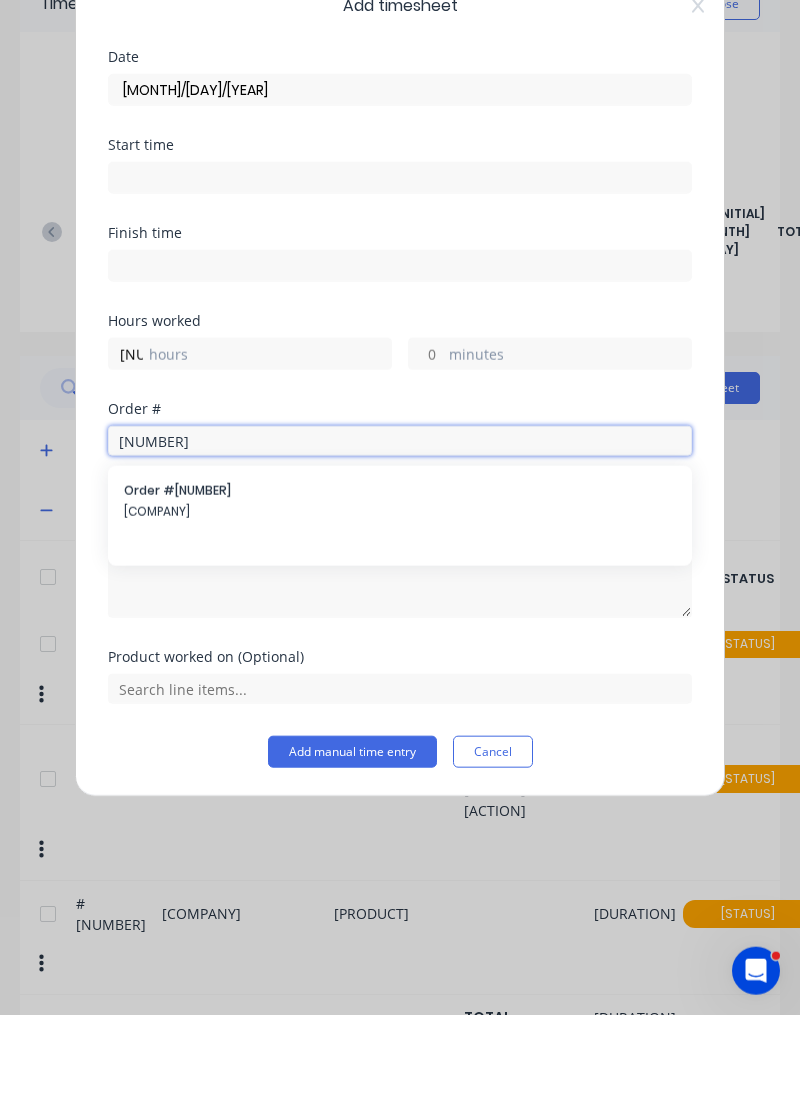 type on "[NUMBER]" 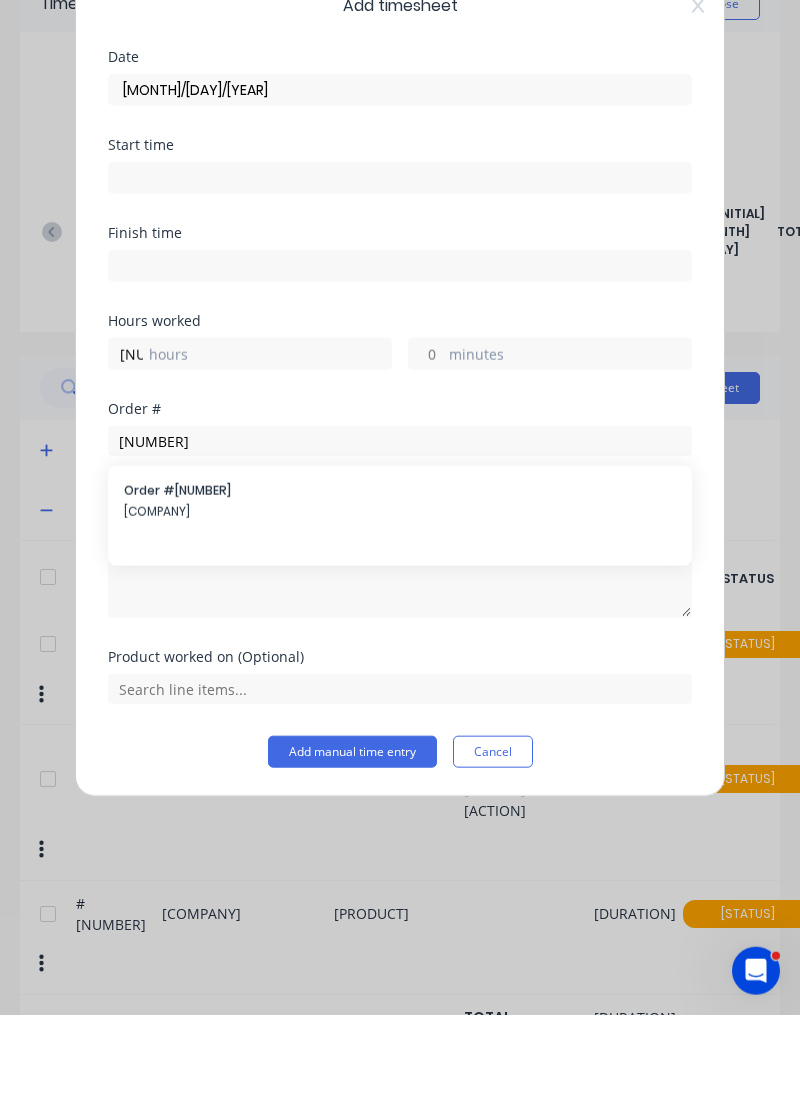 click on "Order # [NUMBER] [COMPANY]" at bounding box center (400, 590) 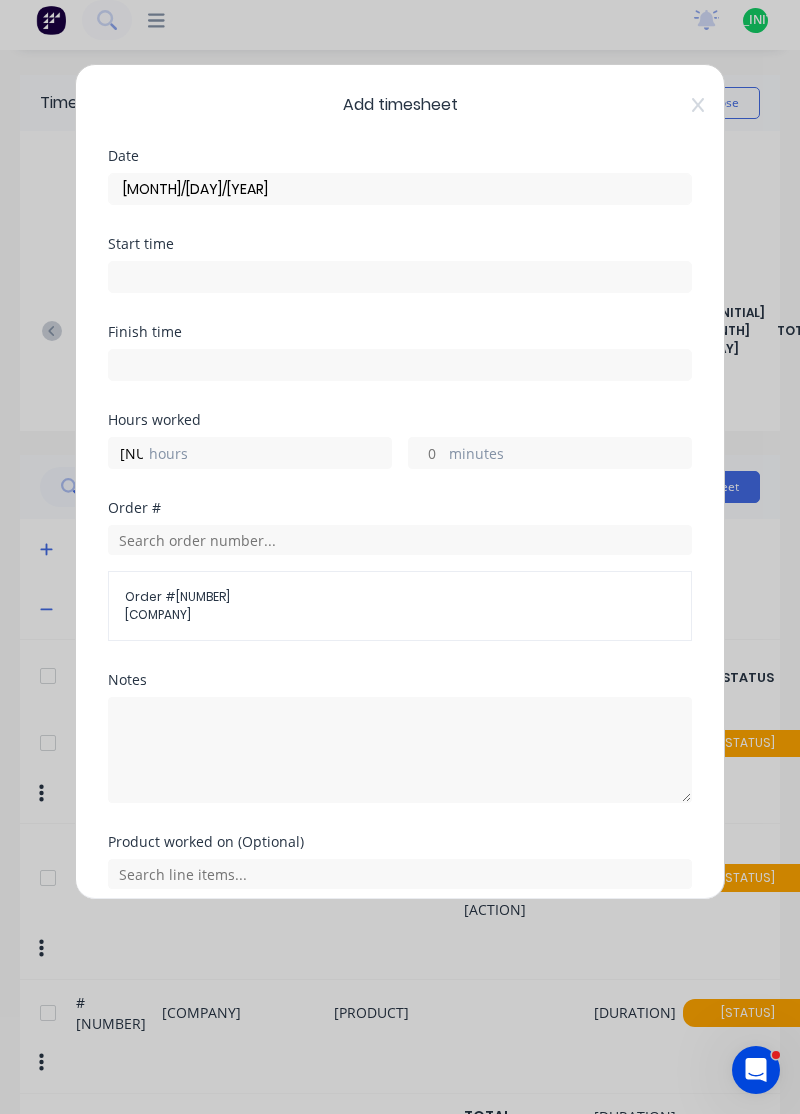 scroll, scrollTop: 7, scrollLeft: 0, axis: vertical 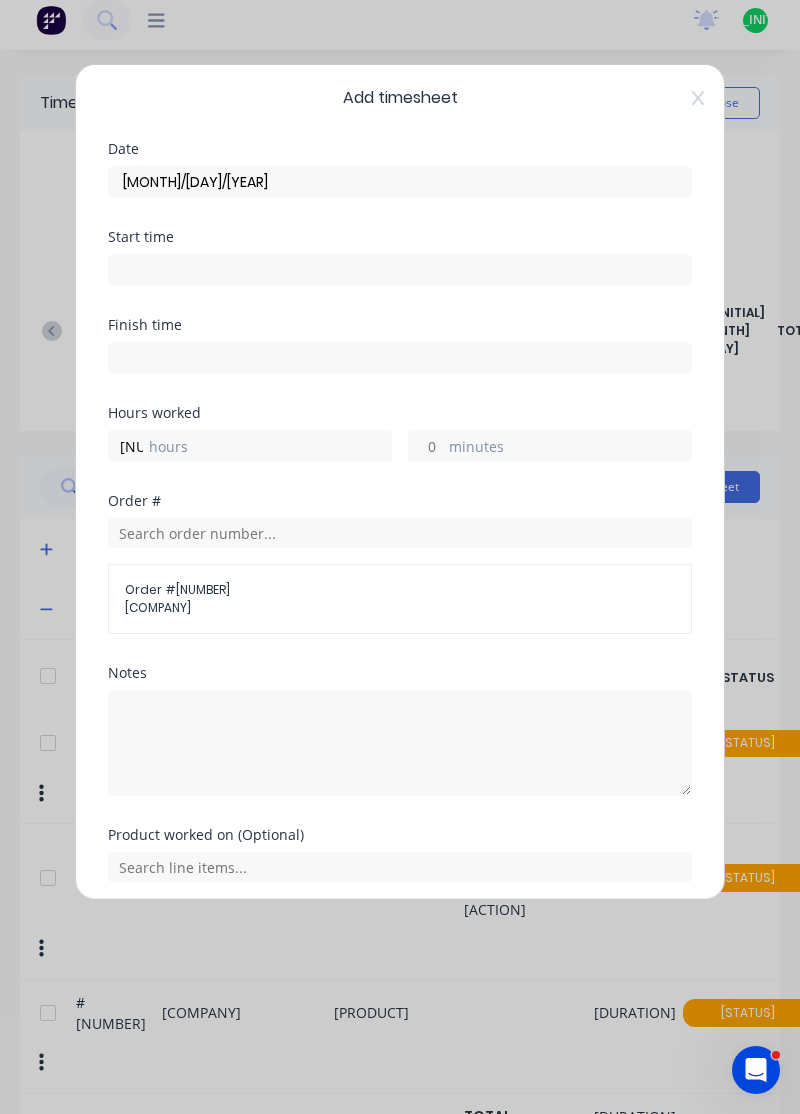 click on "Add manual time entry" at bounding box center [352, 930] 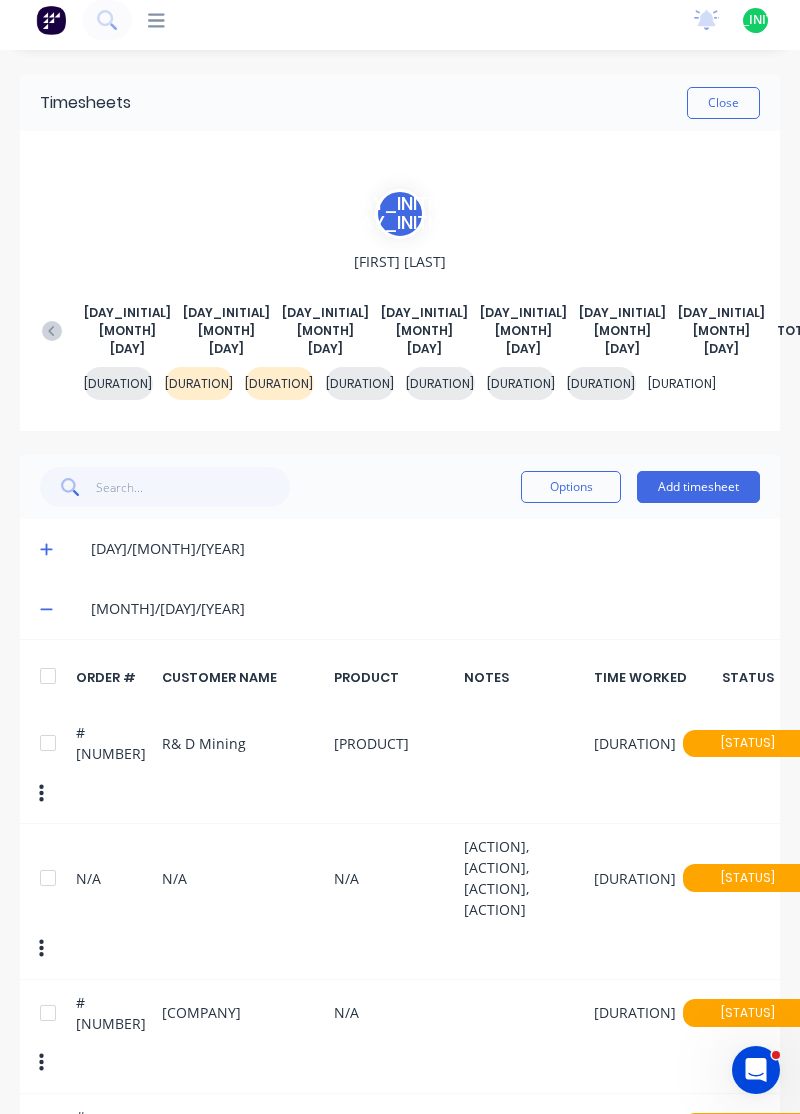 scroll, scrollTop: 110, scrollLeft: 0, axis: vertical 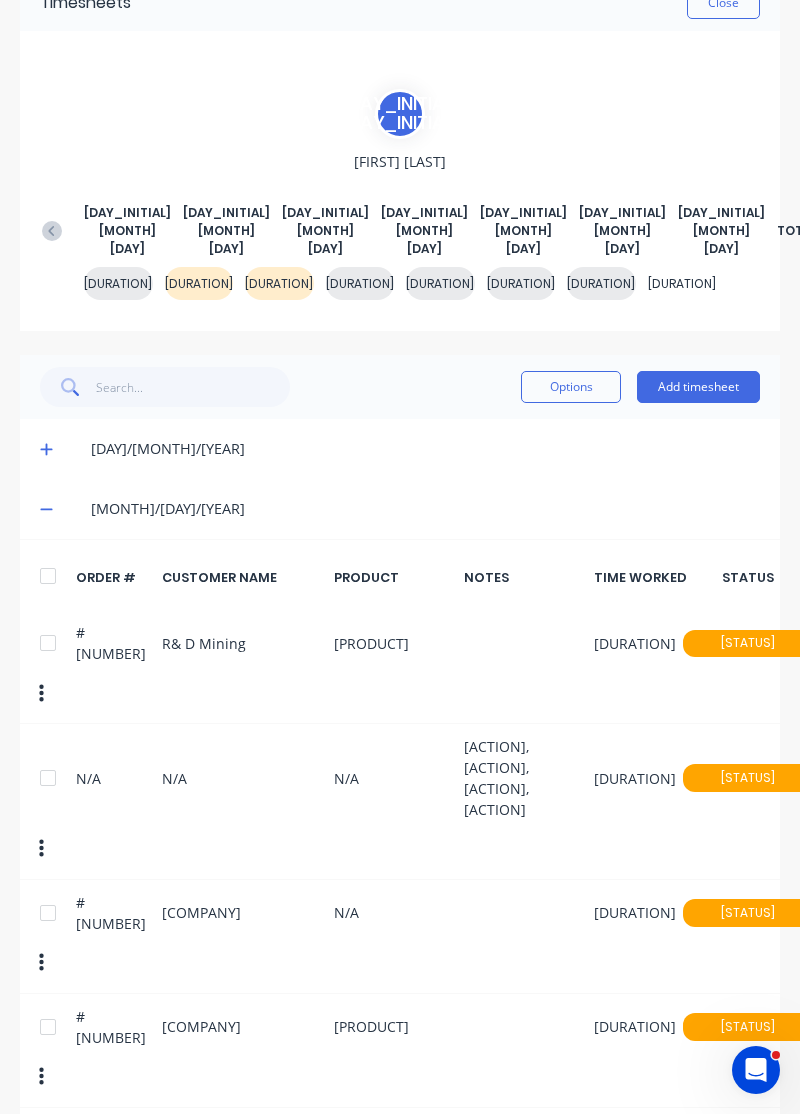 click on "#[NUMBER] [COMPANY] [PRODUCT] [DURATION] [STATUS]" at bounding box center [400, 1051] 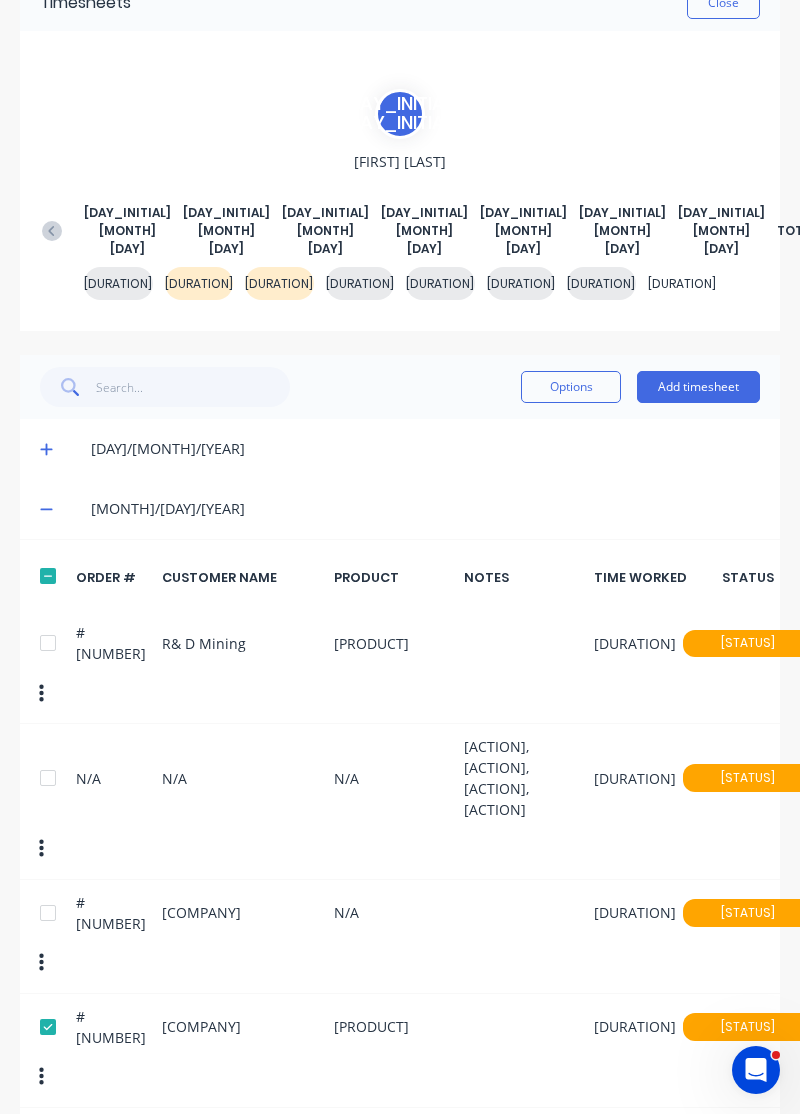 click on "Options" at bounding box center (571, 387) 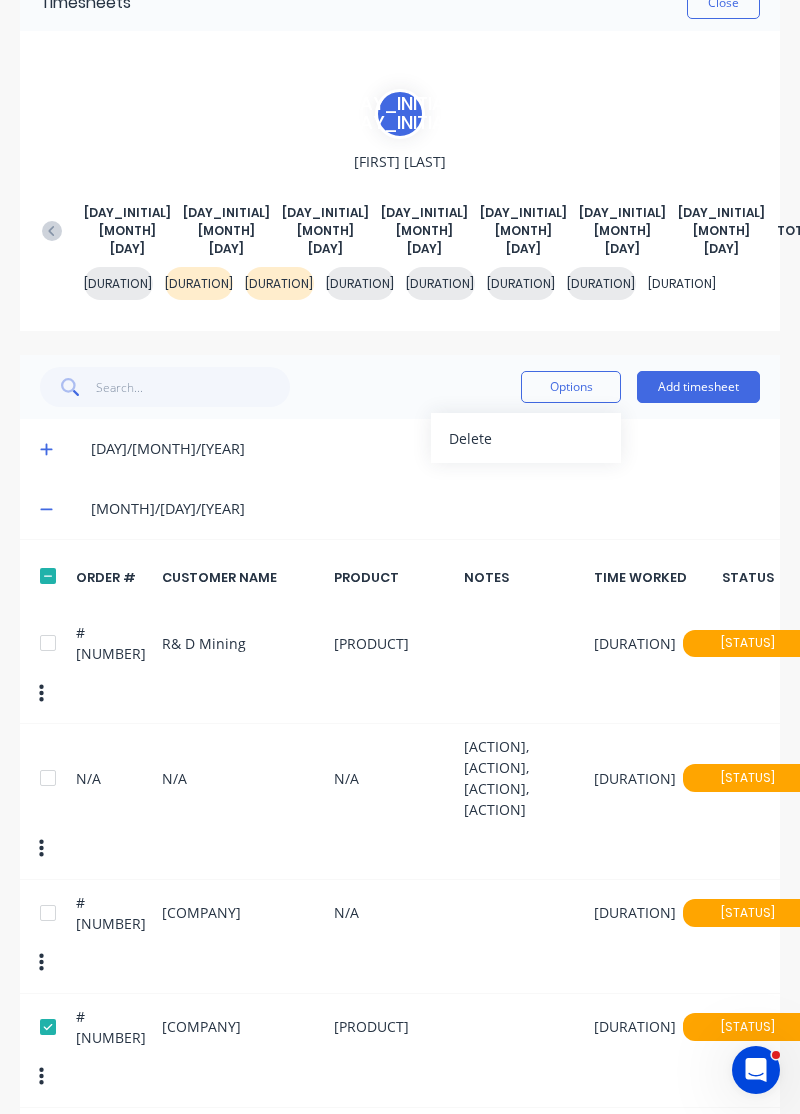 click on "Delete" at bounding box center [526, 438] 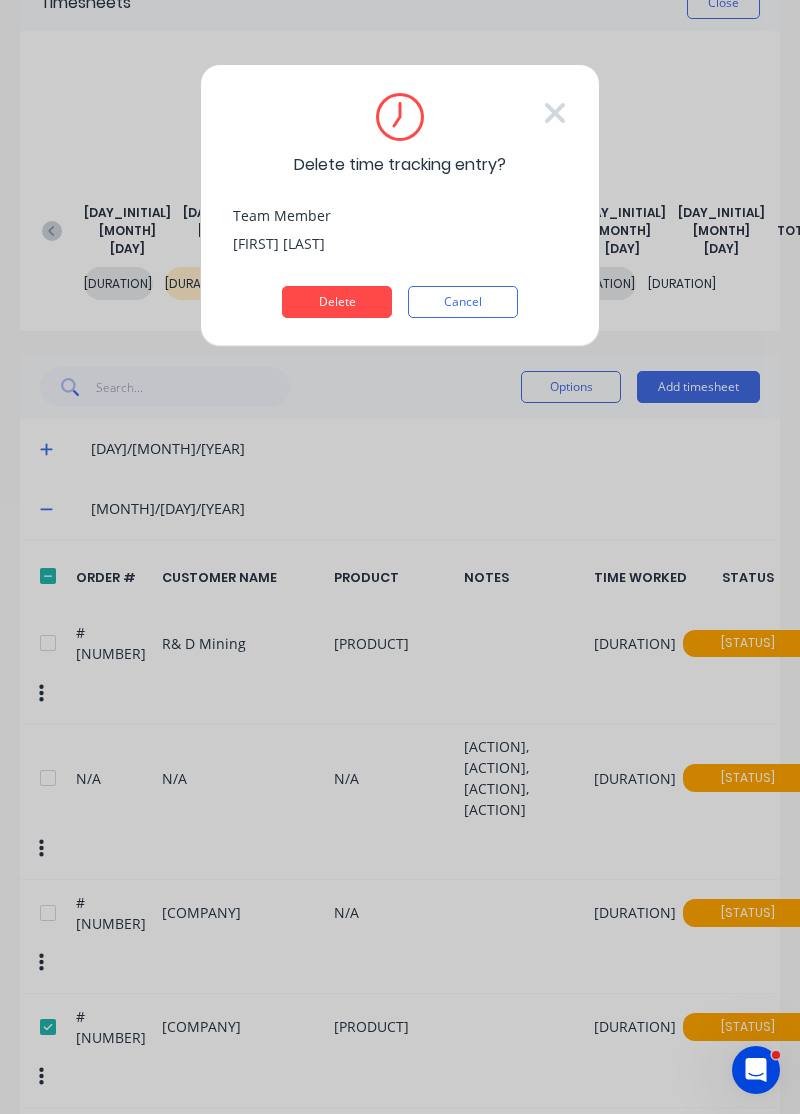 click on "Delete" at bounding box center (337, 302) 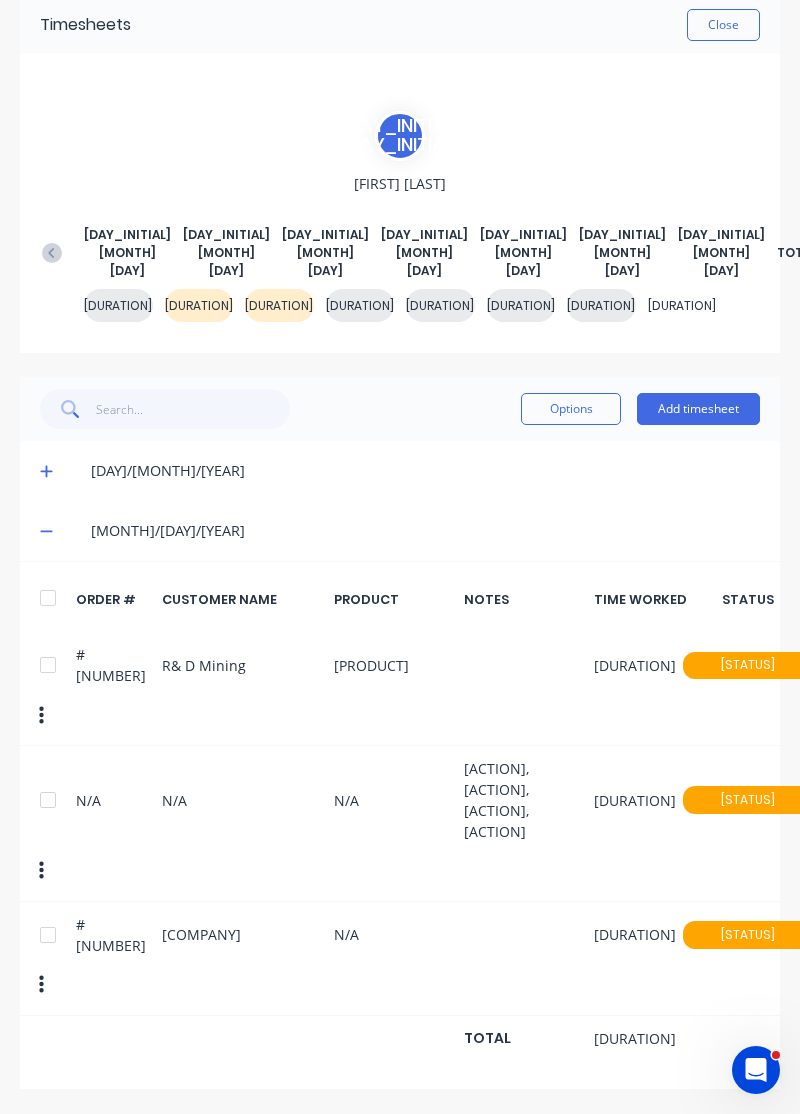 scroll, scrollTop: 0, scrollLeft: 0, axis: both 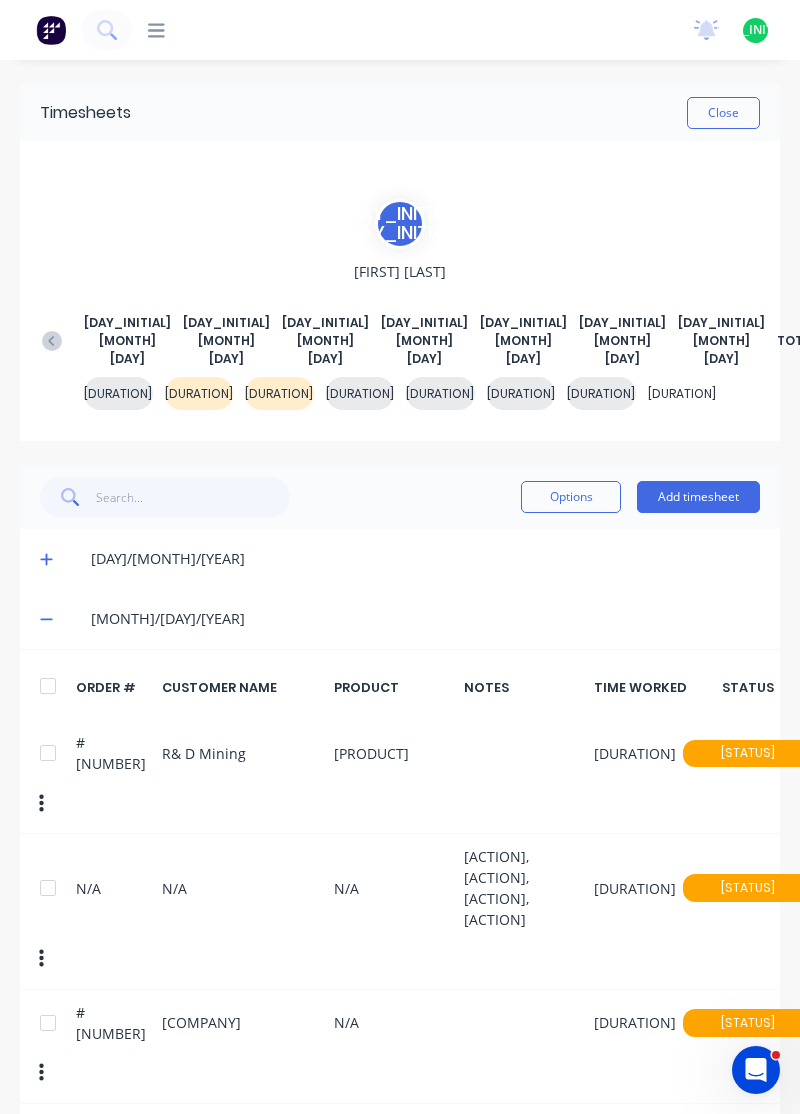 click at bounding box center (48, 753) 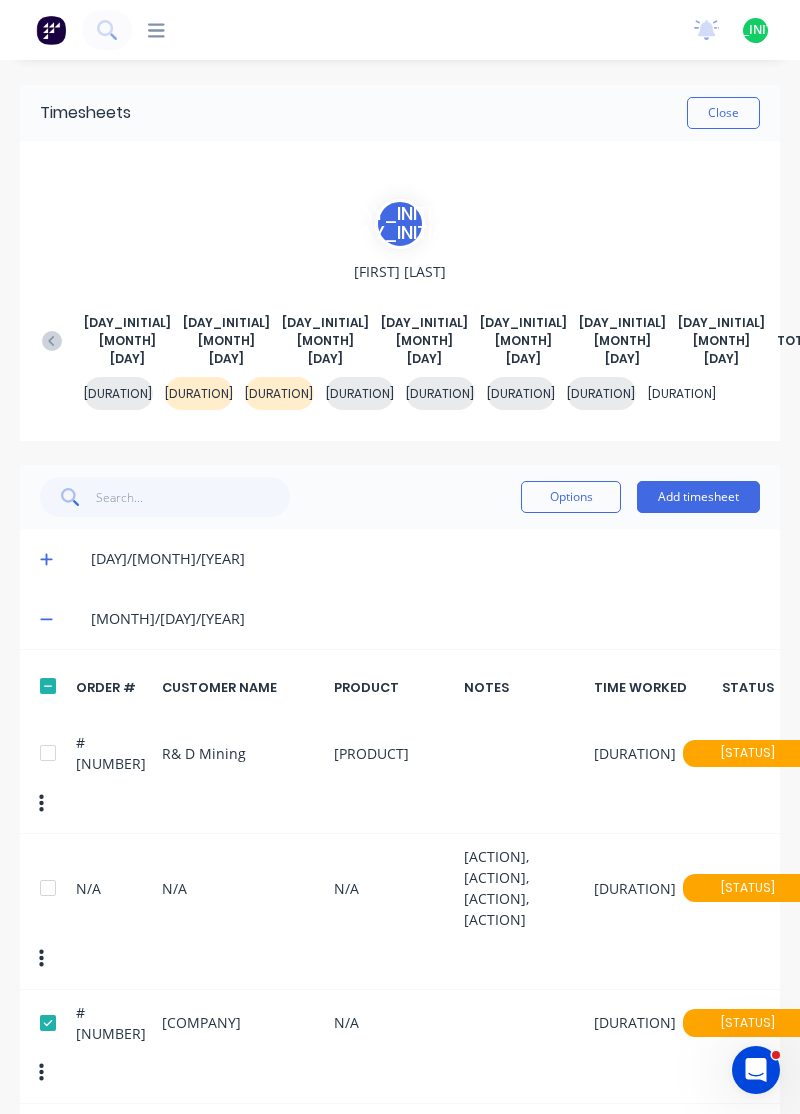 click on "Options" at bounding box center [571, 497] 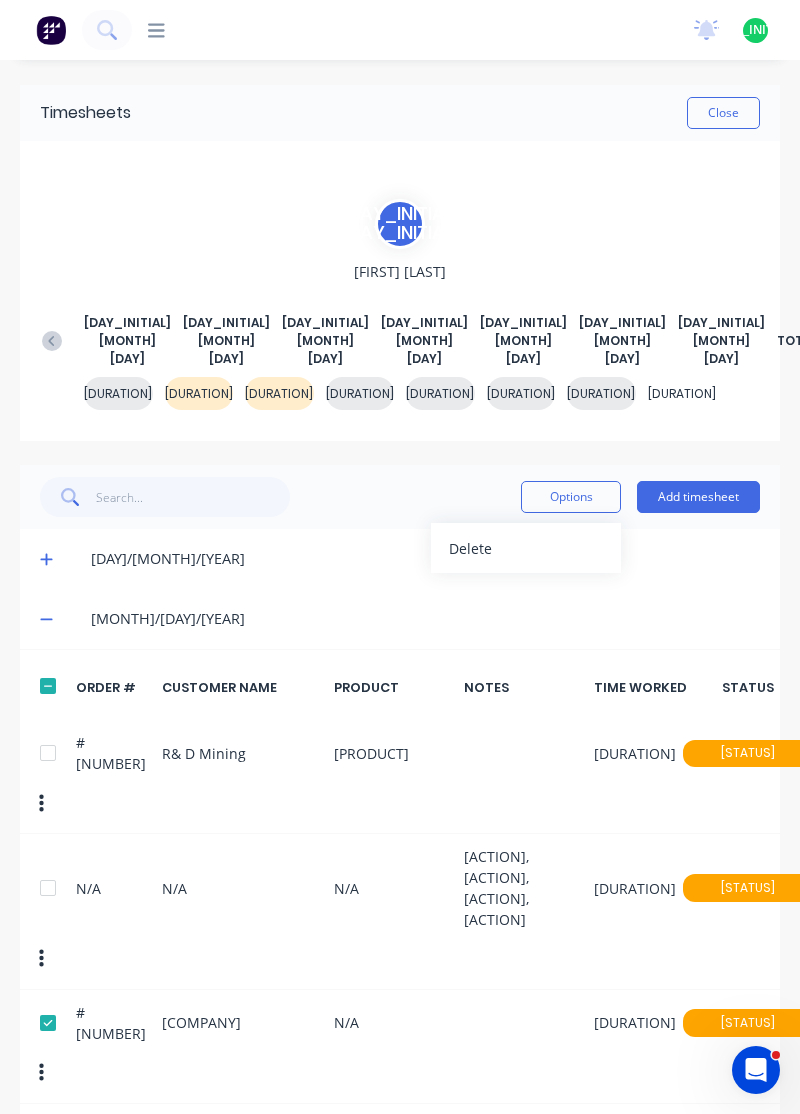 click on "Delete" at bounding box center (526, 548) 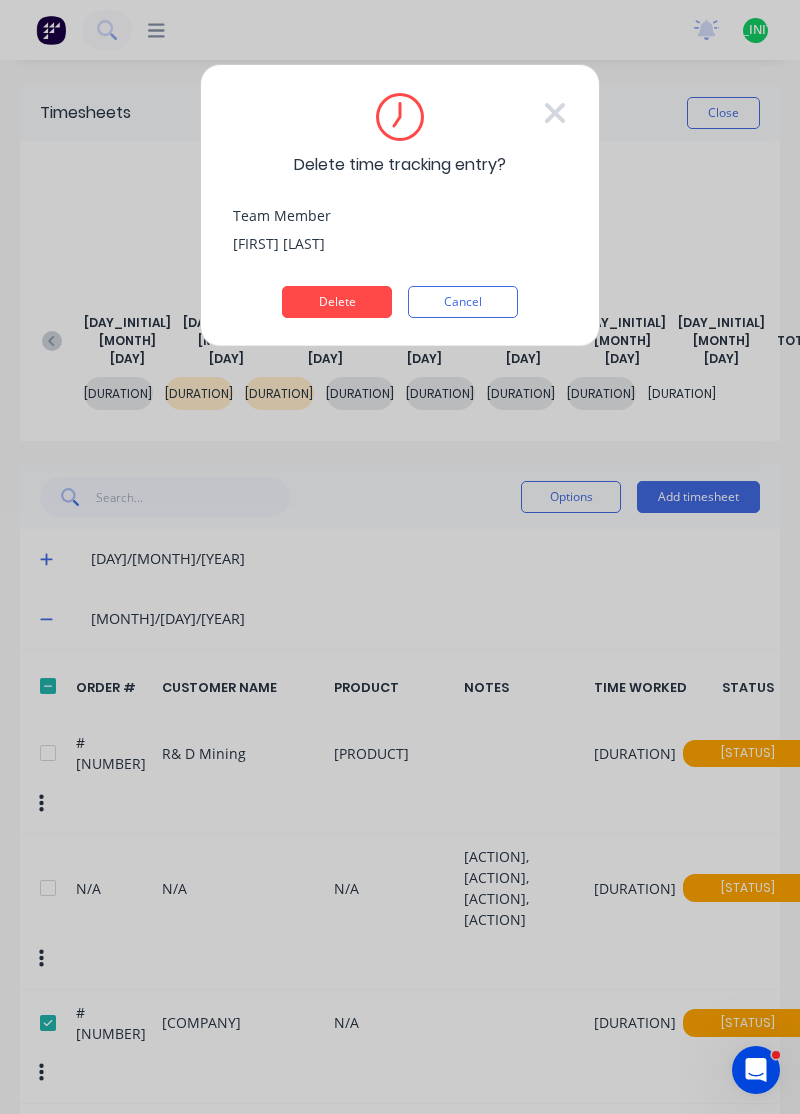 click on "Delete" at bounding box center (337, 302) 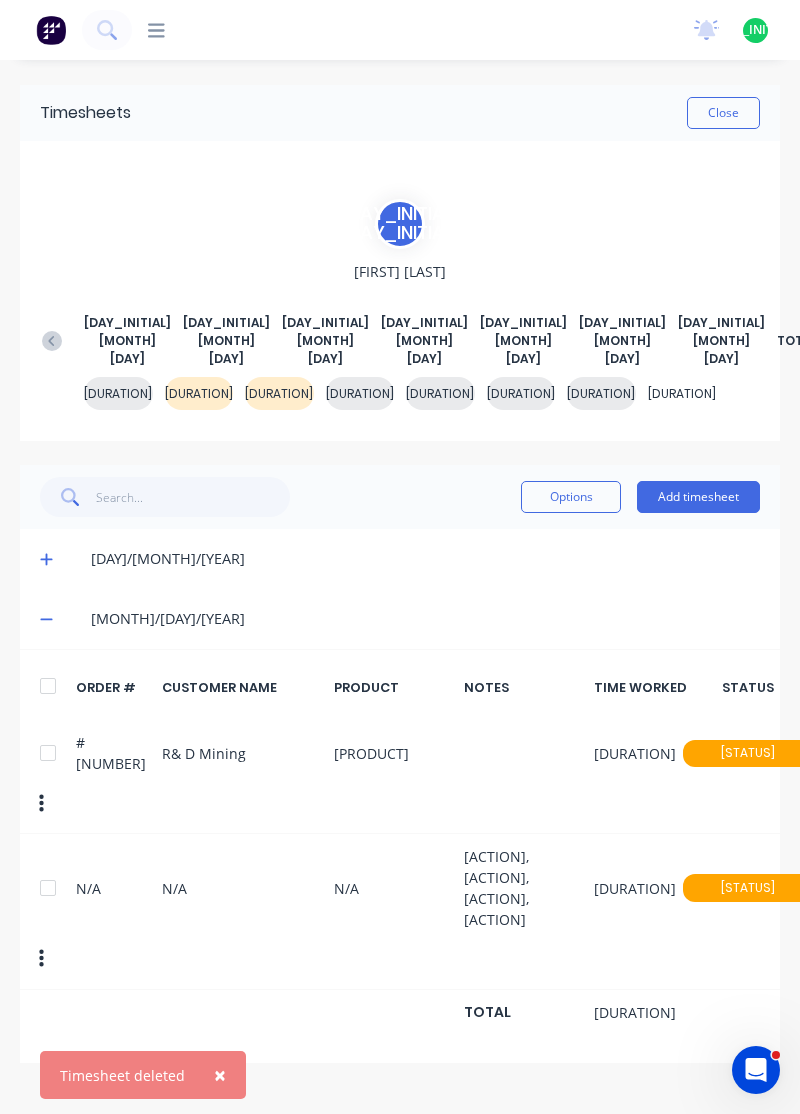 click on "Add timesheet" at bounding box center [698, 497] 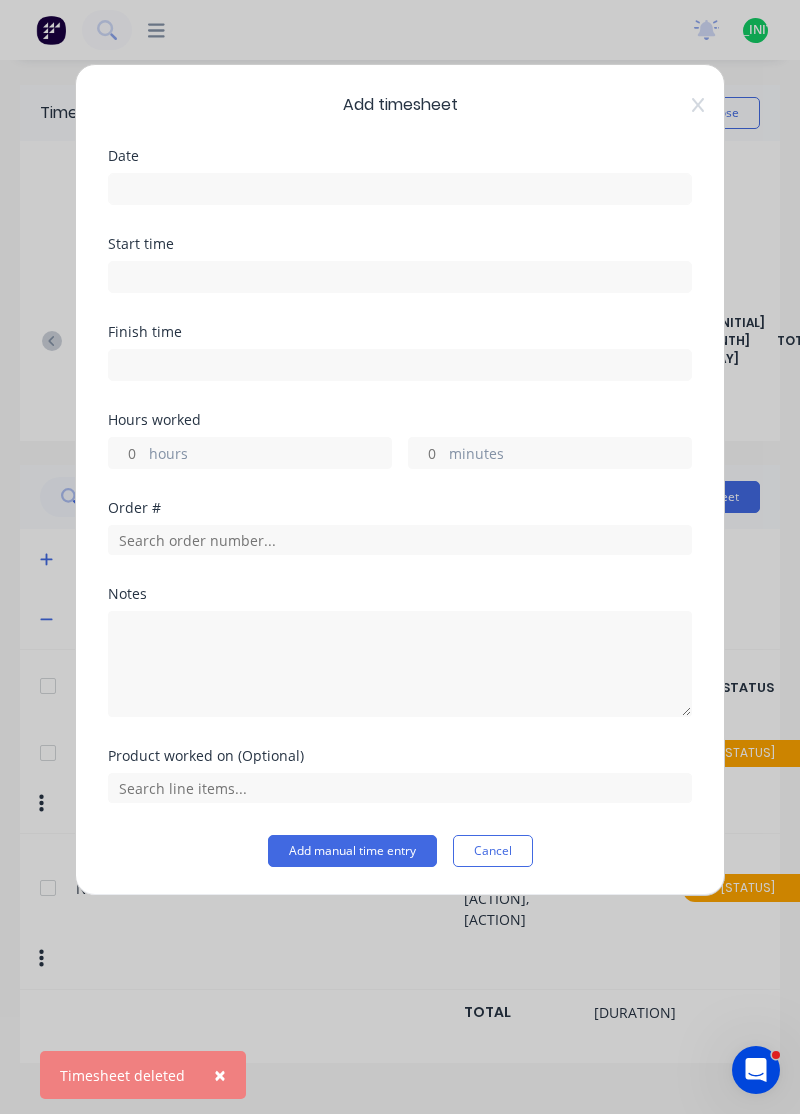 click at bounding box center [400, 189] 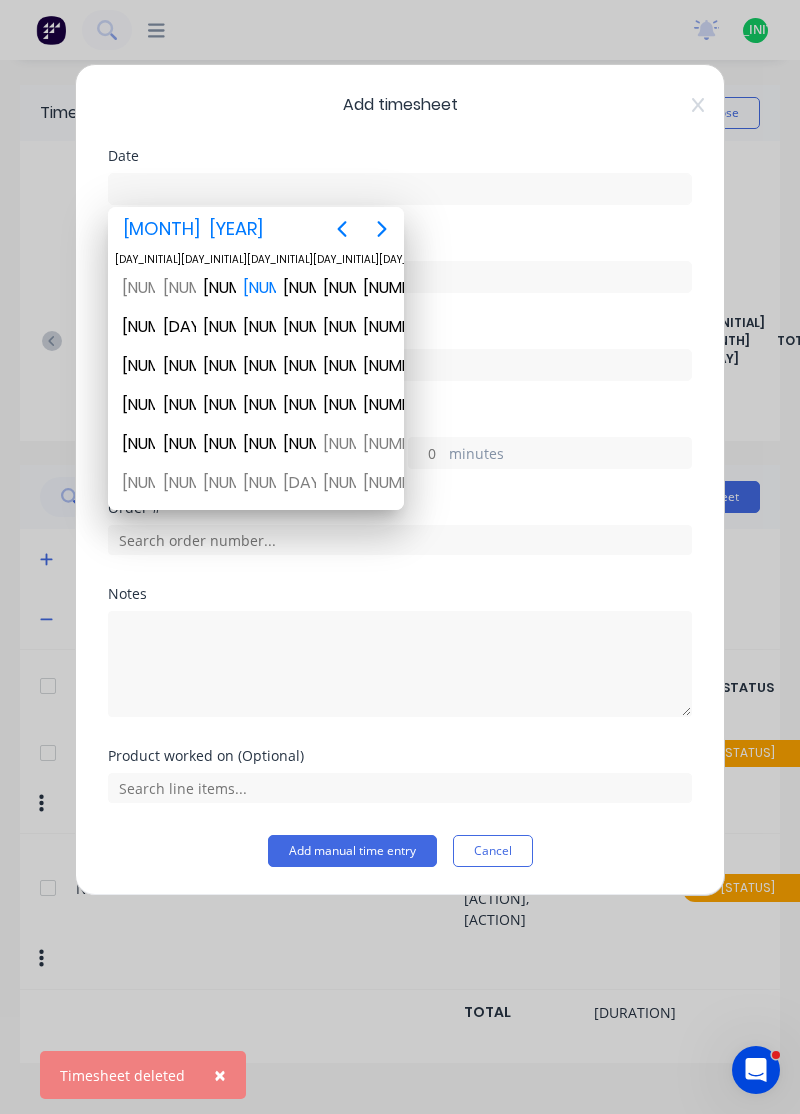 click on "[NUMBER]" at bounding box center [135, 288] 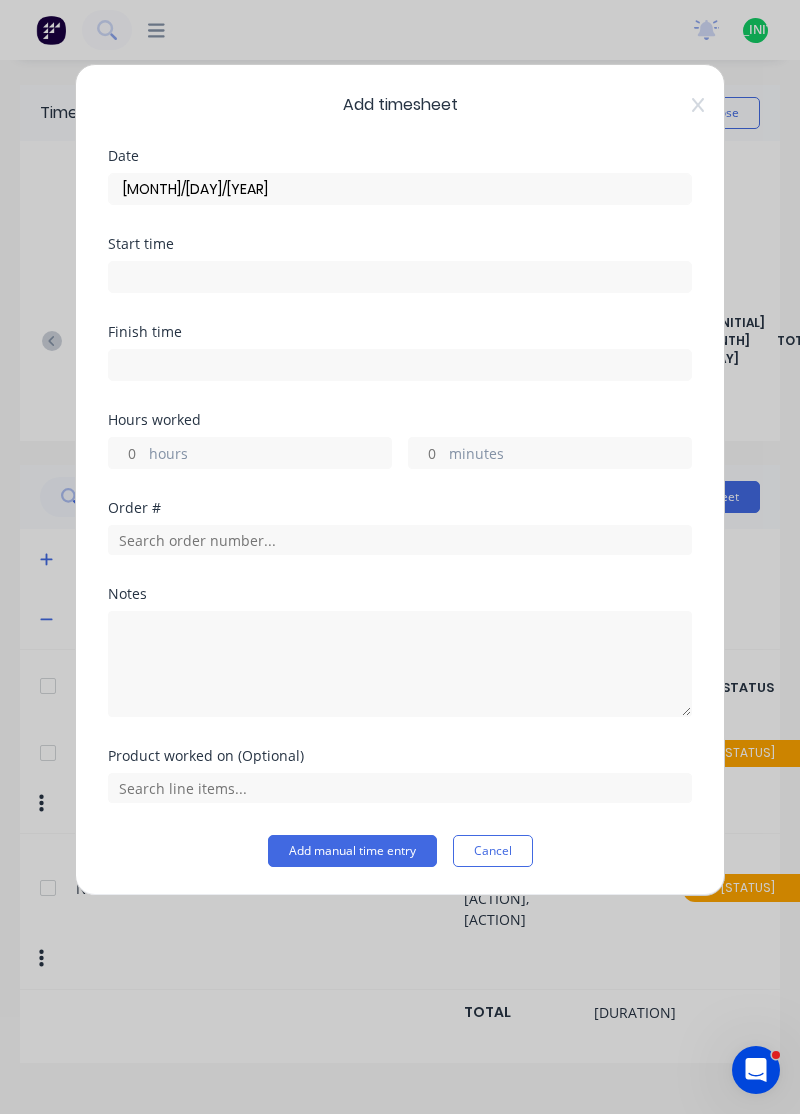 click on "Date" at bounding box center [400, 156] 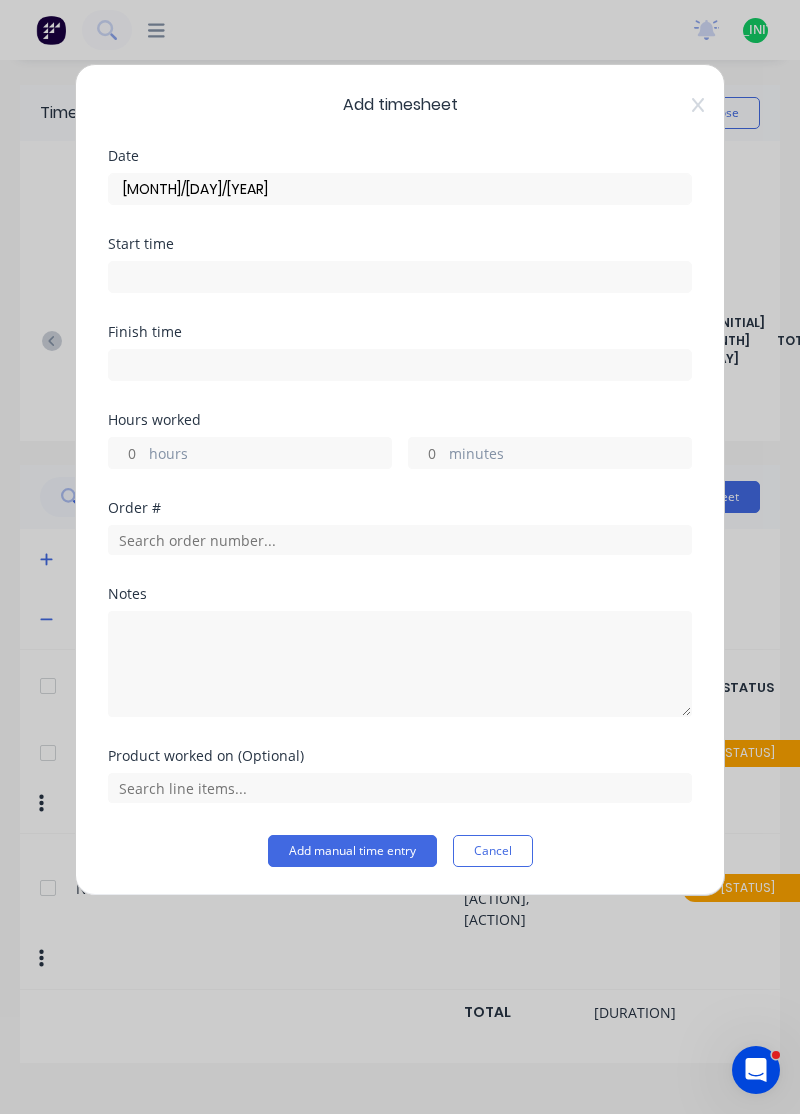 click on "[MONTH]/[DAY]/[YEAR]" at bounding box center [400, 189] 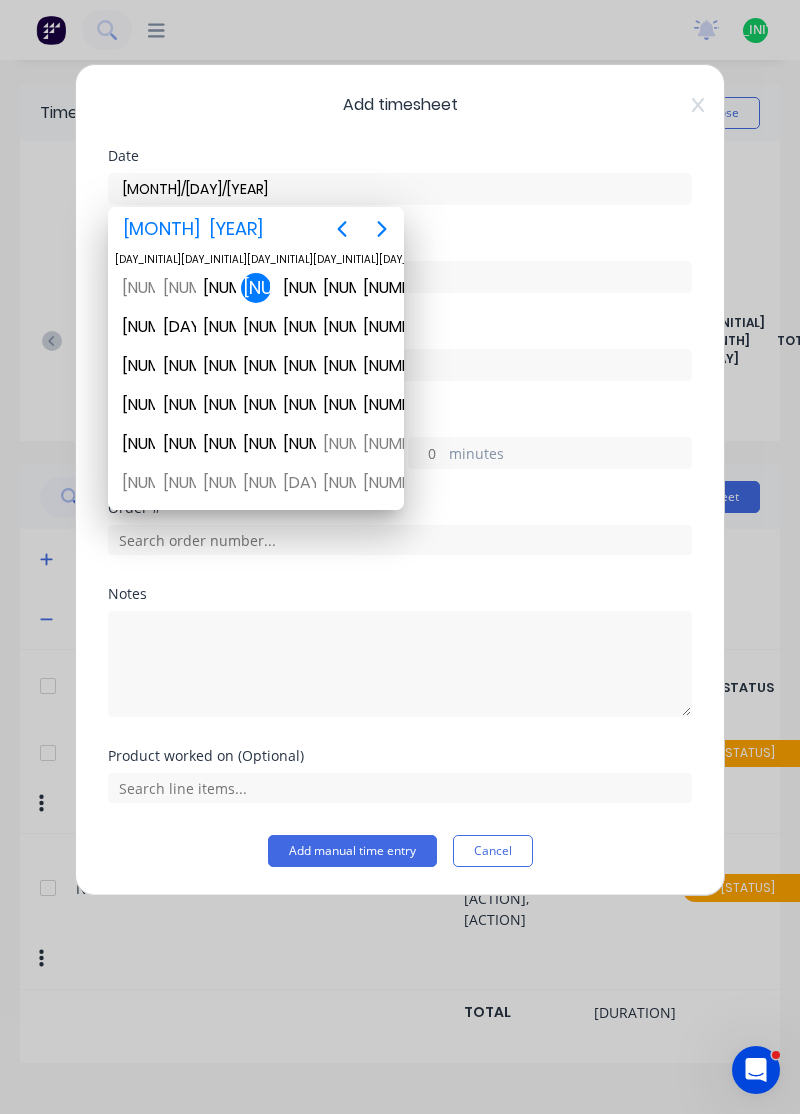 click on "[NUMBER]" at bounding box center (216, 288) 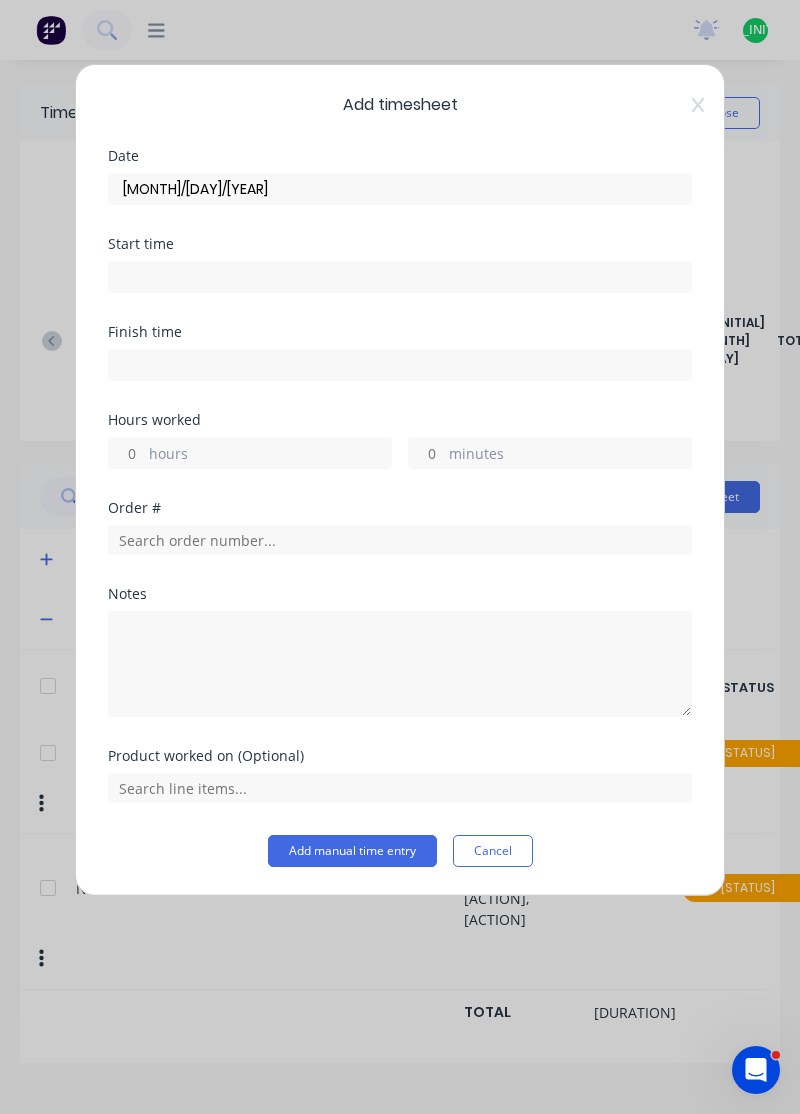 click on "Finish time" at bounding box center (400, 369) 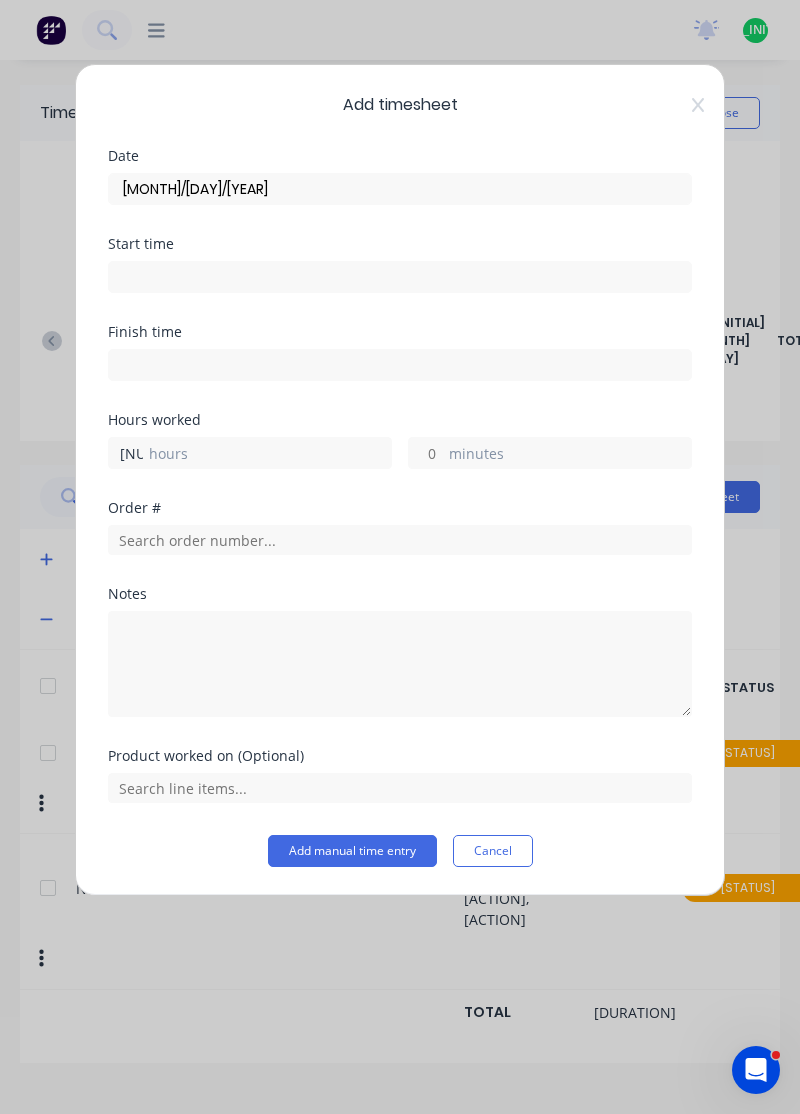 type on "[NUMBER]" 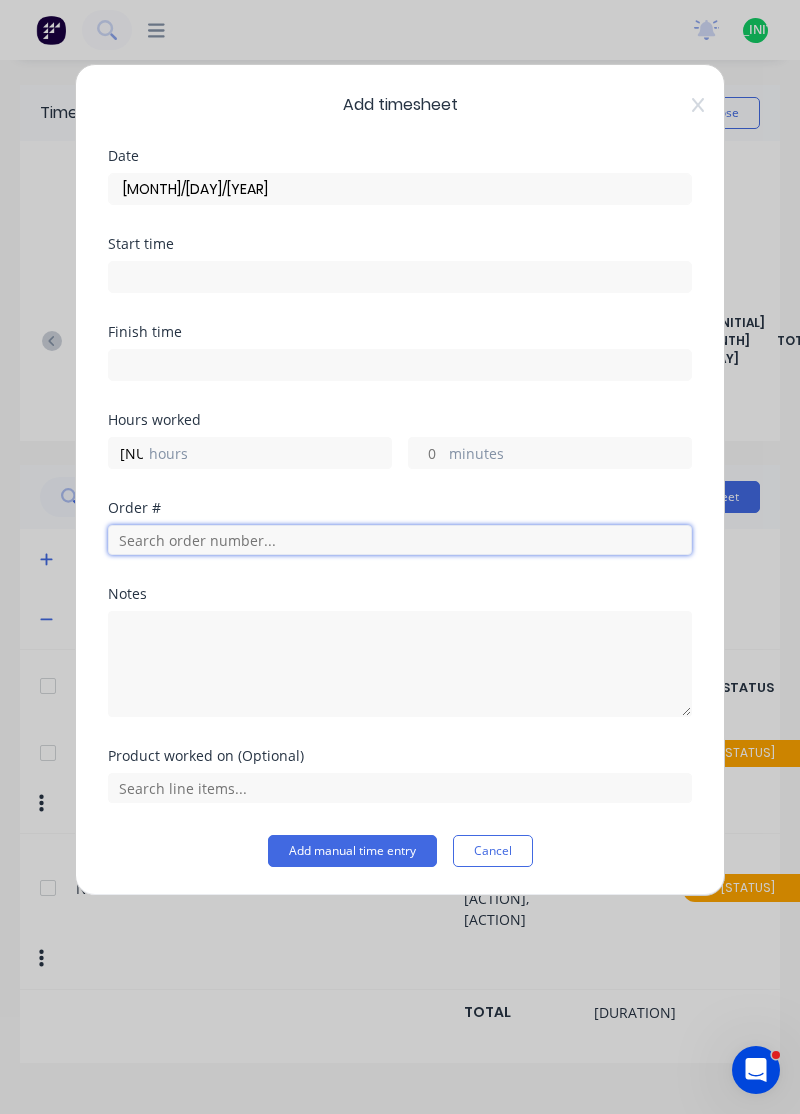 click at bounding box center [400, 540] 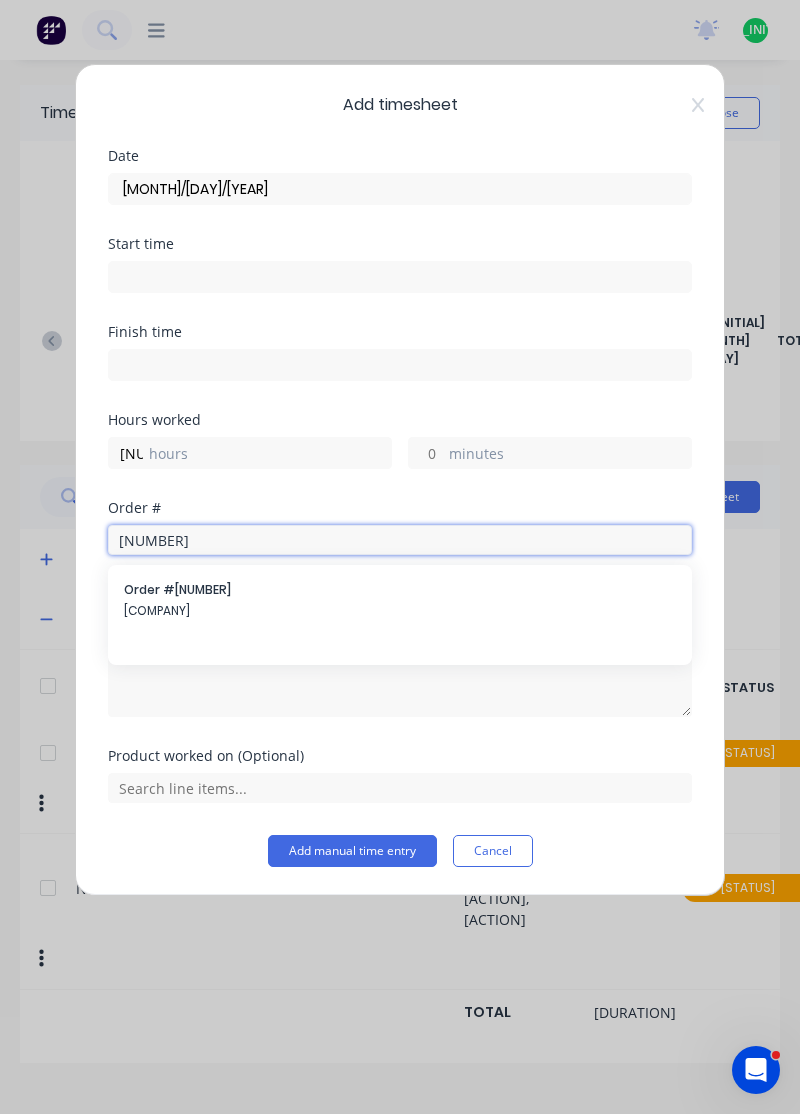 type on "[NUMBER]" 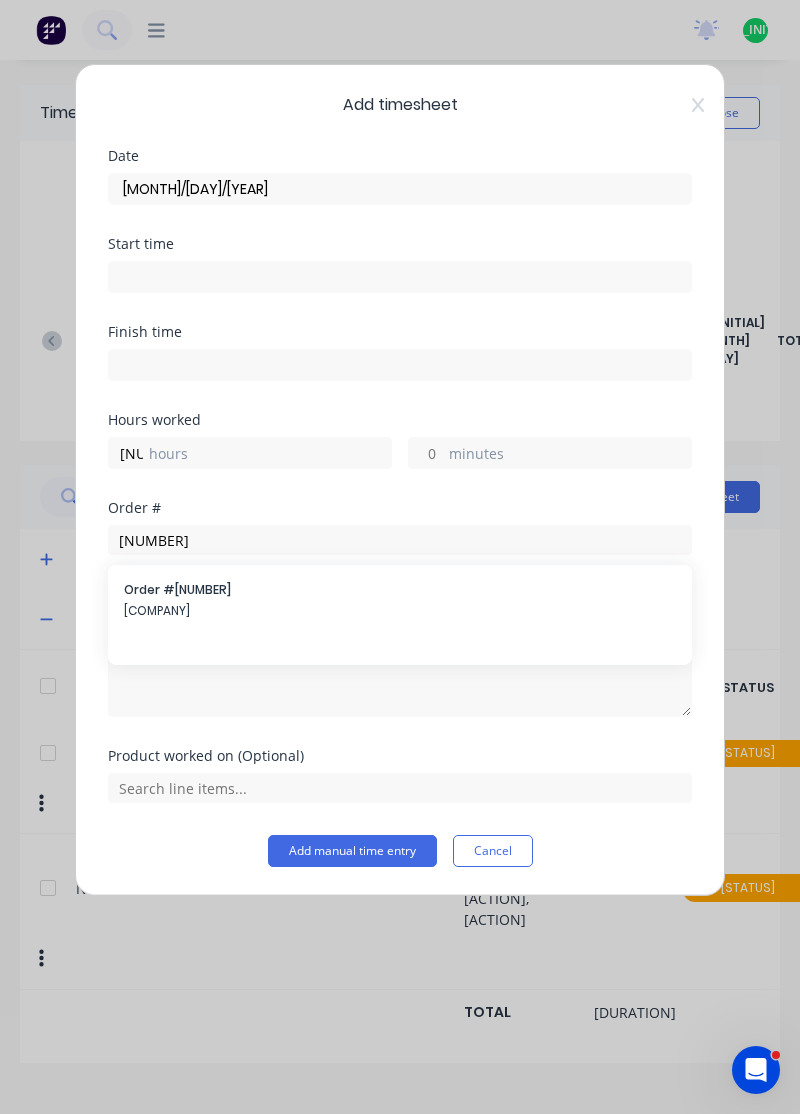 click on "Order # [NUMBER] [COMPANY]" at bounding box center (400, 602) 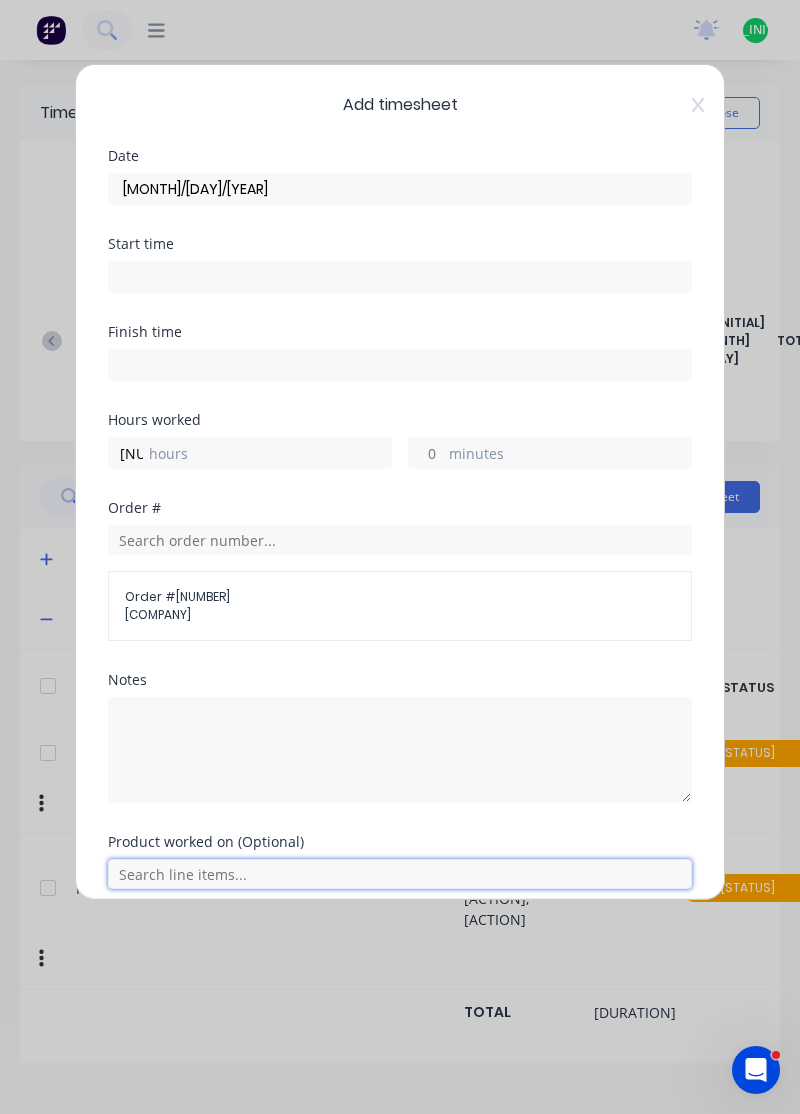 click at bounding box center [400, 874] 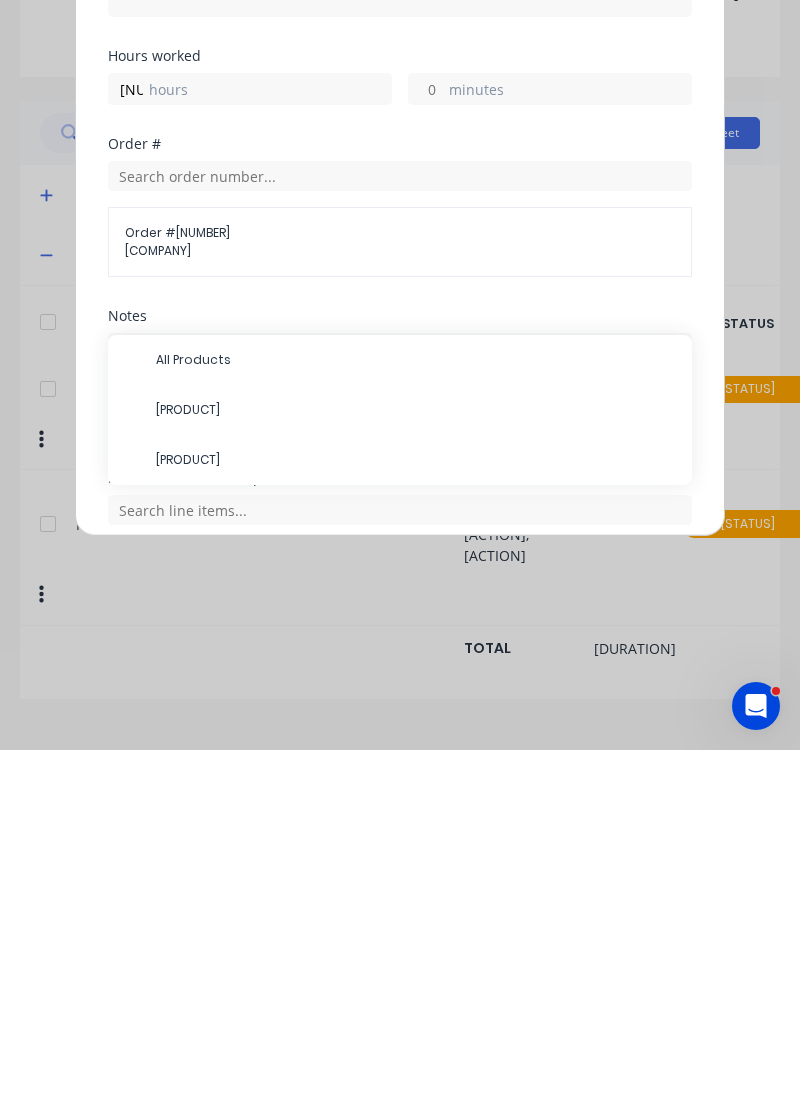 click on "[PRODUCT]" at bounding box center (416, 724) 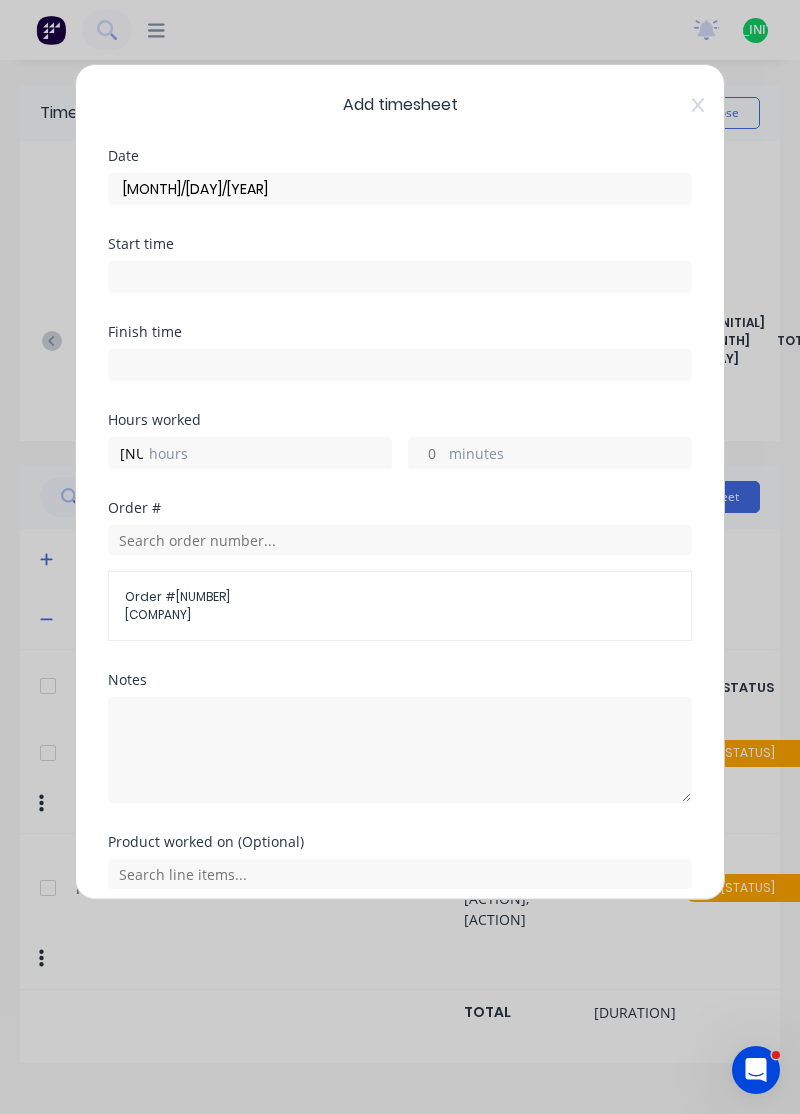 scroll, scrollTop: 74, scrollLeft: 0, axis: vertical 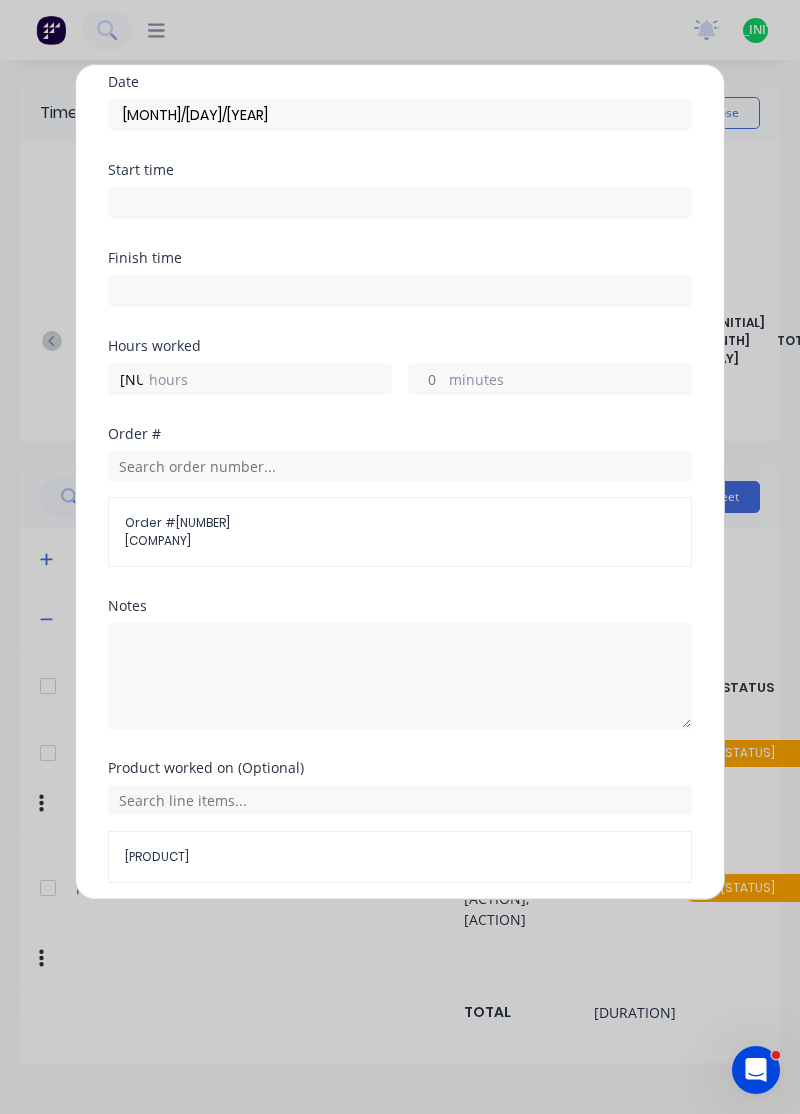 click on "Add manual time entry" at bounding box center [352, 931] 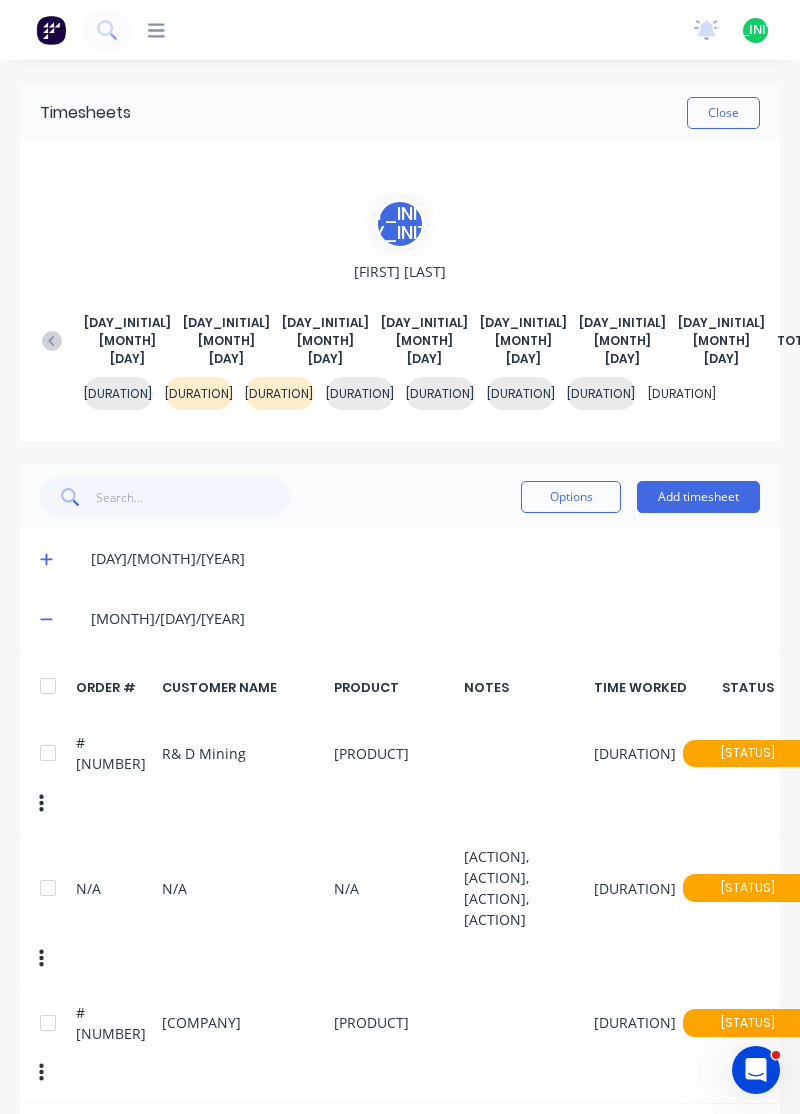 scroll, scrollTop: 10, scrollLeft: 0, axis: vertical 